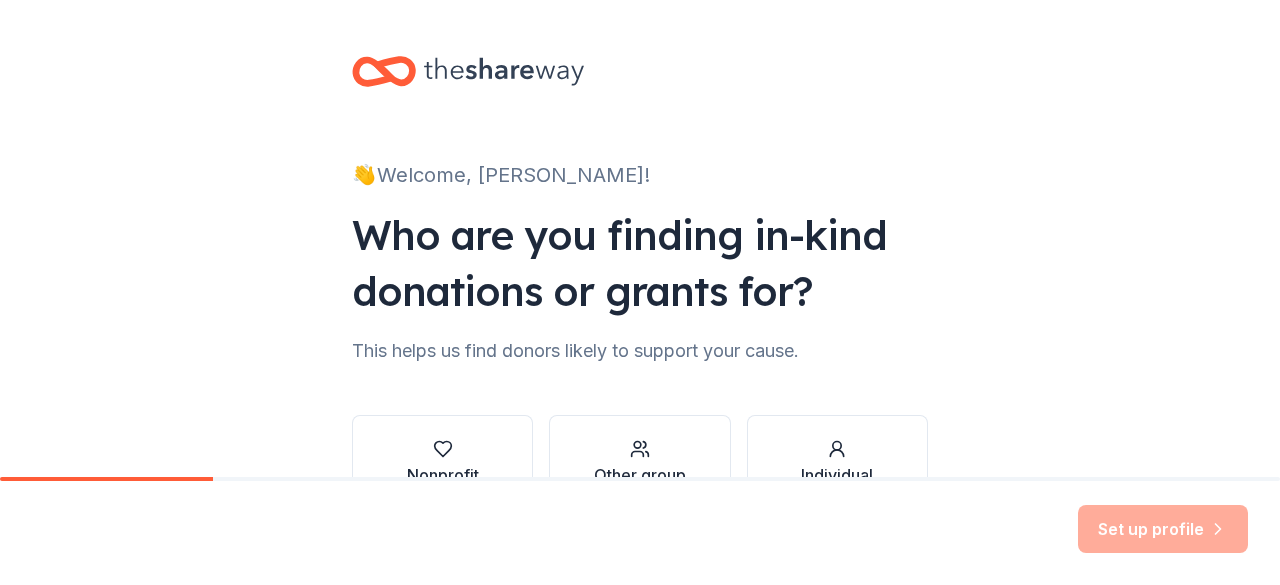 scroll, scrollTop: 0, scrollLeft: 0, axis: both 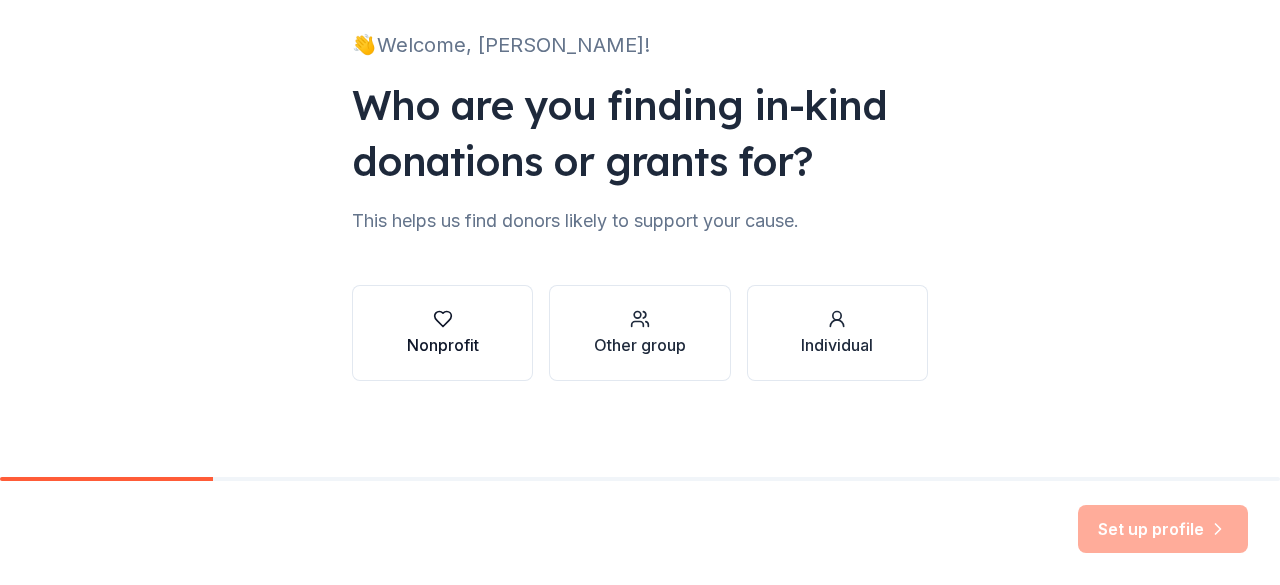 click on "Nonprofit" at bounding box center (443, 345) 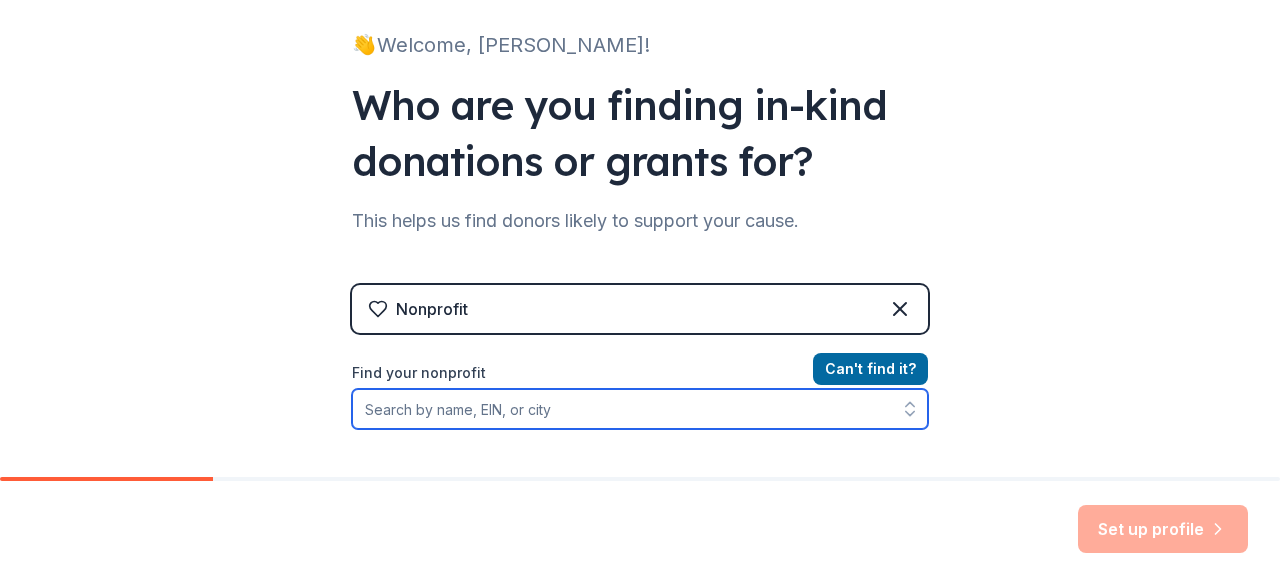 click on "Find your nonprofit" at bounding box center (640, 409) 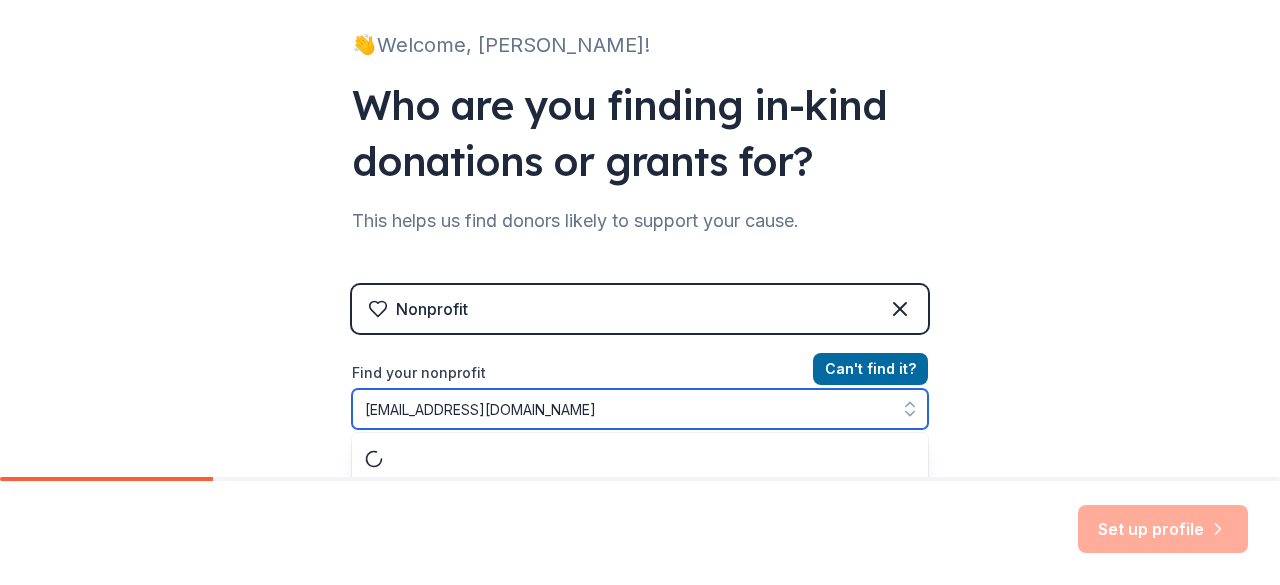 scroll, scrollTop: 182, scrollLeft: 0, axis: vertical 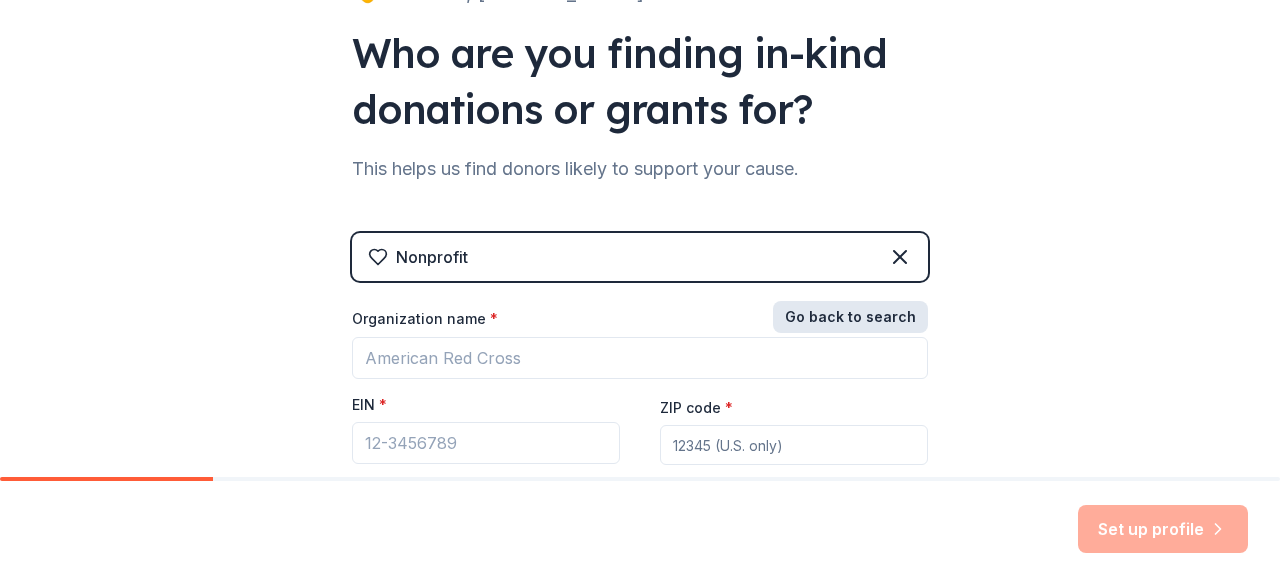 click on "Go back to search" at bounding box center (850, 317) 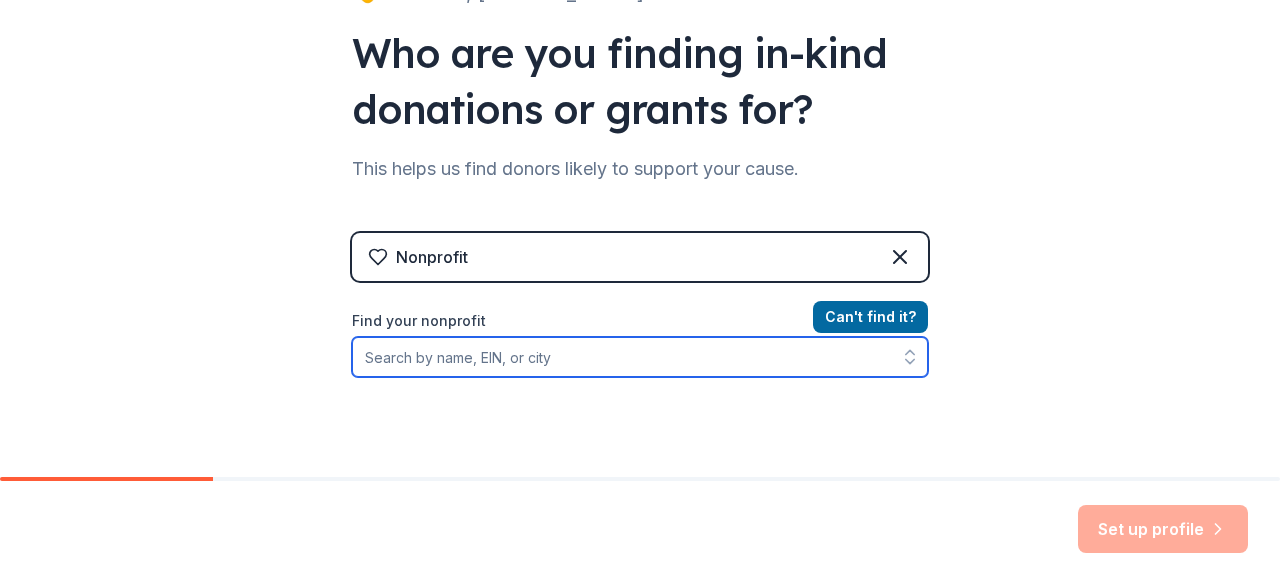 click on "Find your nonprofit" at bounding box center (640, 357) 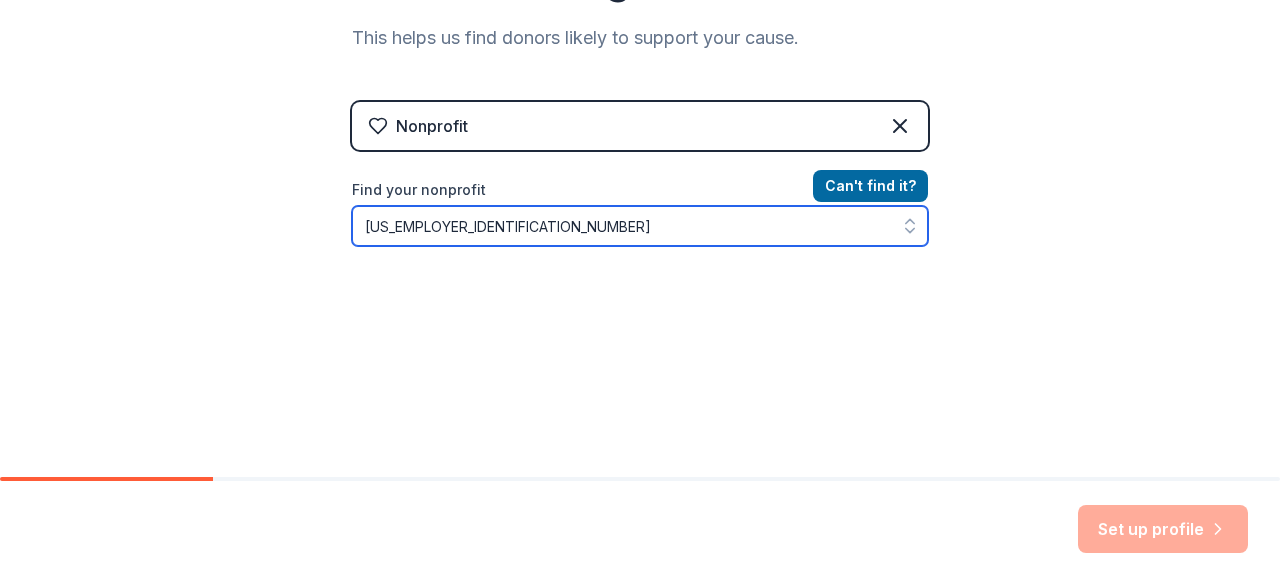 scroll, scrollTop: 318, scrollLeft: 0, axis: vertical 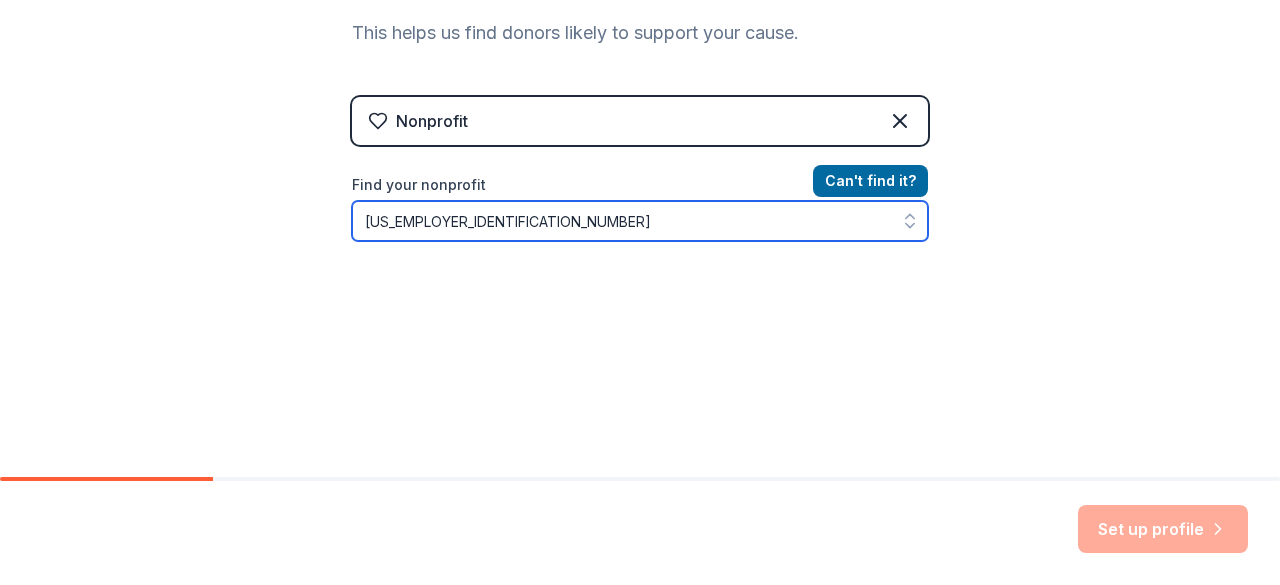 click on "[US_EMPLOYER_IDENTIFICATION_NUMBER]" at bounding box center [640, 221] 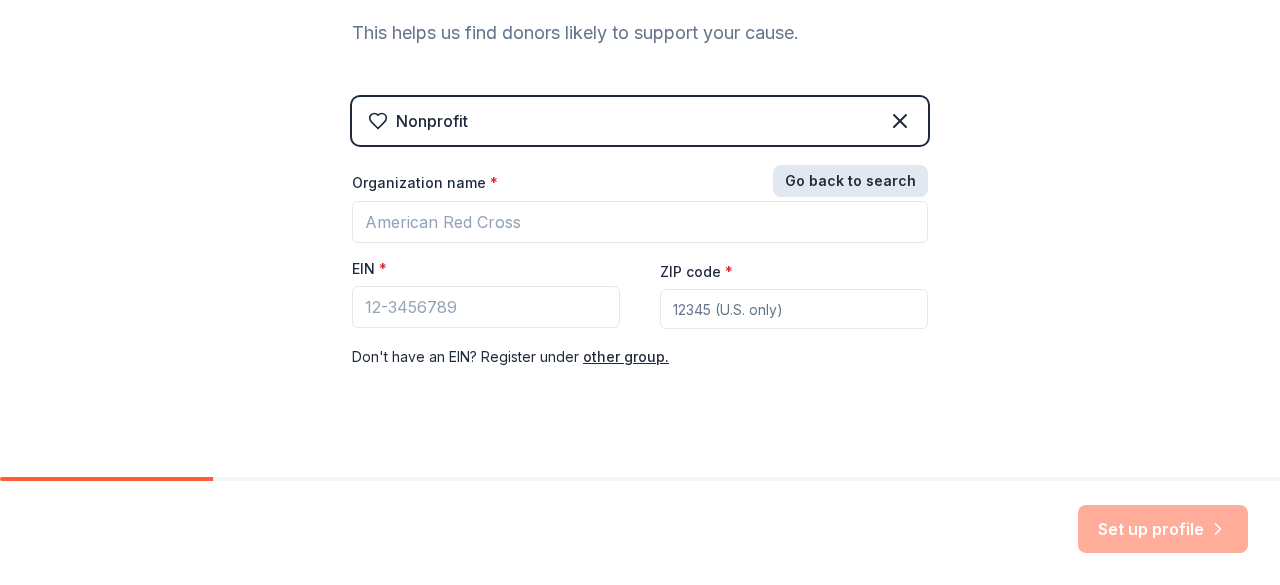 click on "Go back to search" at bounding box center [850, 181] 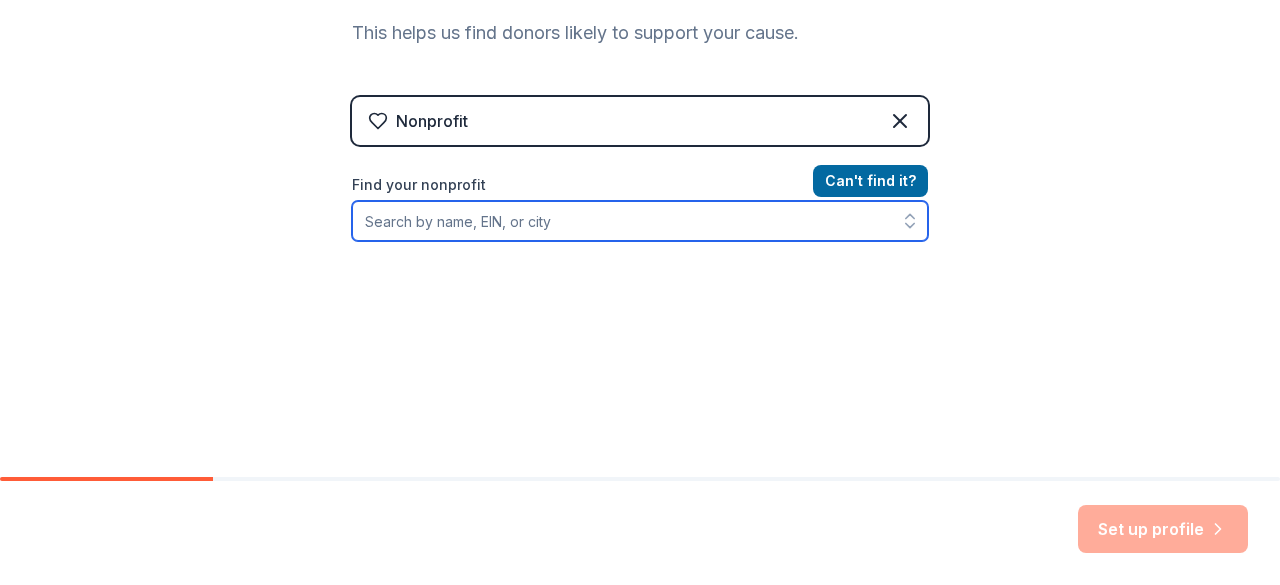 click on "Find your nonprofit" at bounding box center [640, 221] 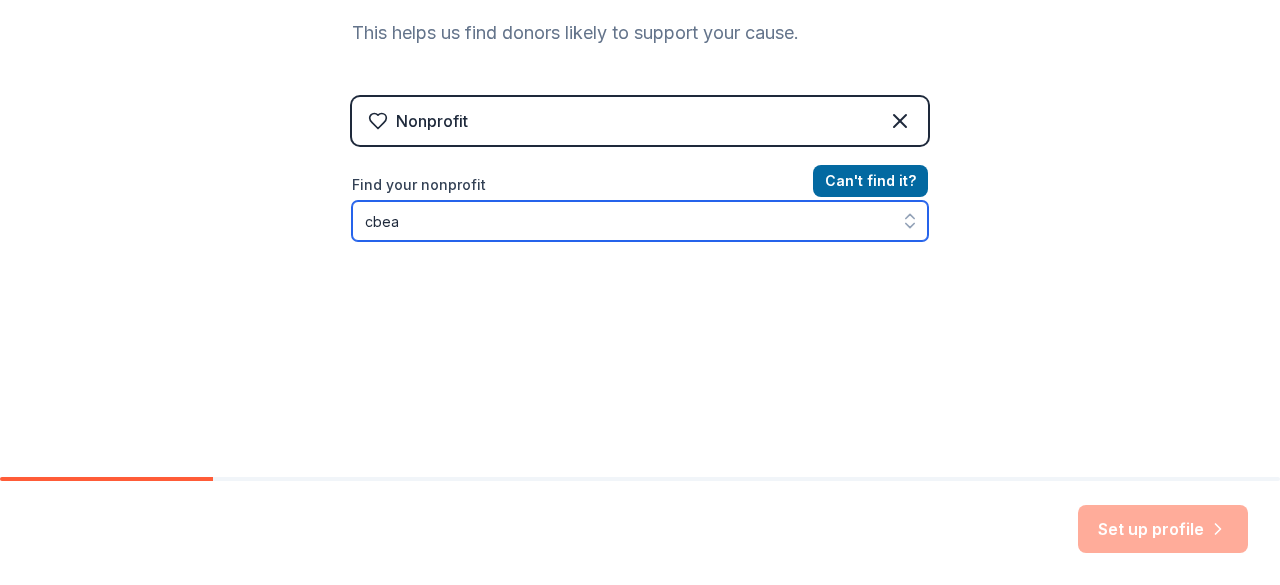 scroll, scrollTop: 326, scrollLeft: 0, axis: vertical 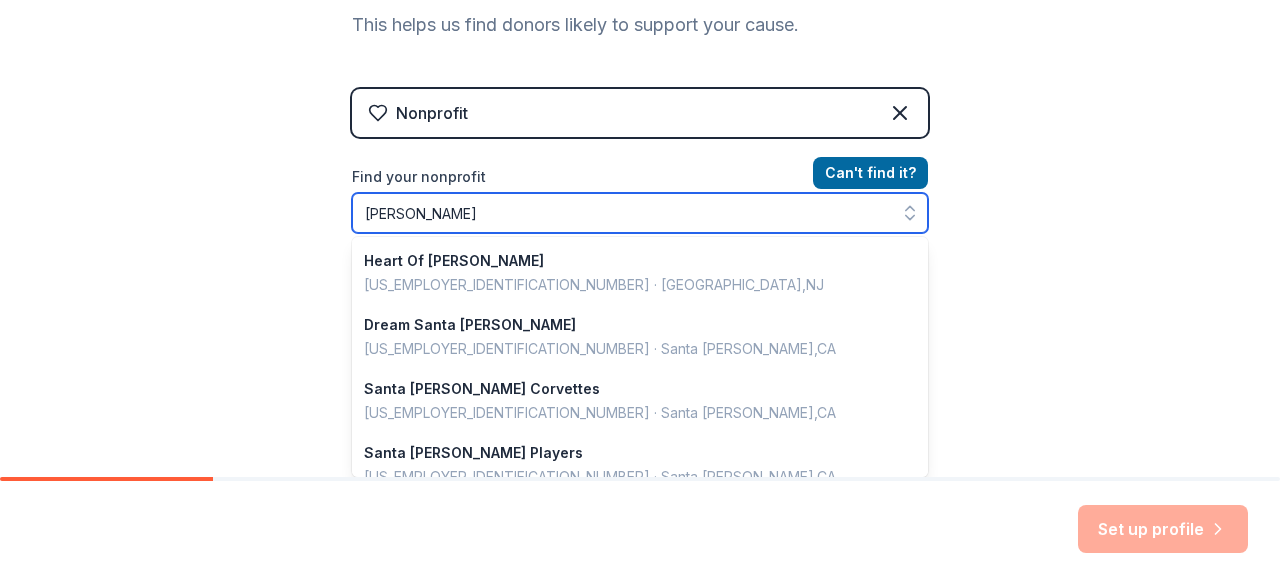 type on "[PERSON_NAME]" 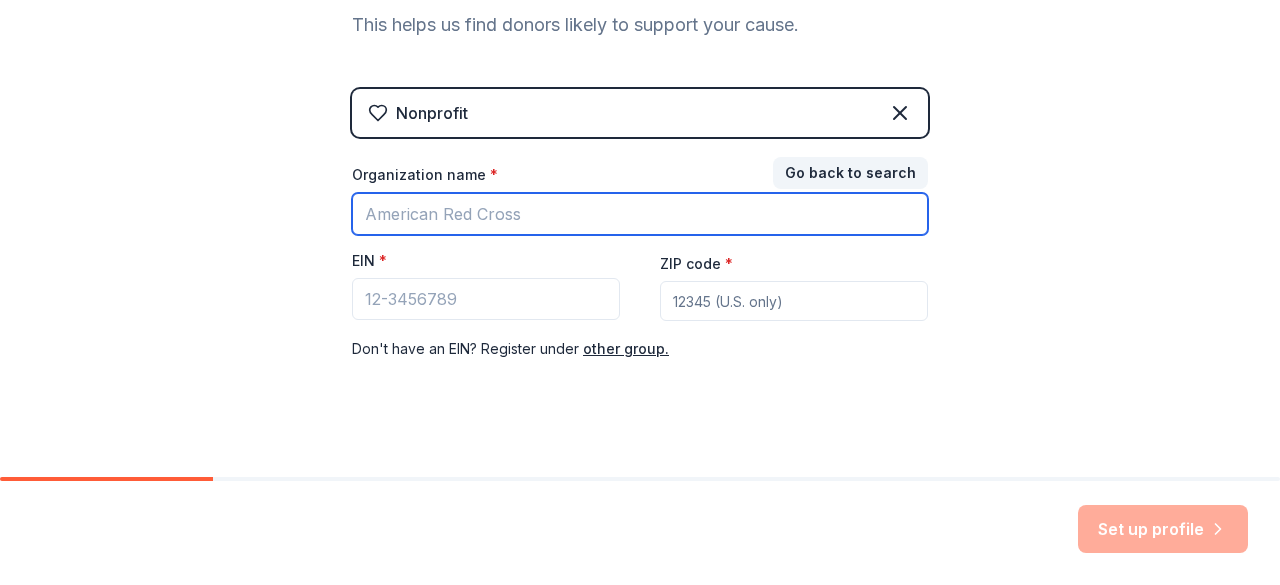 click on "Organization name *" at bounding box center [640, 214] 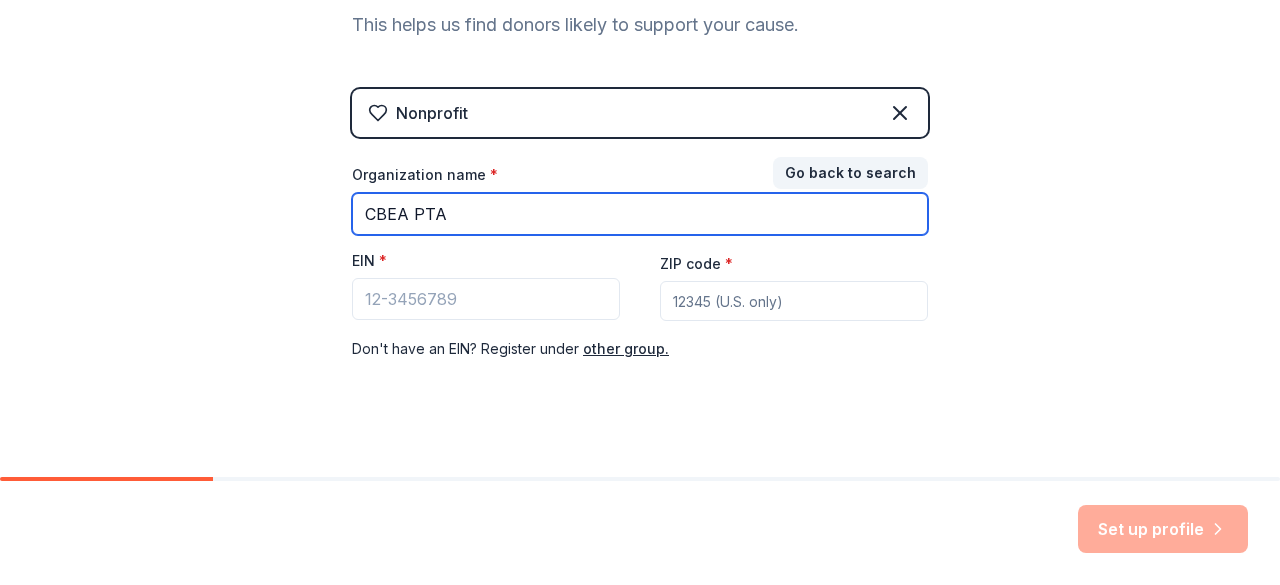 type on "CBEA PTA" 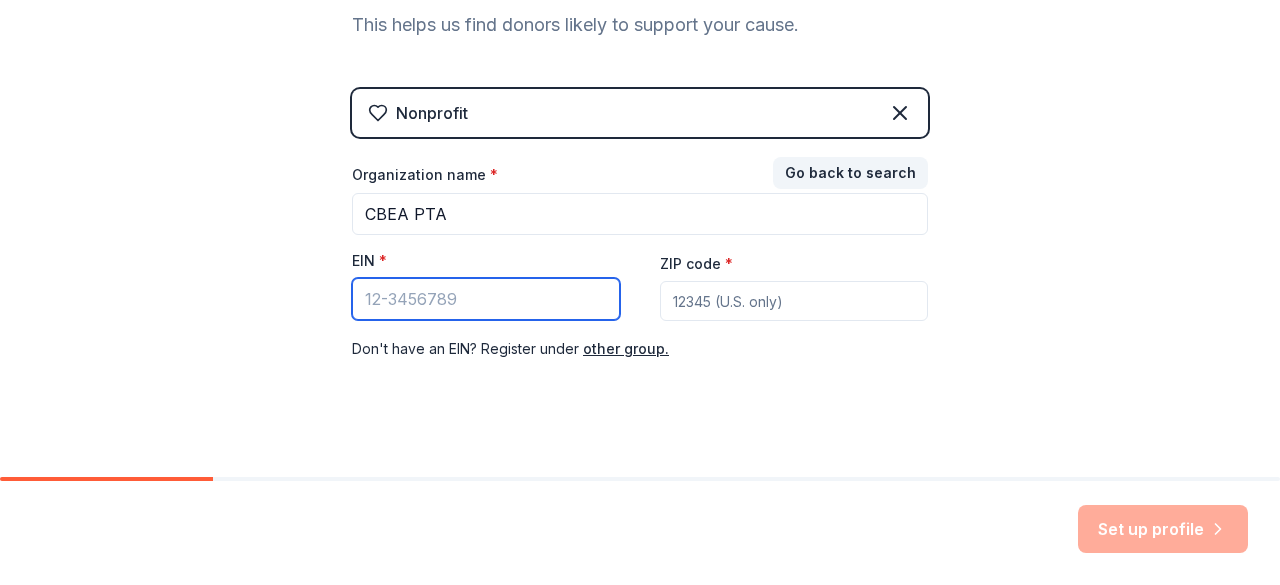 click on "EIN *" at bounding box center (486, 299) 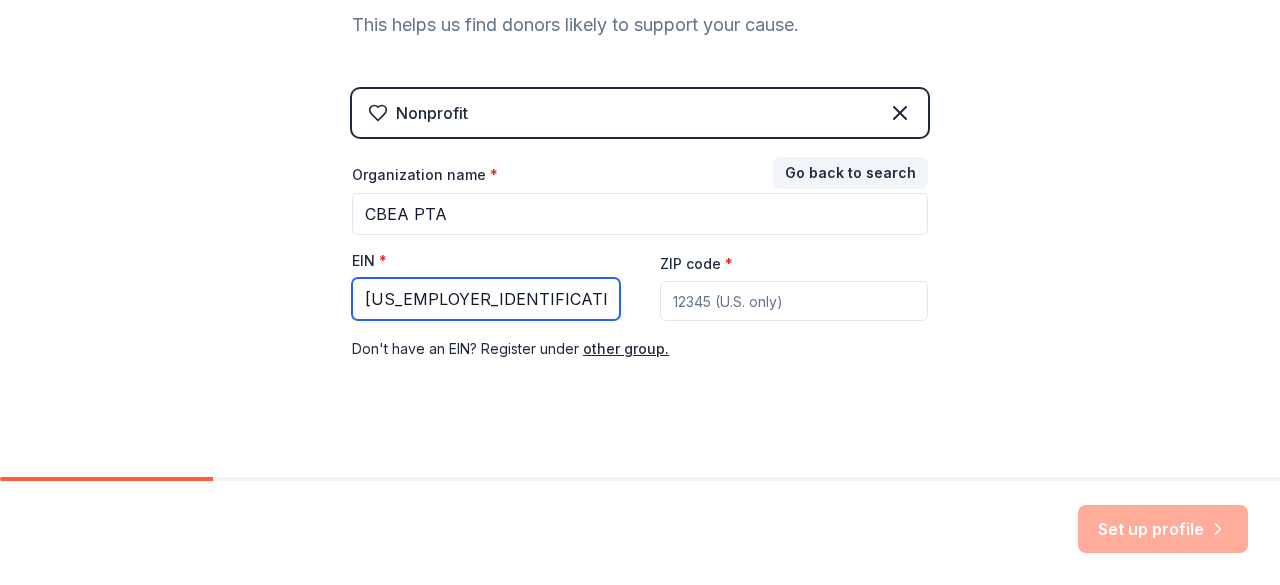 type on "[US_EMPLOYER_IDENTIFICATION_NUMBER]" 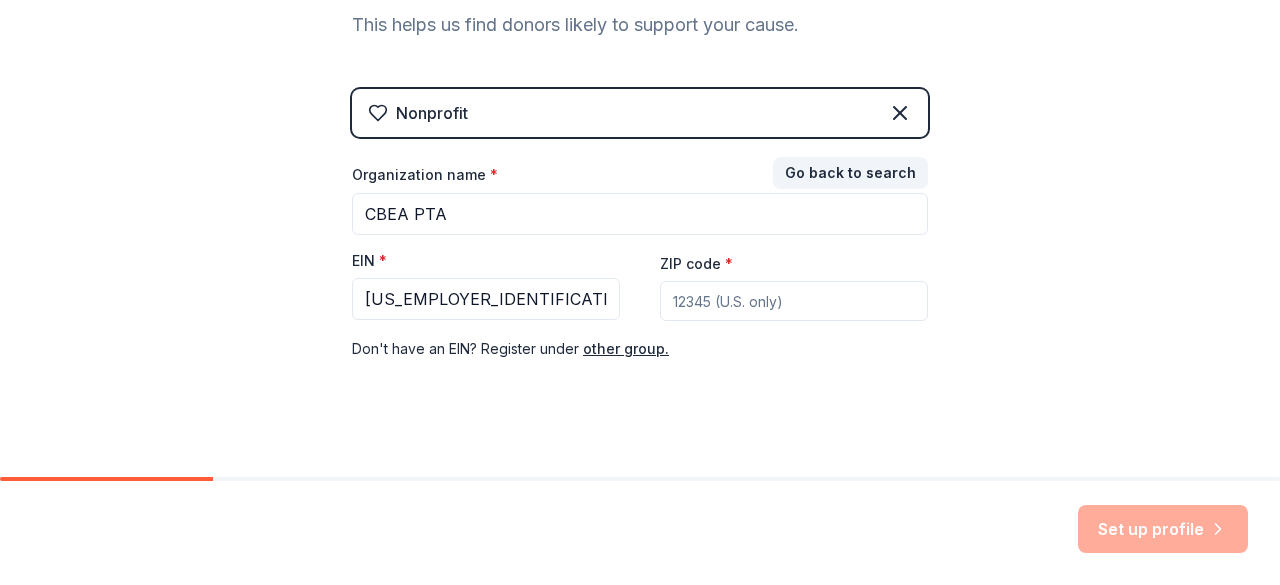 click on "ZIP code *" at bounding box center [794, 301] 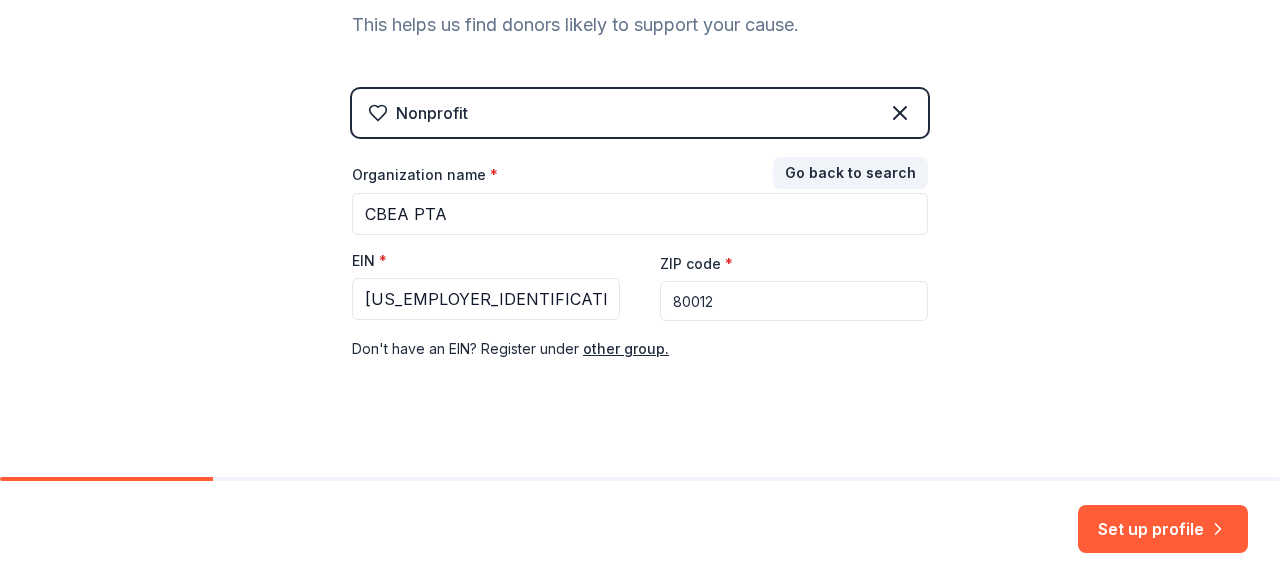 type on "80012" 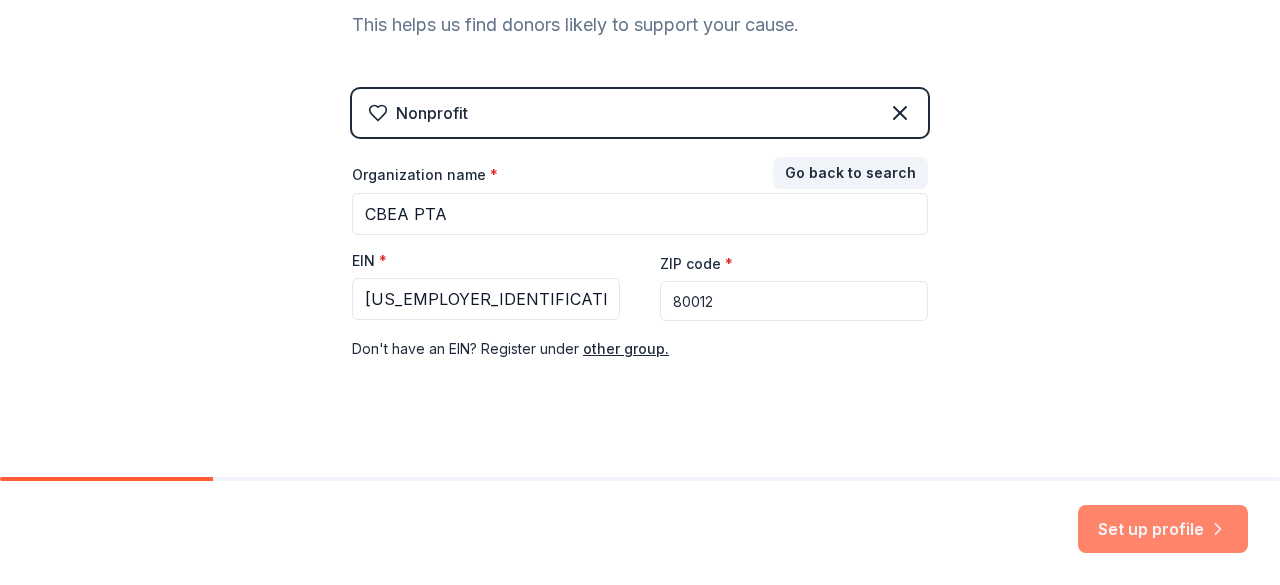 click on "Set up profile" at bounding box center [1163, 529] 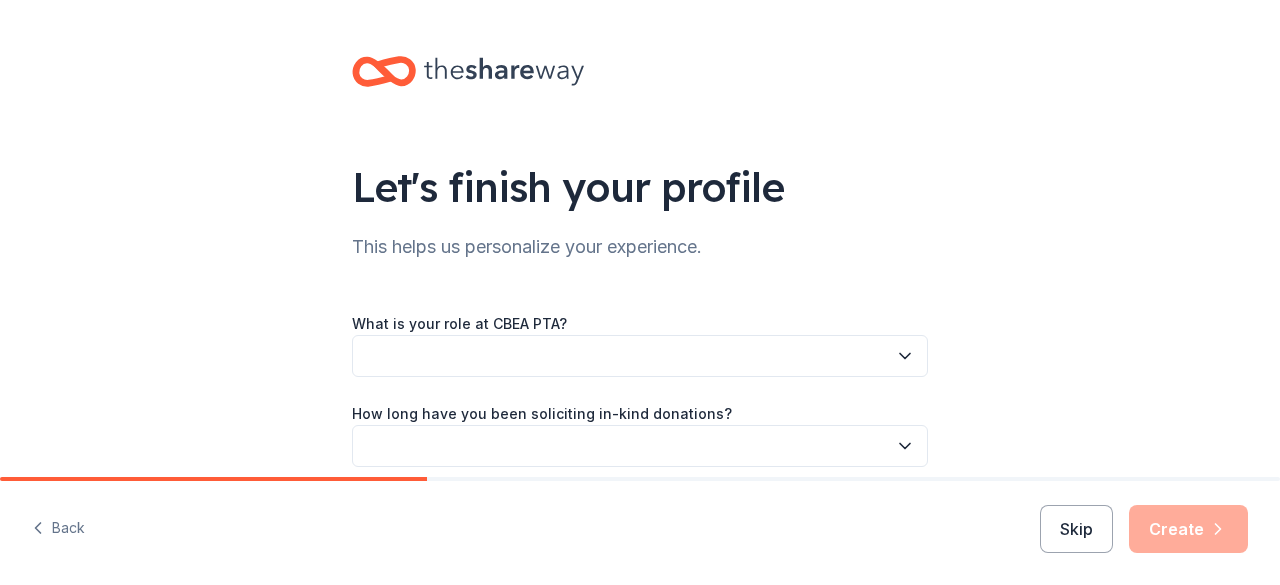 click at bounding box center [640, 356] 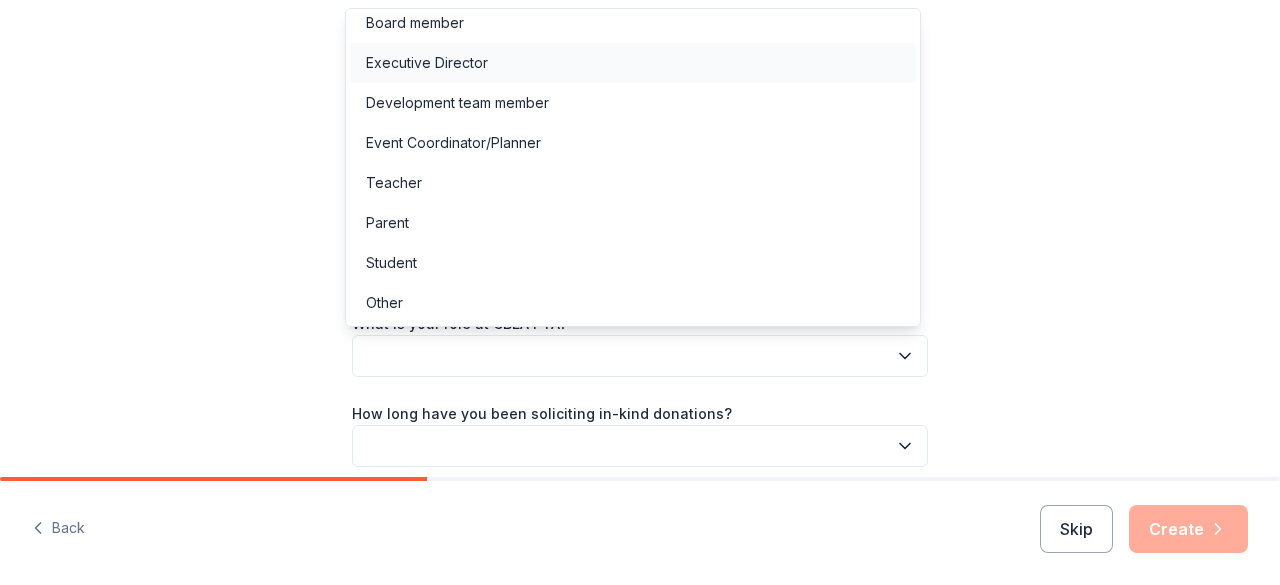 scroll, scrollTop: 0, scrollLeft: 0, axis: both 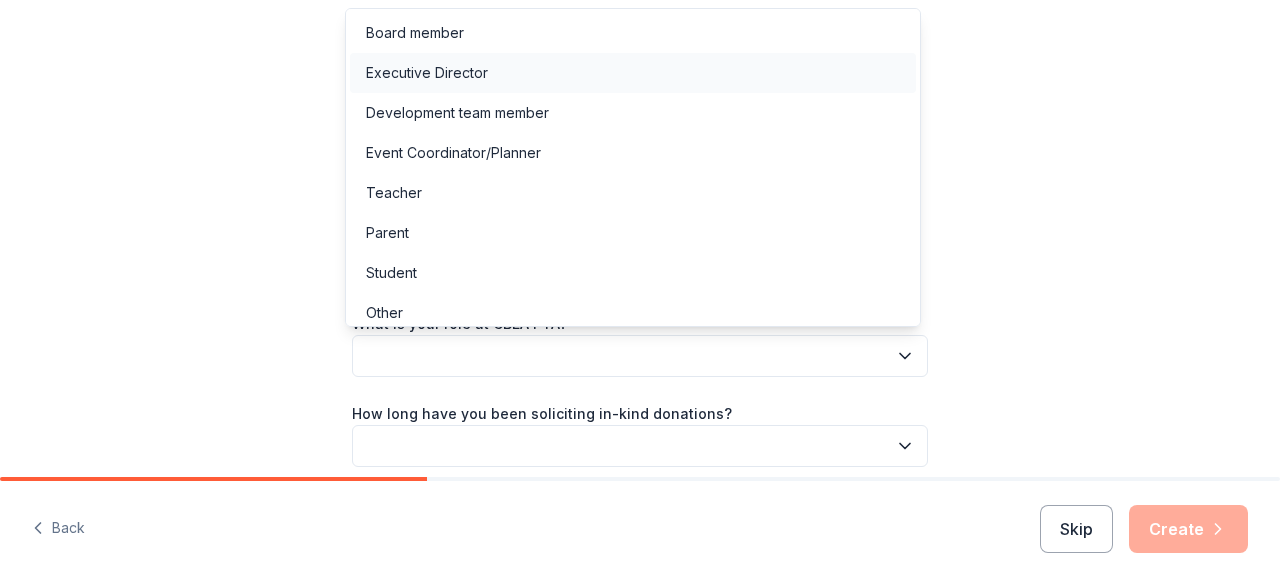 click on "Executive Director" at bounding box center [633, 73] 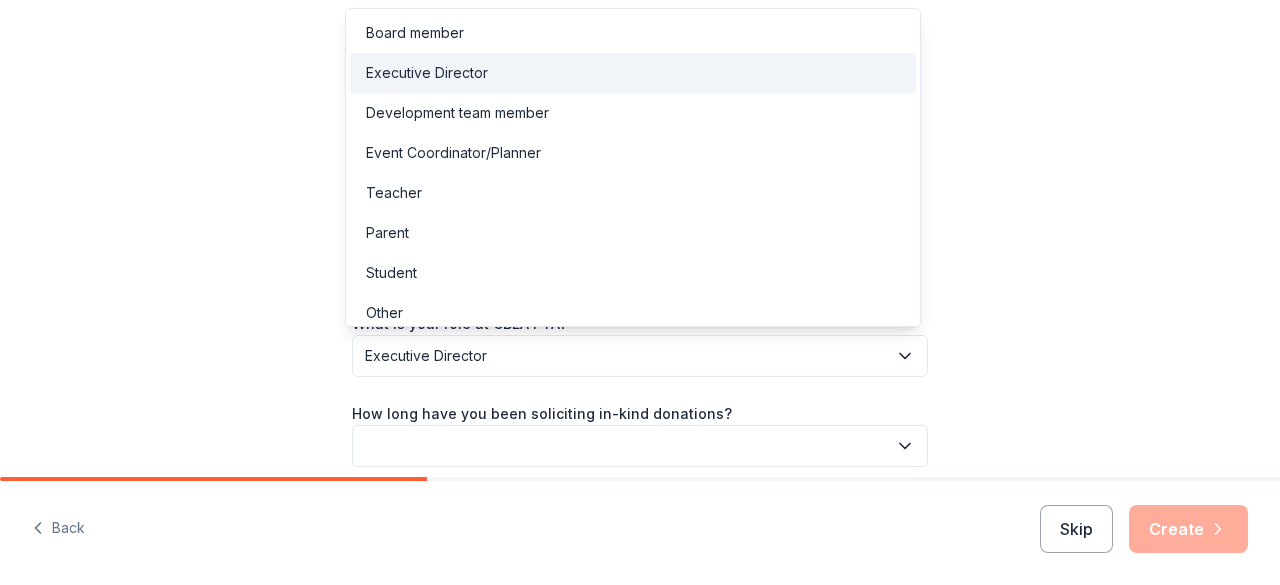 click on "Executive Director" at bounding box center [626, 356] 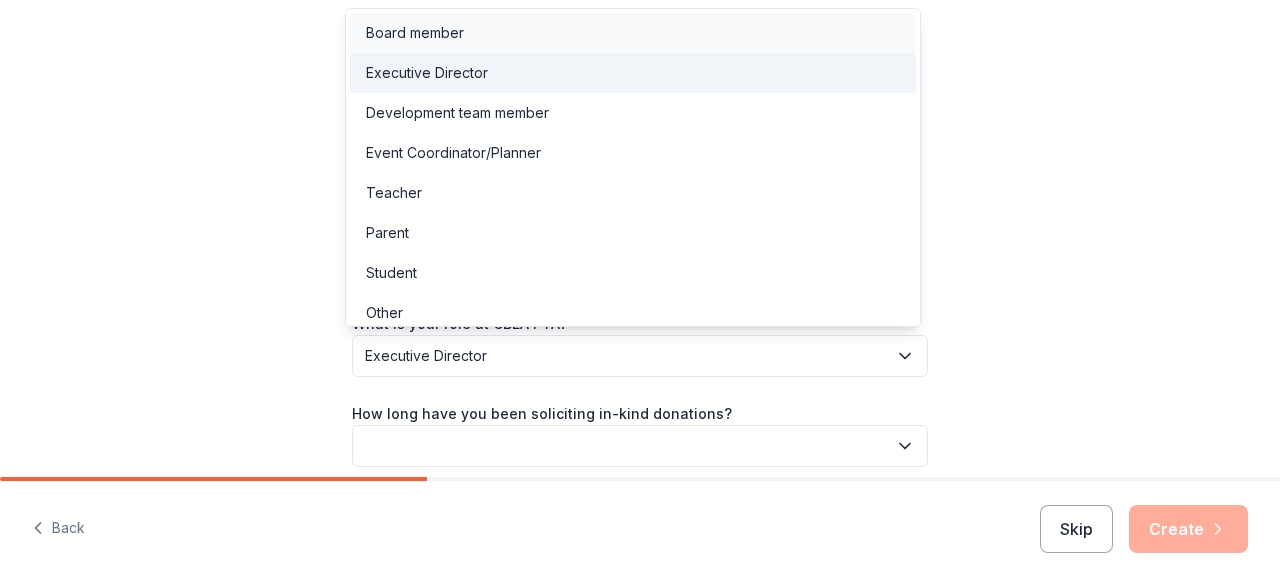 click on "Board member" at bounding box center (633, 33) 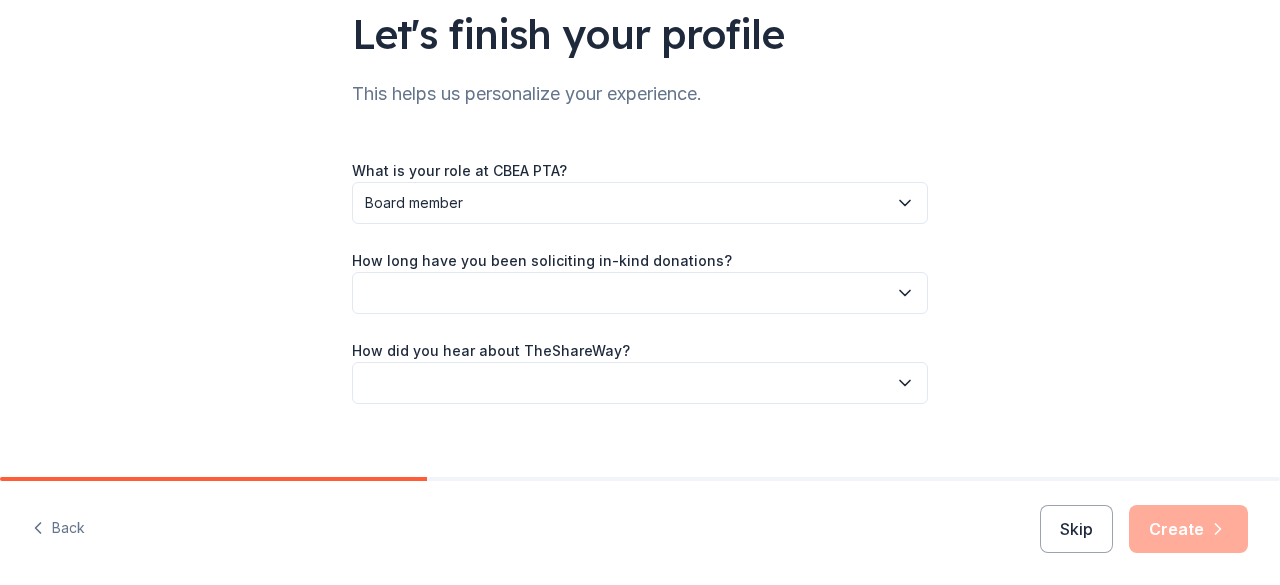 scroll, scrollTop: 176, scrollLeft: 0, axis: vertical 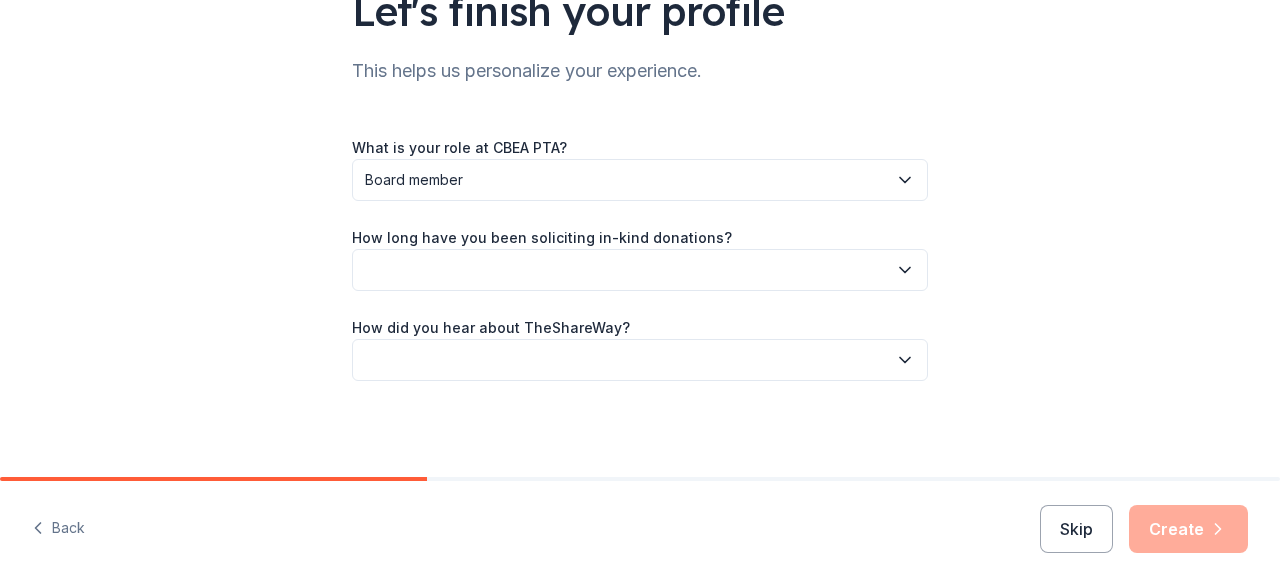 click at bounding box center (640, 270) 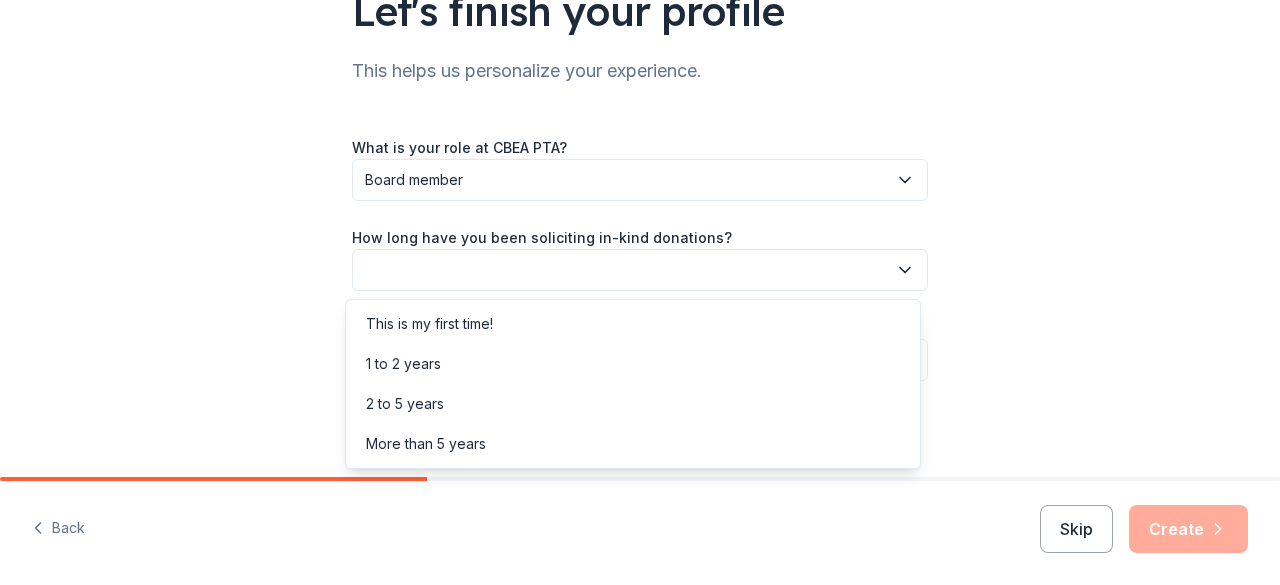 click on "What is your role at CBEA PTA? Board member How long have you been soliciting in-kind donations? How did you hear about TheShareWay?" at bounding box center [640, 258] 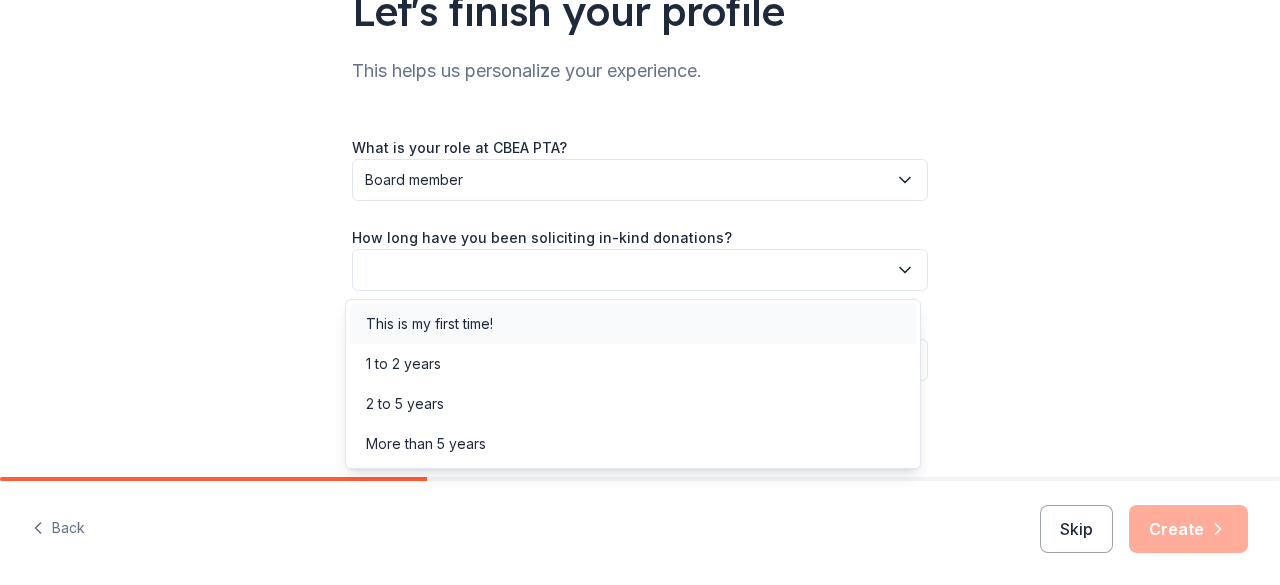 click on "This is my first time!" at bounding box center (633, 324) 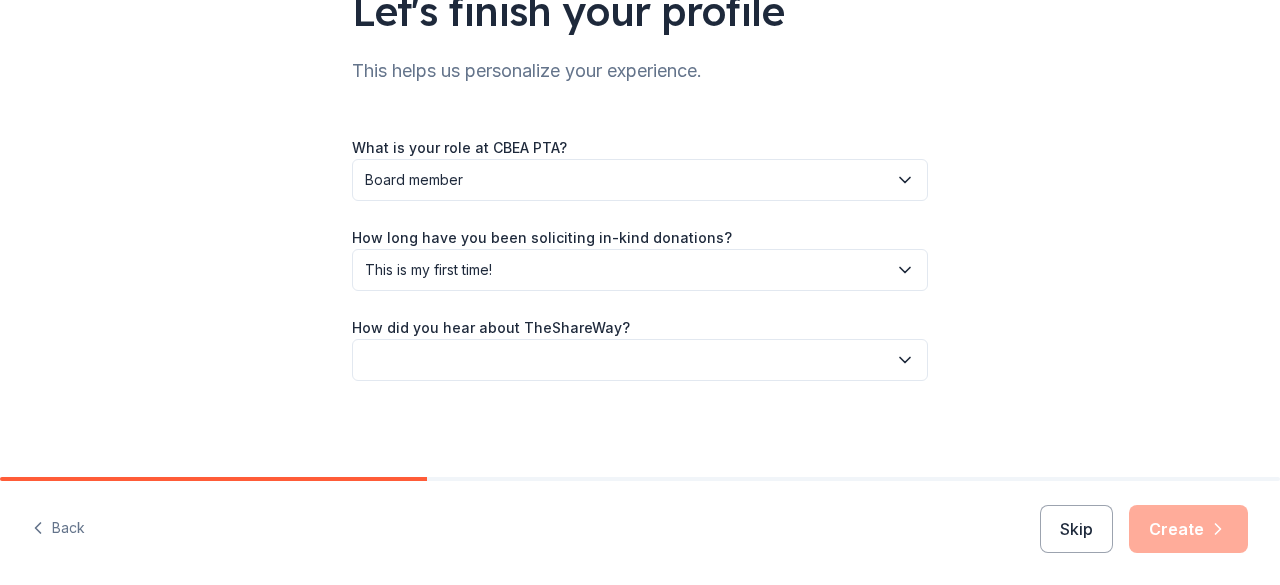 click at bounding box center (640, 360) 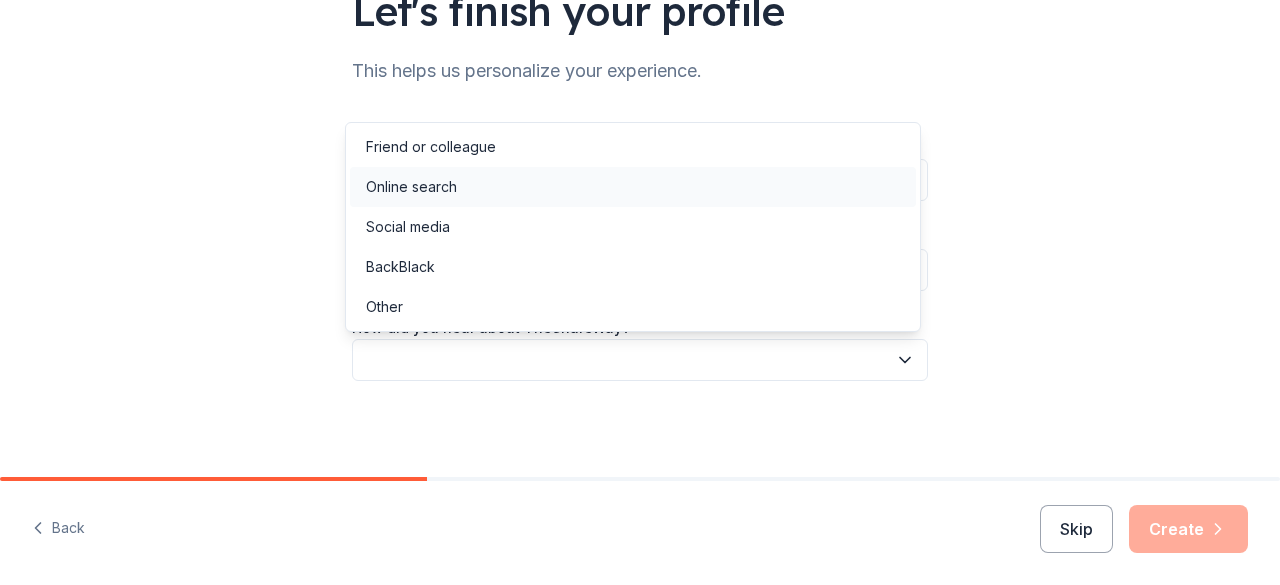 click on "Online search" at bounding box center [633, 187] 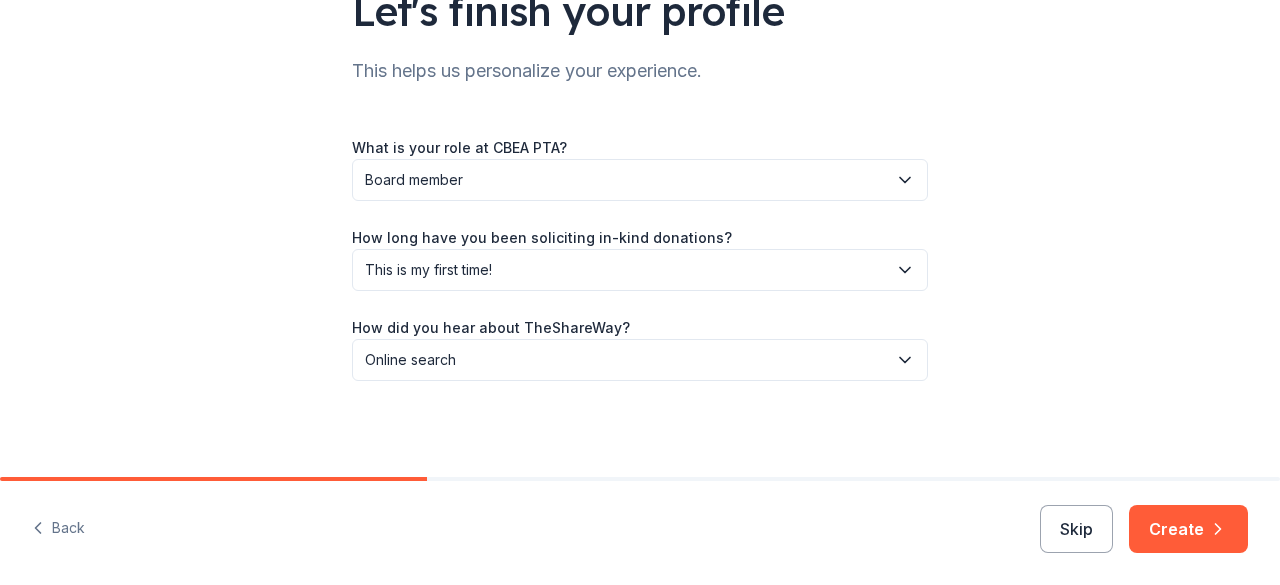 click on "Let's finish your profile This helps us personalize your experience. What is your role at CBEA PTA? Board member How long have you been soliciting in-kind donations? This is my first time! How did you hear about TheShareWay? Online search" at bounding box center [640, 150] 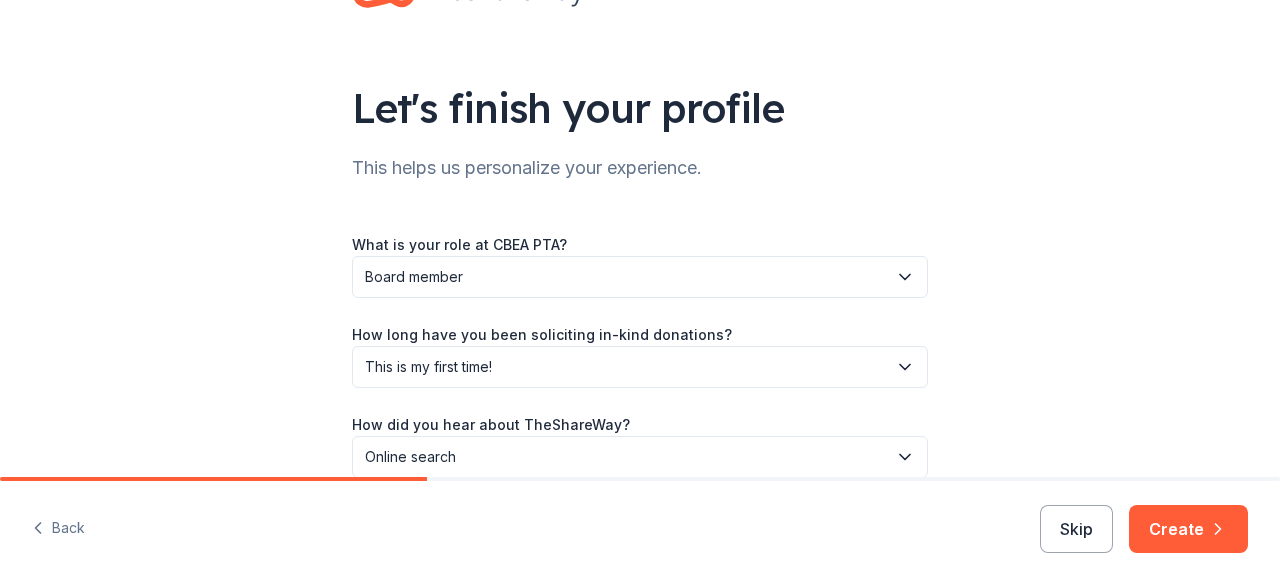 scroll, scrollTop: 176, scrollLeft: 0, axis: vertical 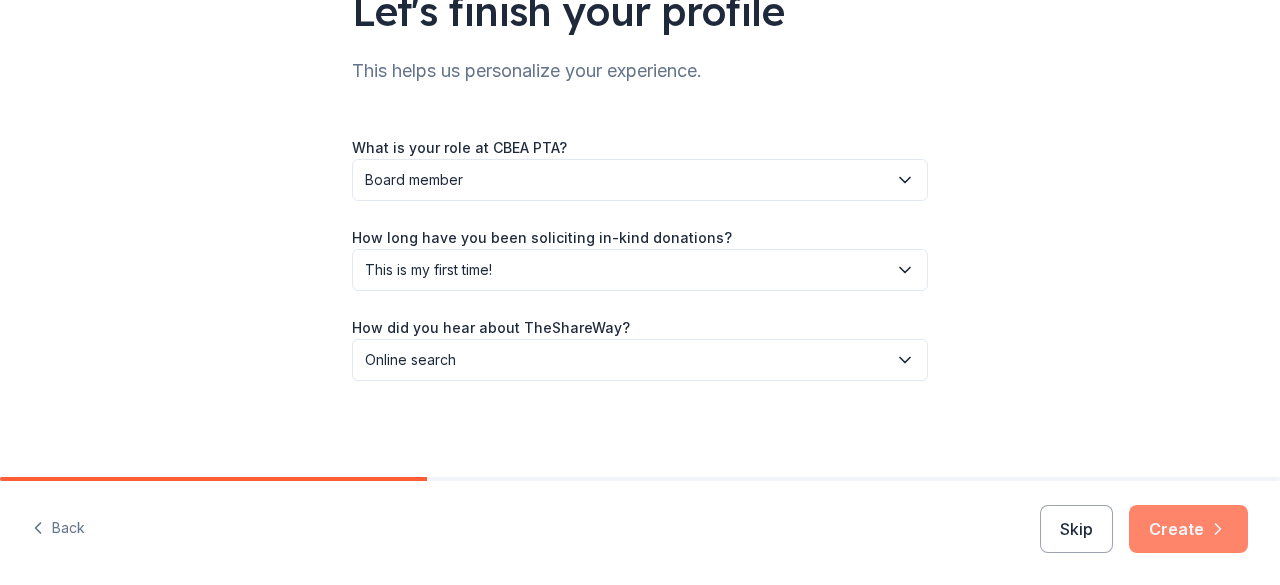 click on "Create" at bounding box center (1188, 529) 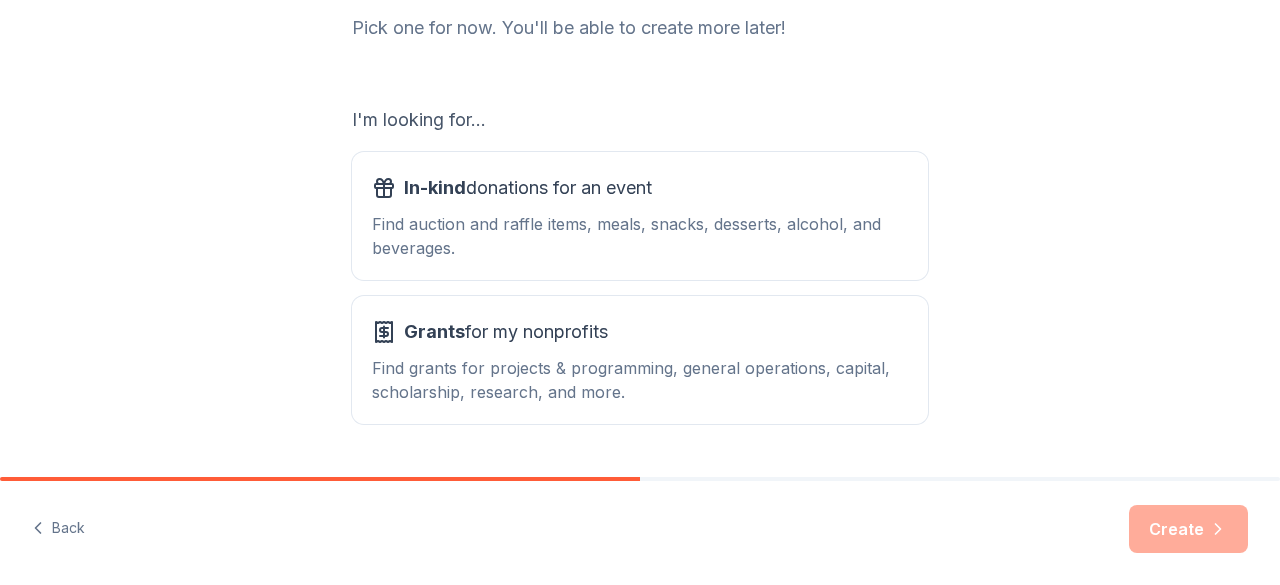scroll, scrollTop: 276, scrollLeft: 0, axis: vertical 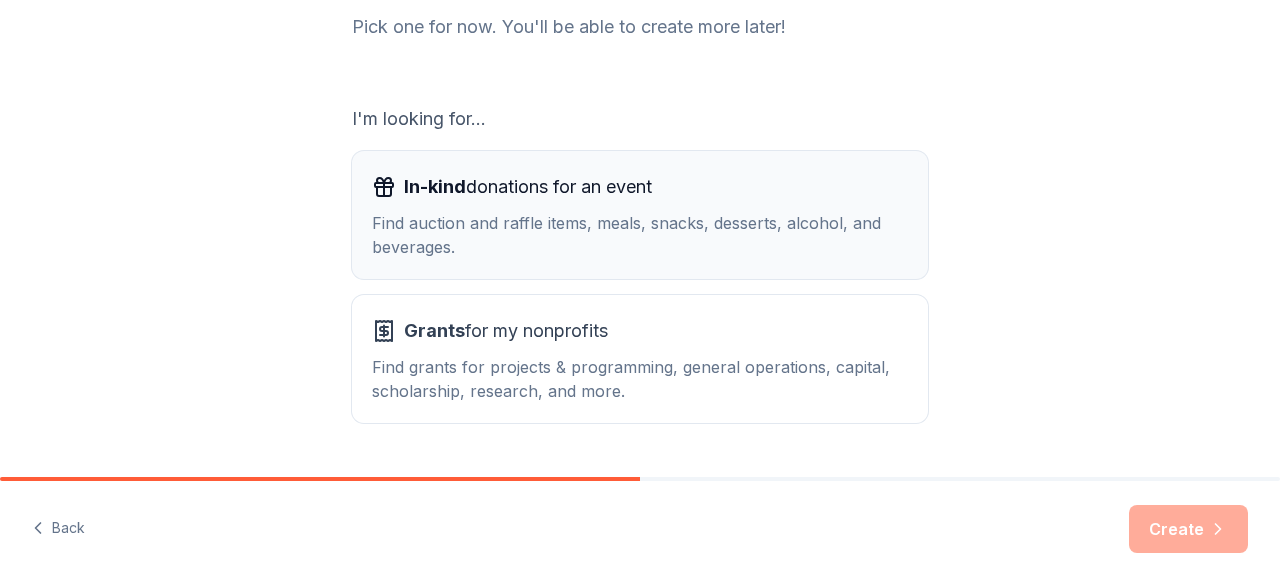 click on "Find auction and raffle items, meals, snacks, desserts, alcohol, and beverages." at bounding box center [640, 235] 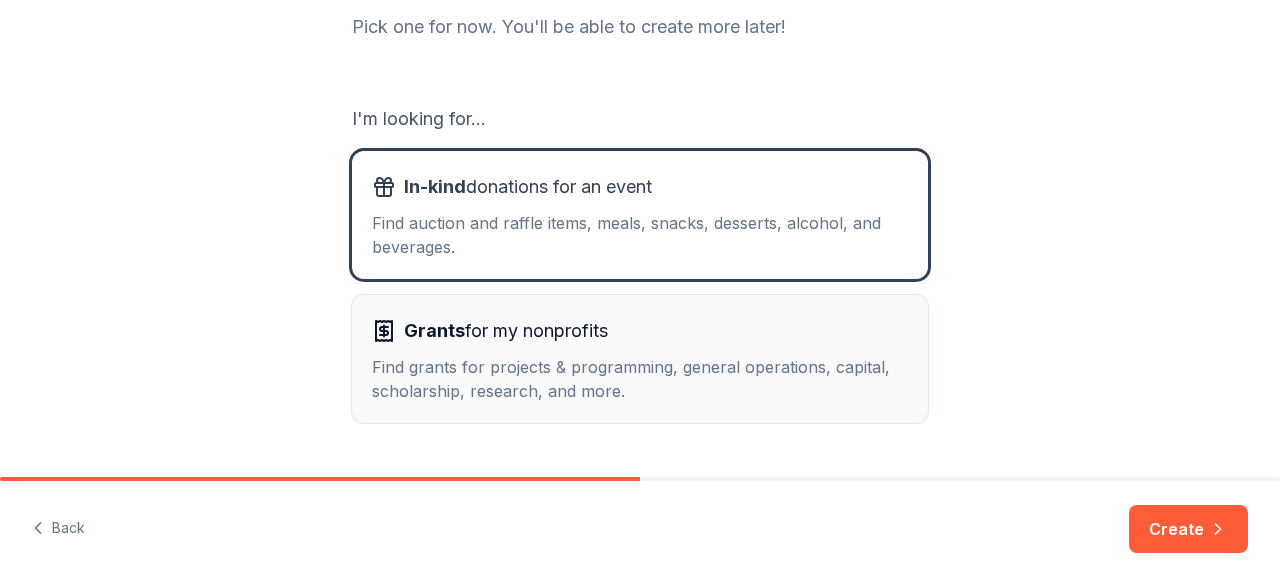 click on "Grants  for my nonprofits" at bounding box center [640, 331] 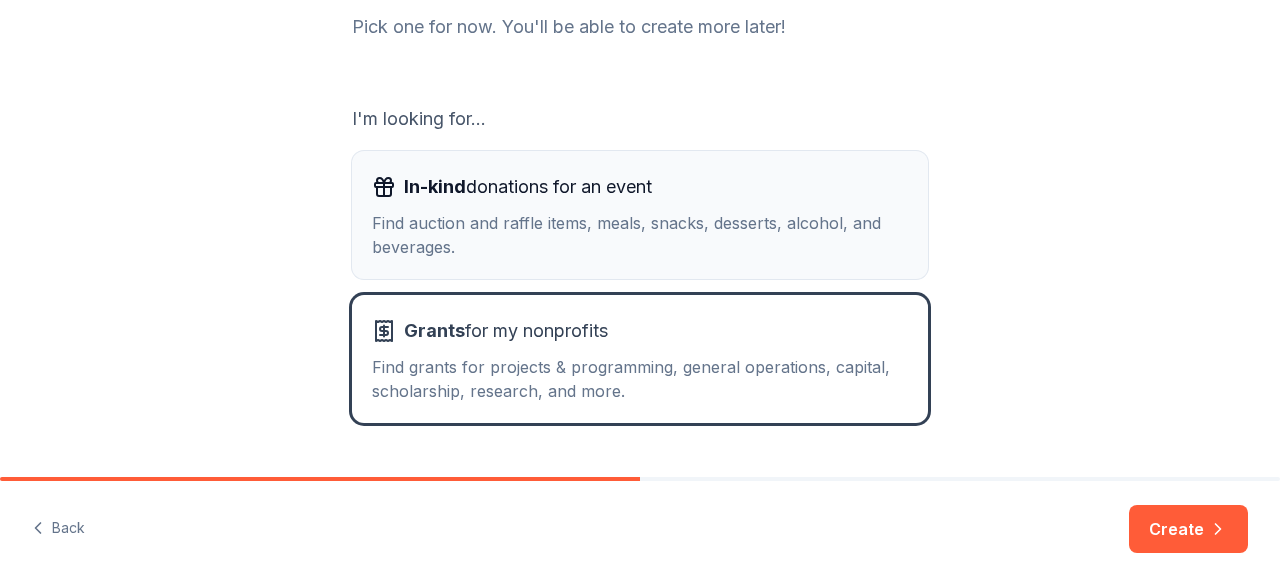 click on "In-kind  donations for an event Find auction and raffle items, meals, snacks, desserts, alcohol, and beverages." at bounding box center (640, 215) 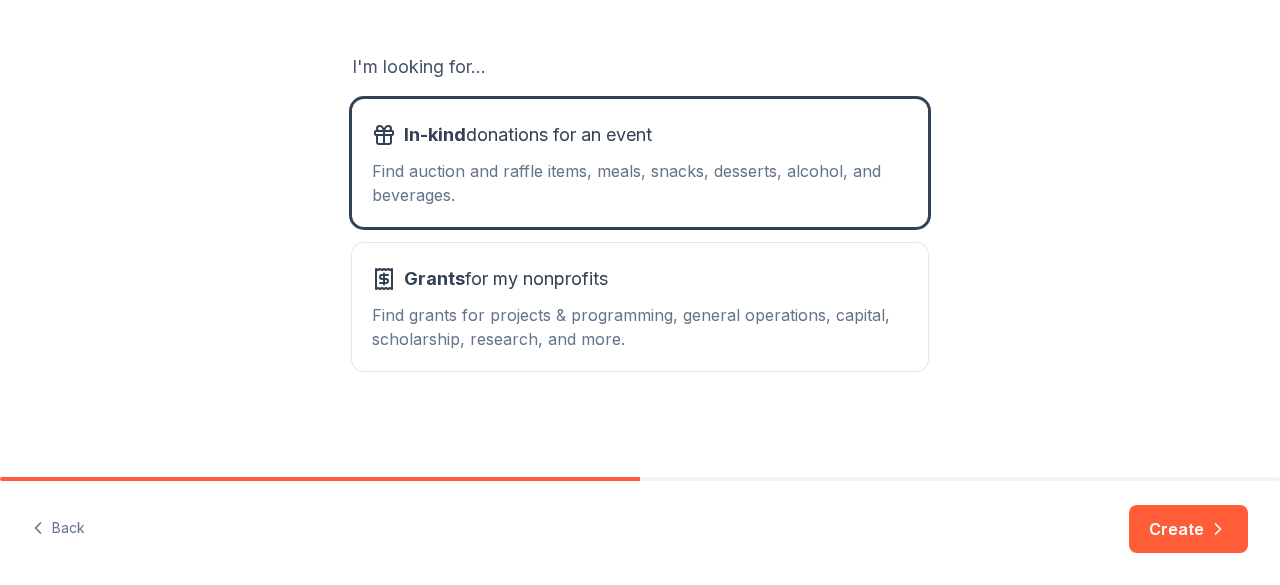 scroll, scrollTop: 330, scrollLeft: 0, axis: vertical 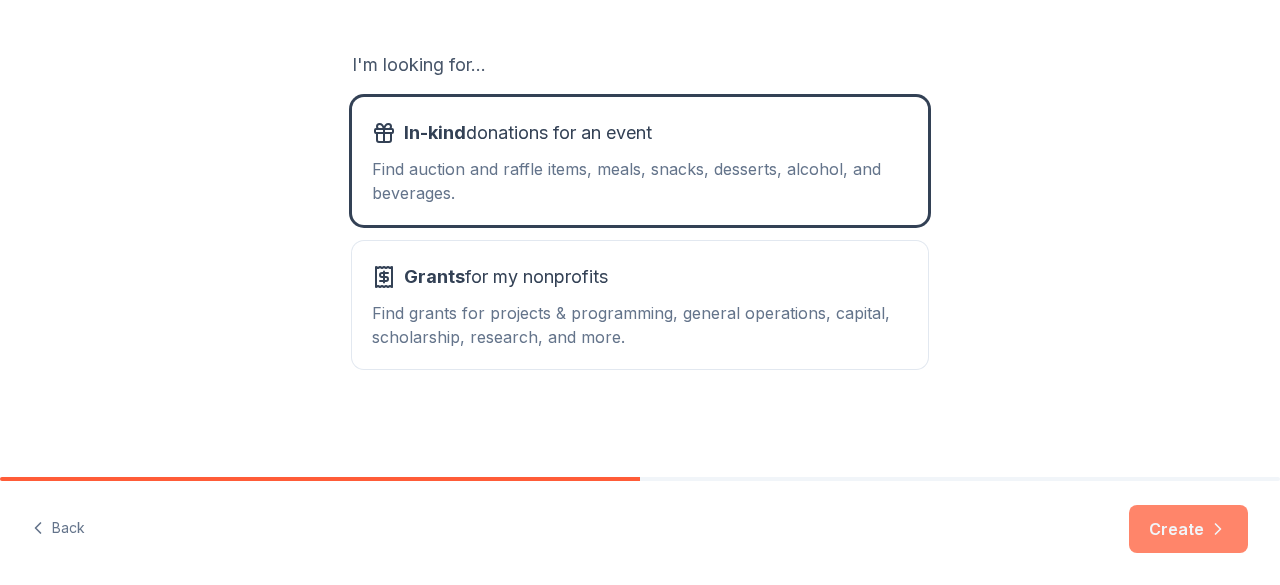 click on "Create" at bounding box center (1188, 529) 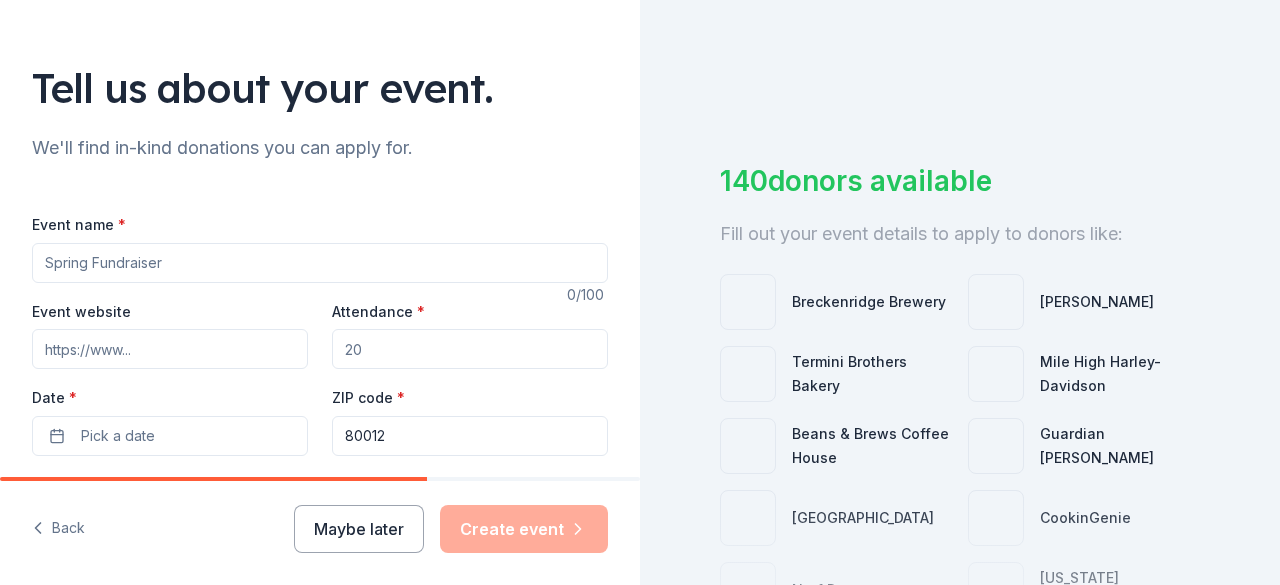 scroll, scrollTop: 100, scrollLeft: 0, axis: vertical 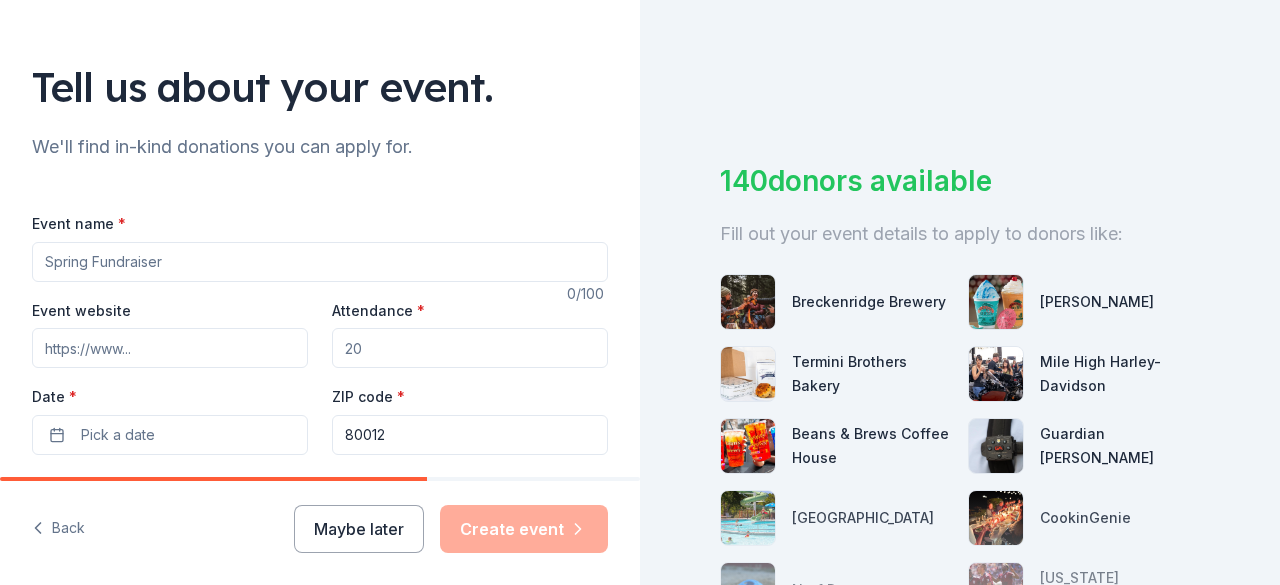click on "Event name *" at bounding box center (320, 262) 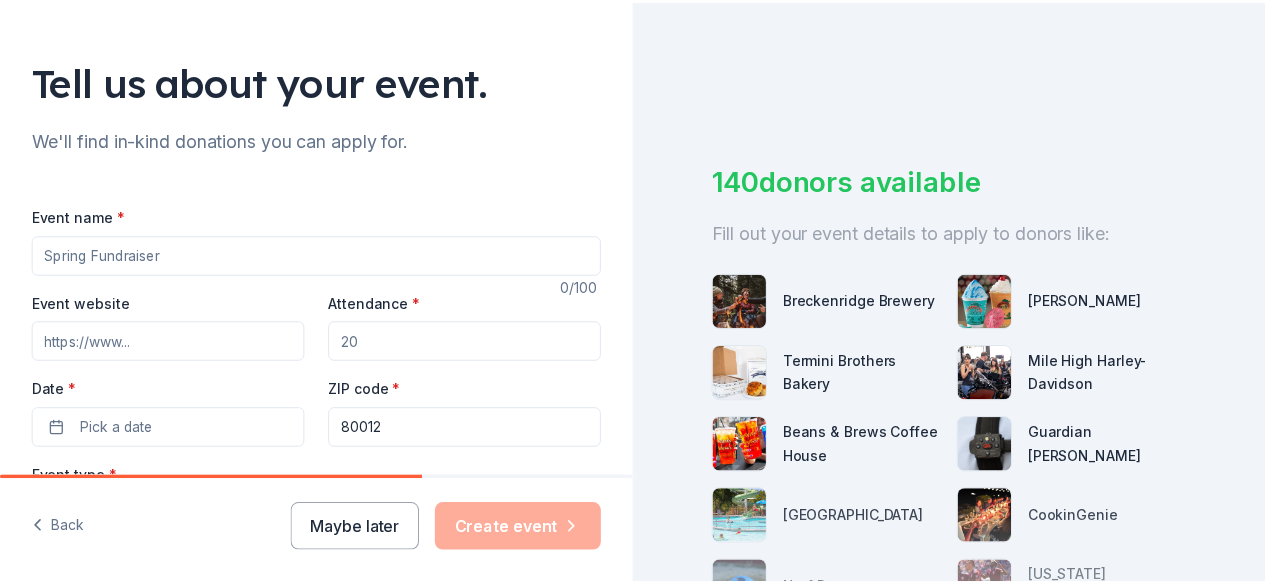 scroll, scrollTop: 105, scrollLeft: 0, axis: vertical 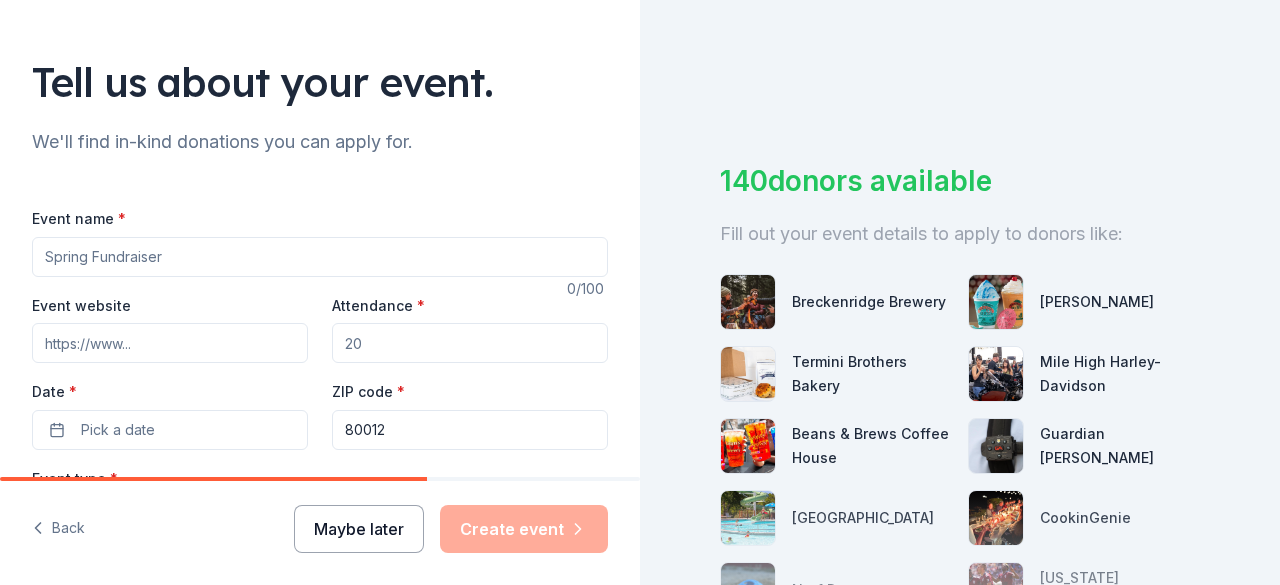 click on "Maybe later" at bounding box center (359, 529) 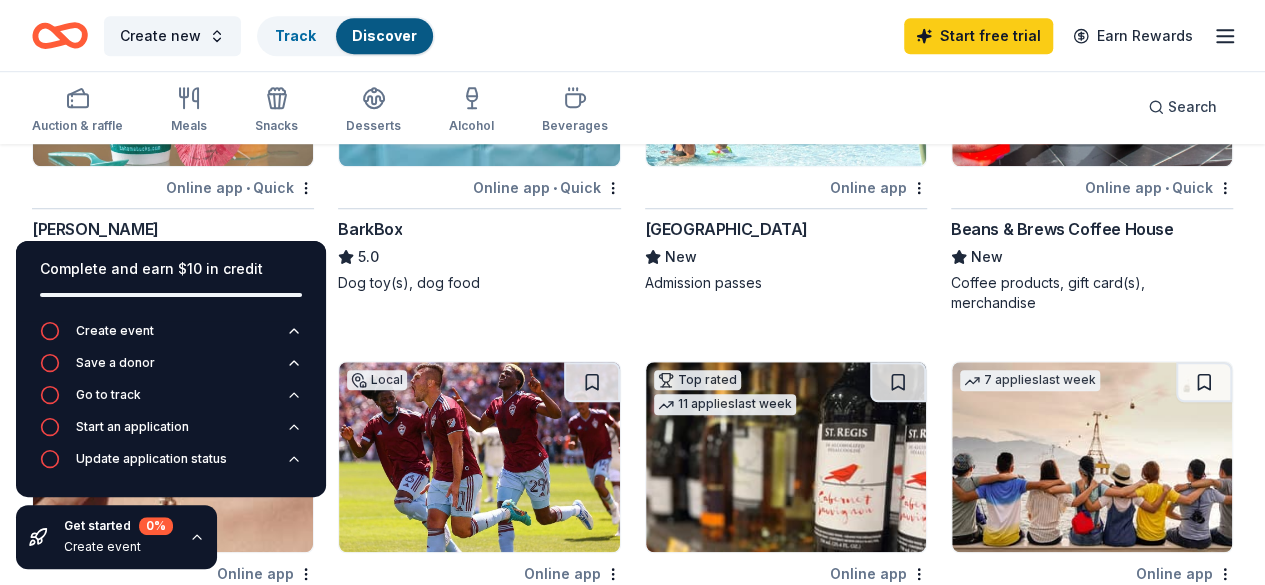 scroll, scrollTop: 699, scrollLeft: 0, axis: vertical 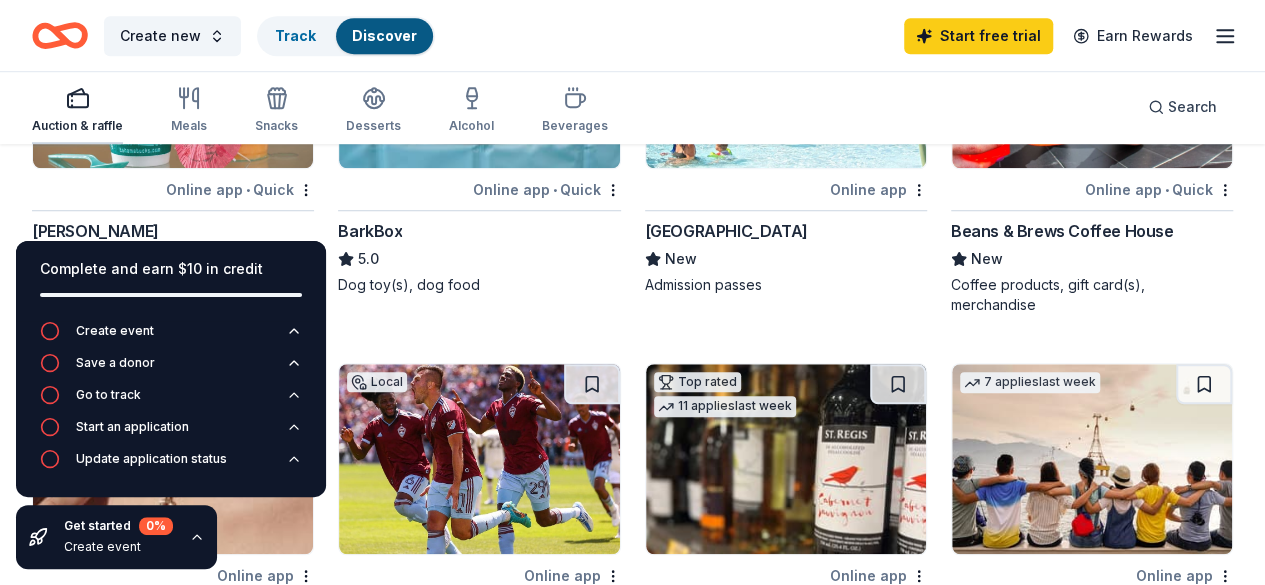 click 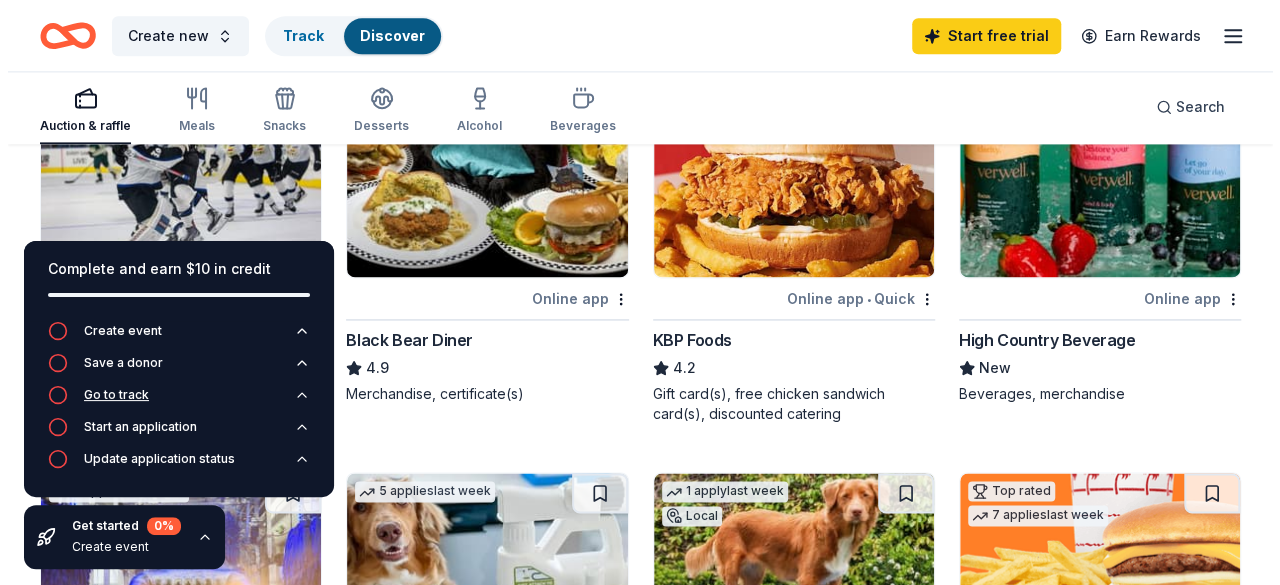 scroll, scrollTop: 1361, scrollLeft: 0, axis: vertical 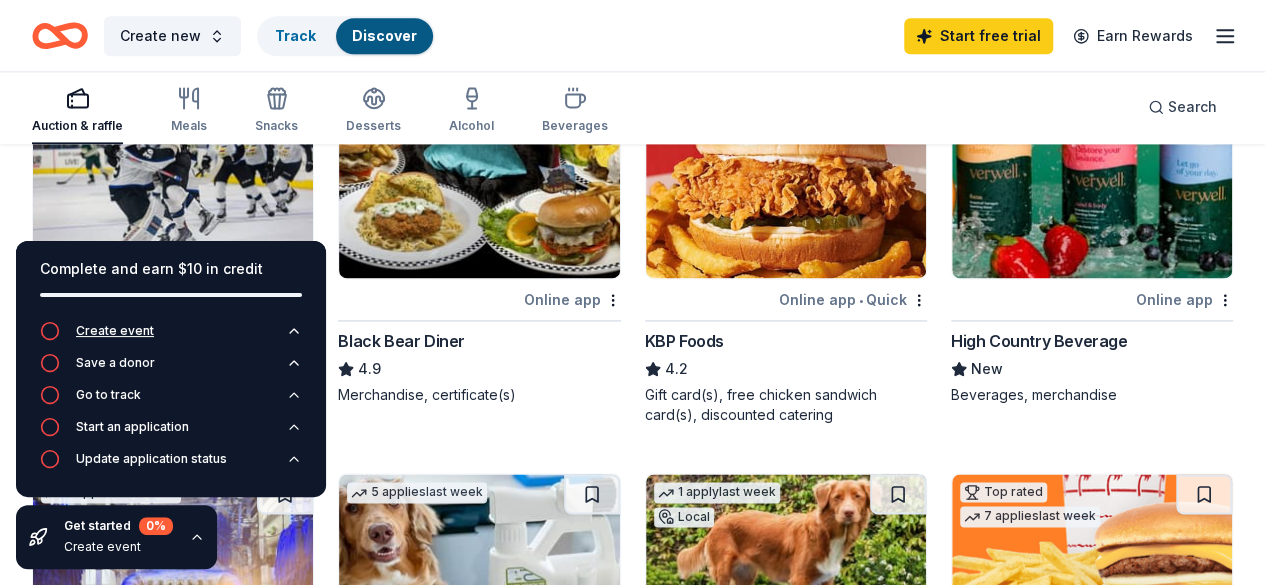 click on "Create event" at bounding box center (115, 331) 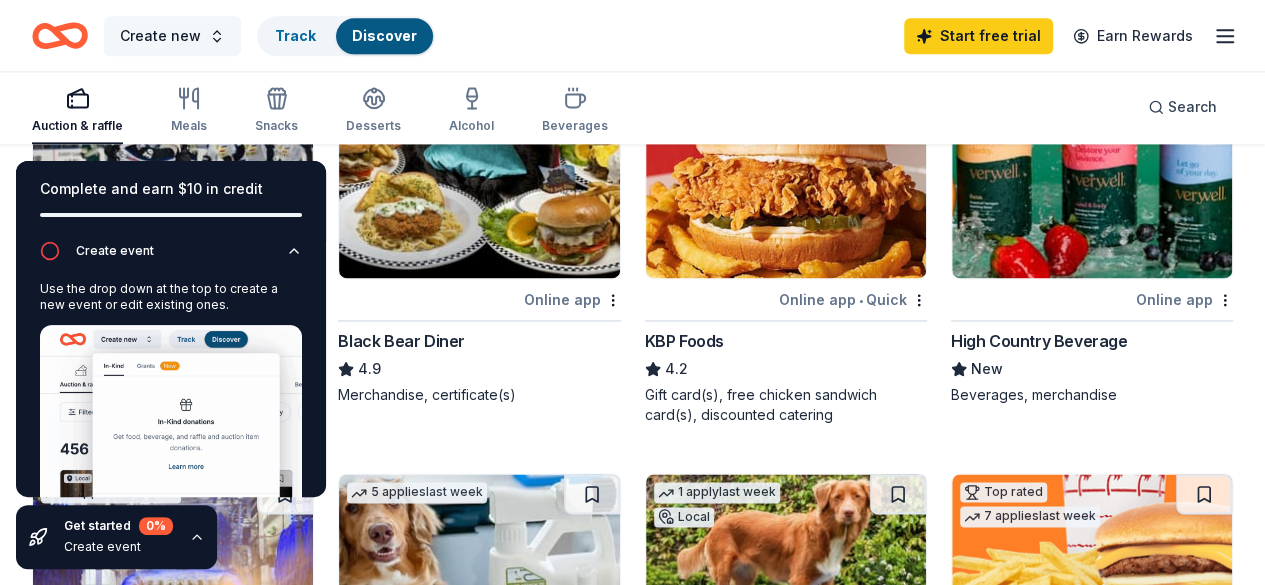 click on "Create new" at bounding box center [160, 36] 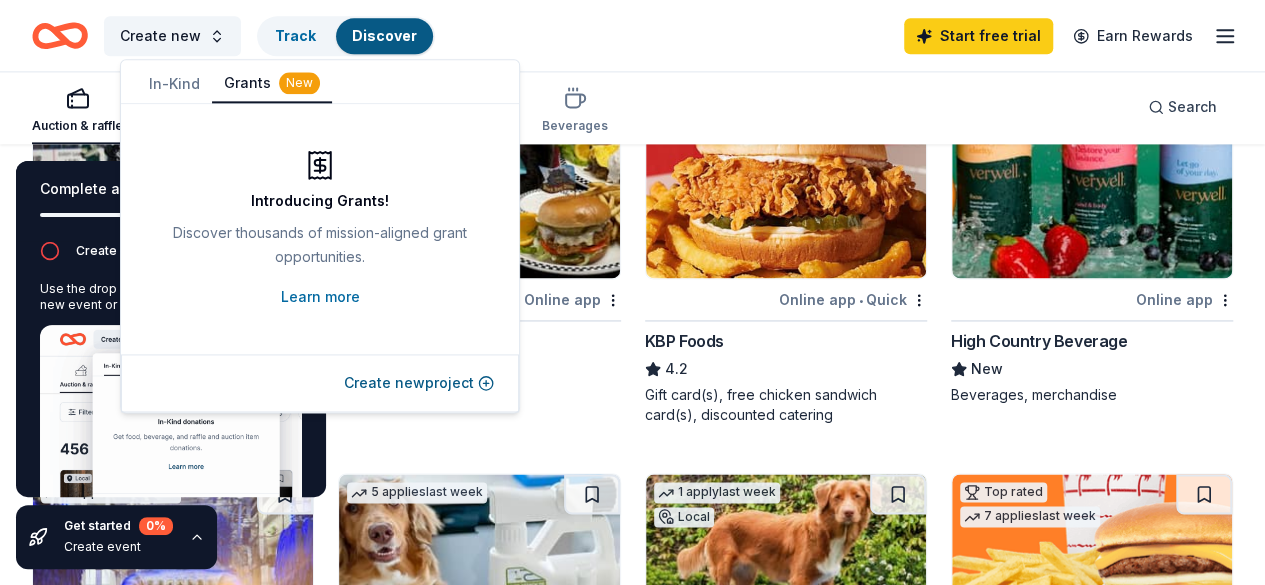 click on "Grants New" at bounding box center (272, 84) 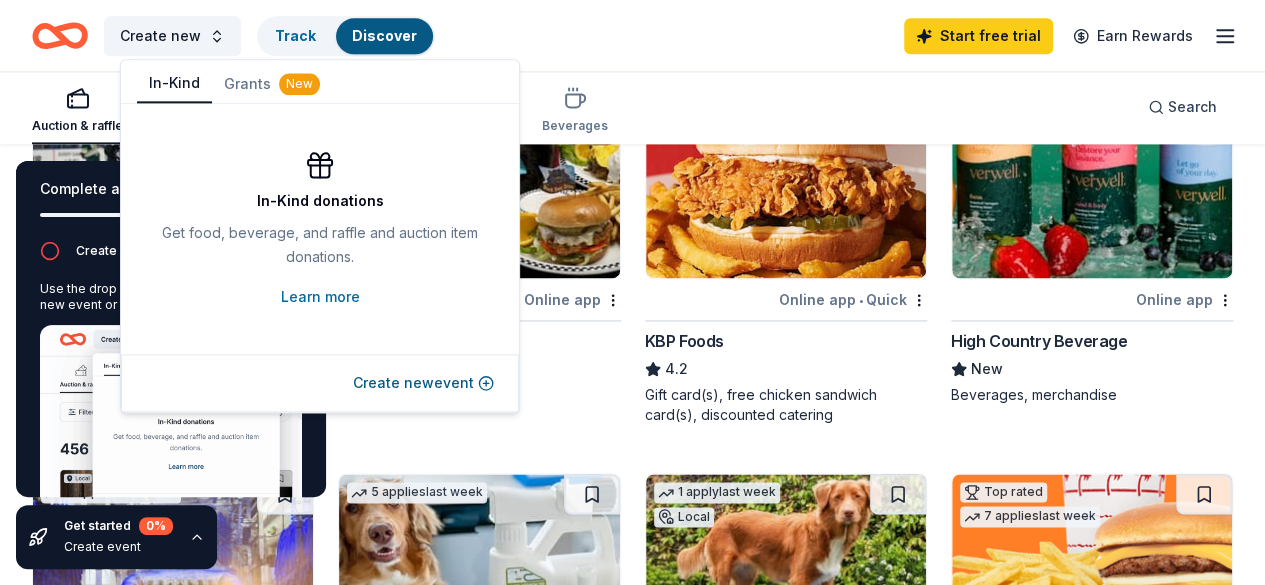 click on "In-Kind" at bounding box center (174, 84) 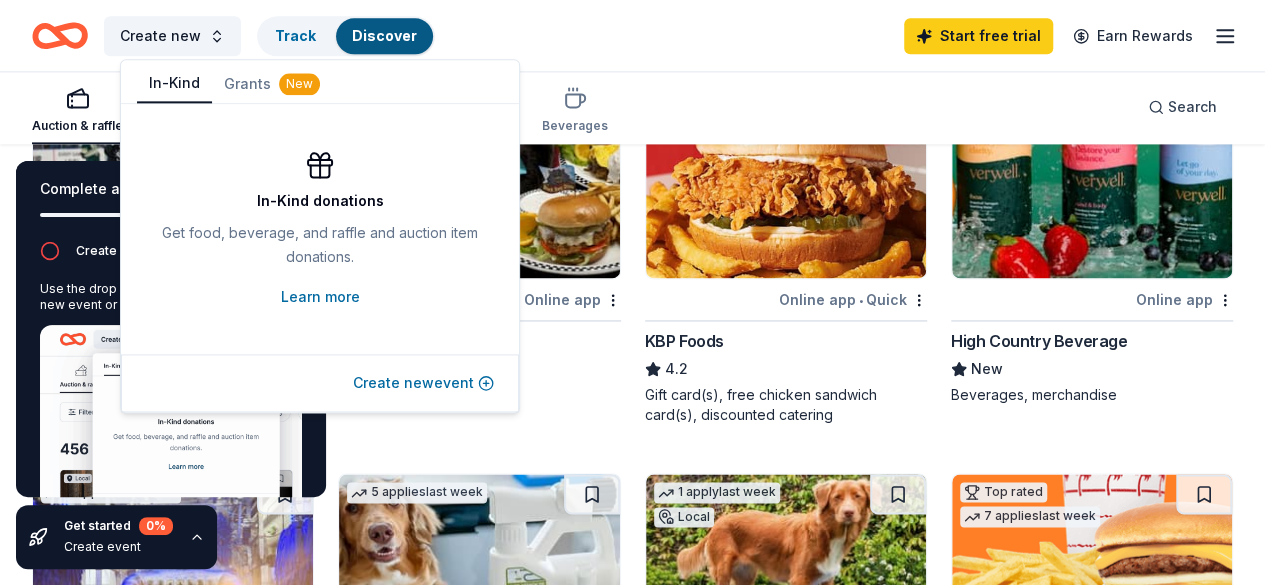 click on "Create new  event" at bounding box center (423, 383) 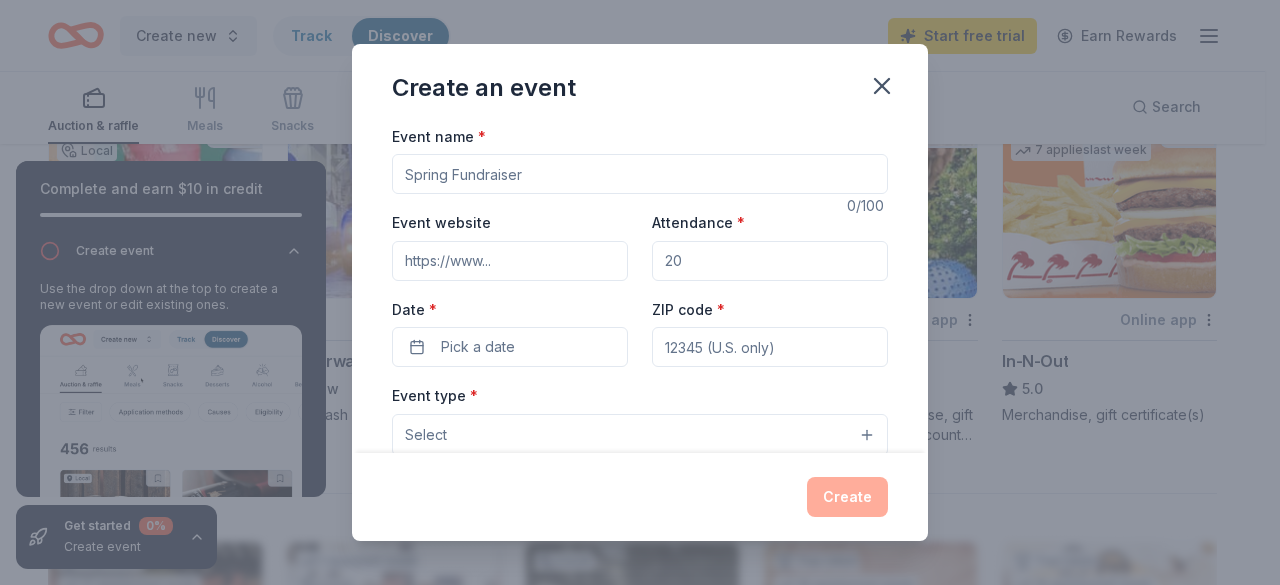 click on "Event name *" at bounding box center [640, 174] 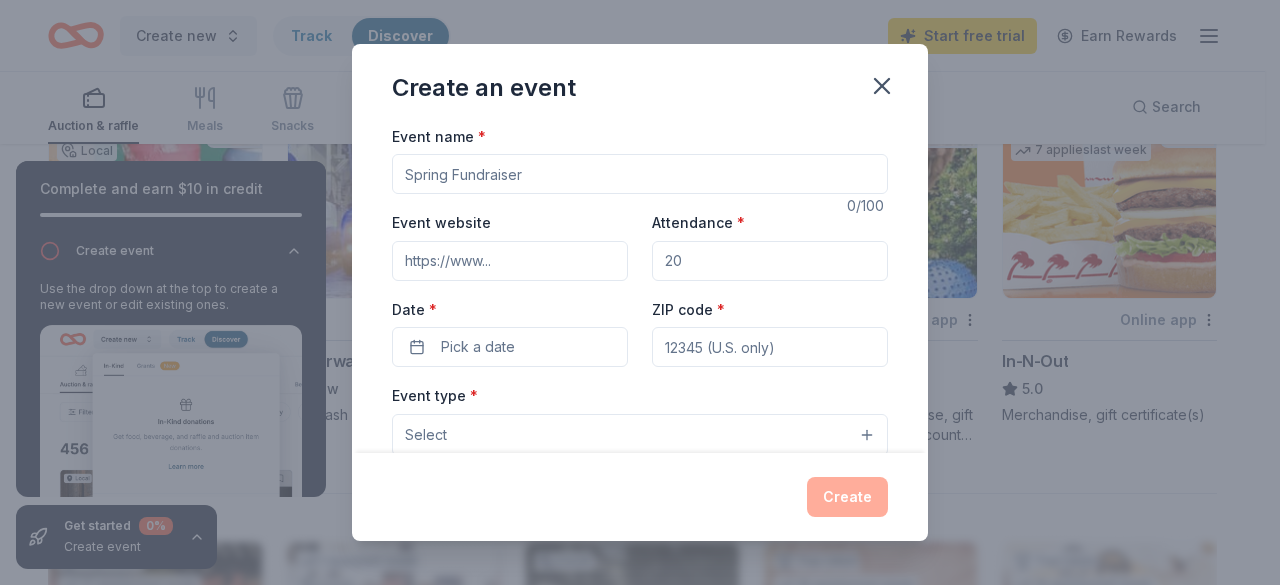 click on "Event name *" at bounding box center (640, 174) 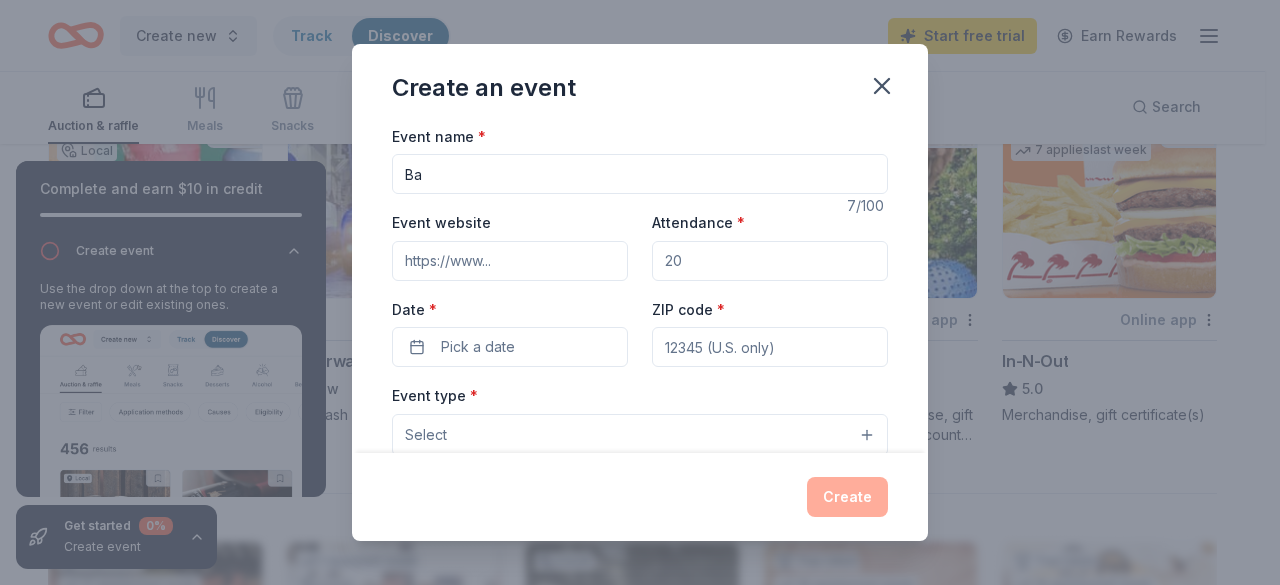 type on "B" 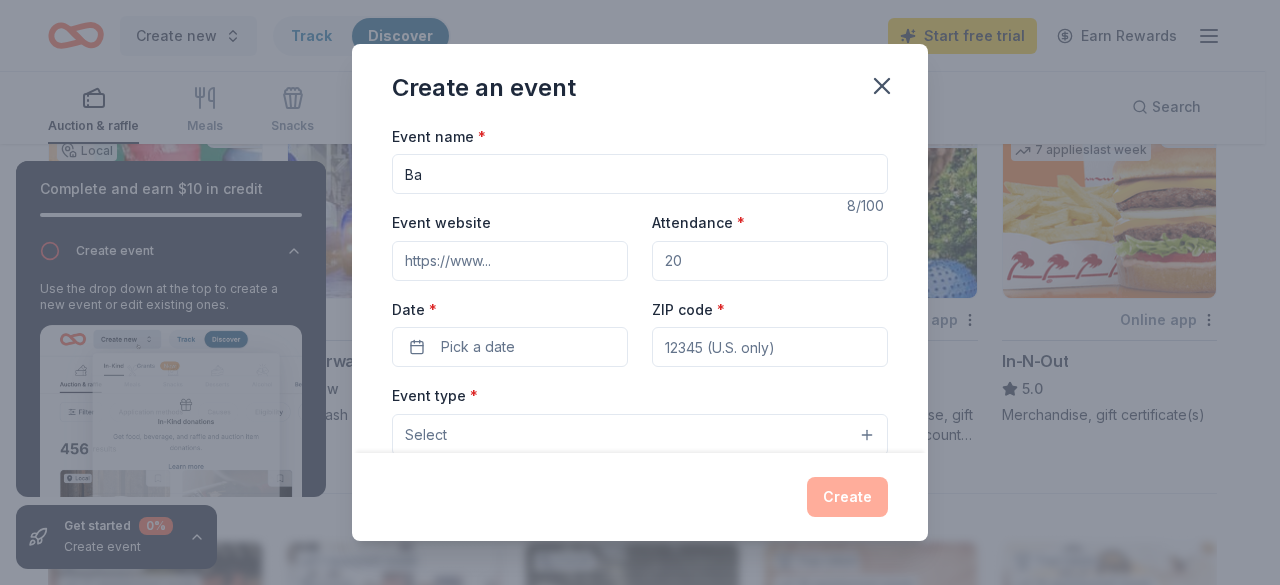 type on "B" 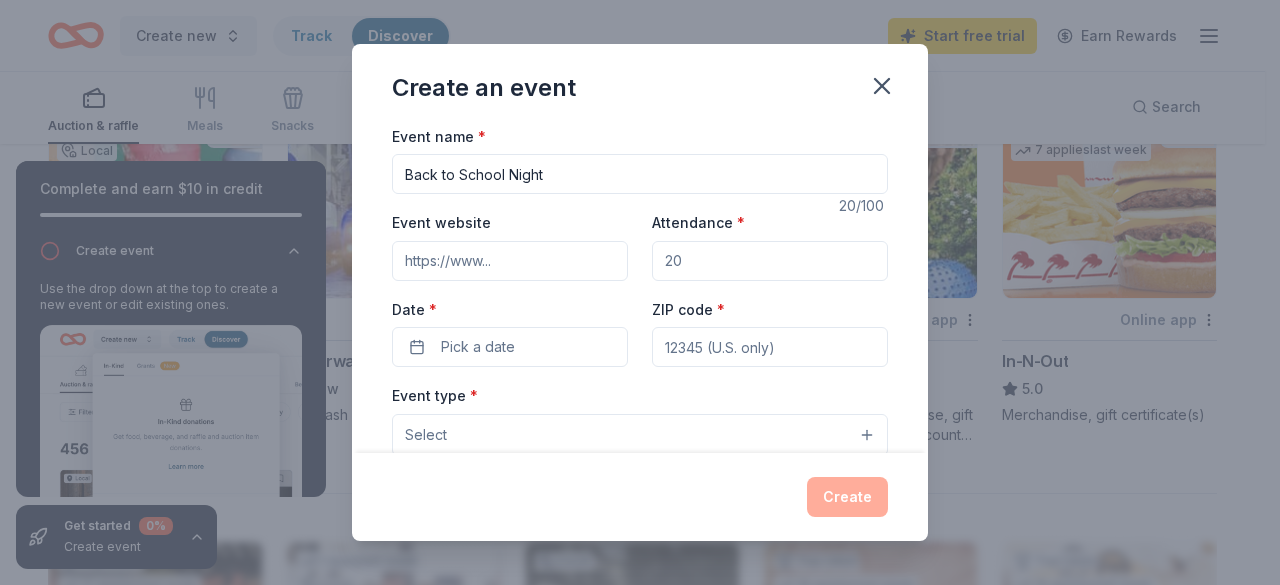 type on "Back to School Night" 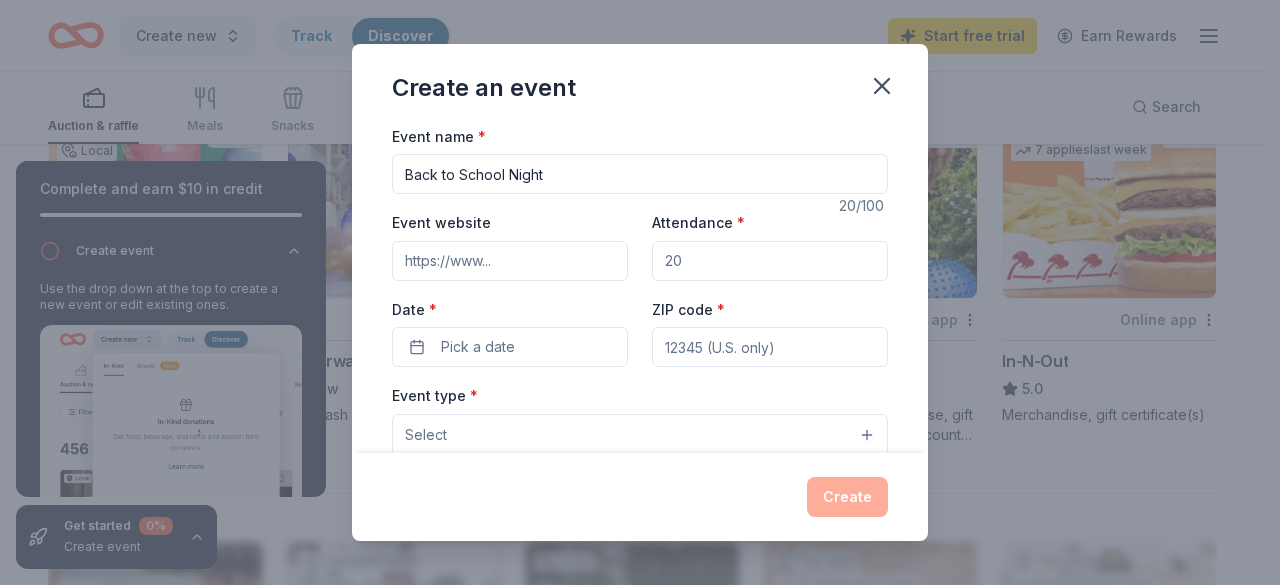 click on "Event website" at bounding box center (510, 261) 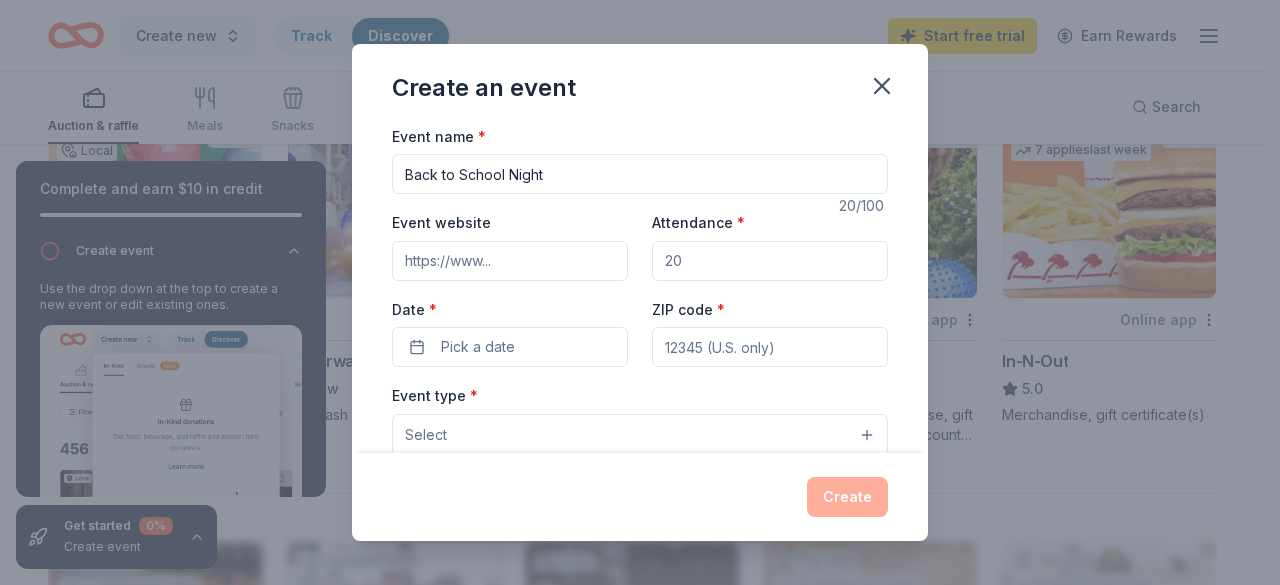 click on "Attendance *" at bounding box center (770, 261) 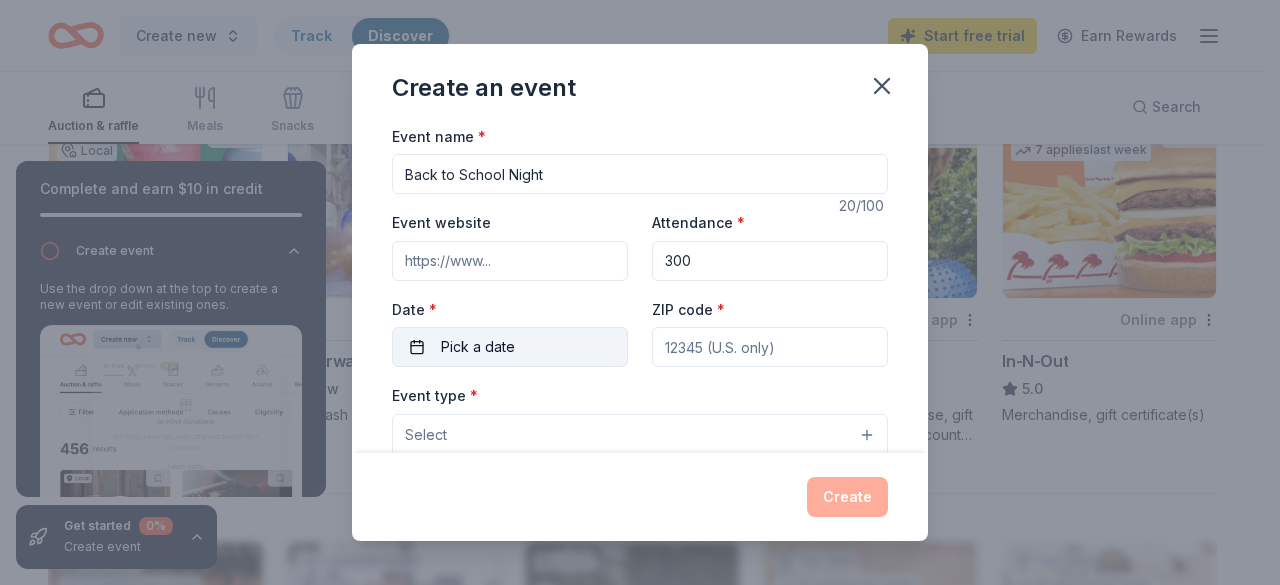 type on "300" 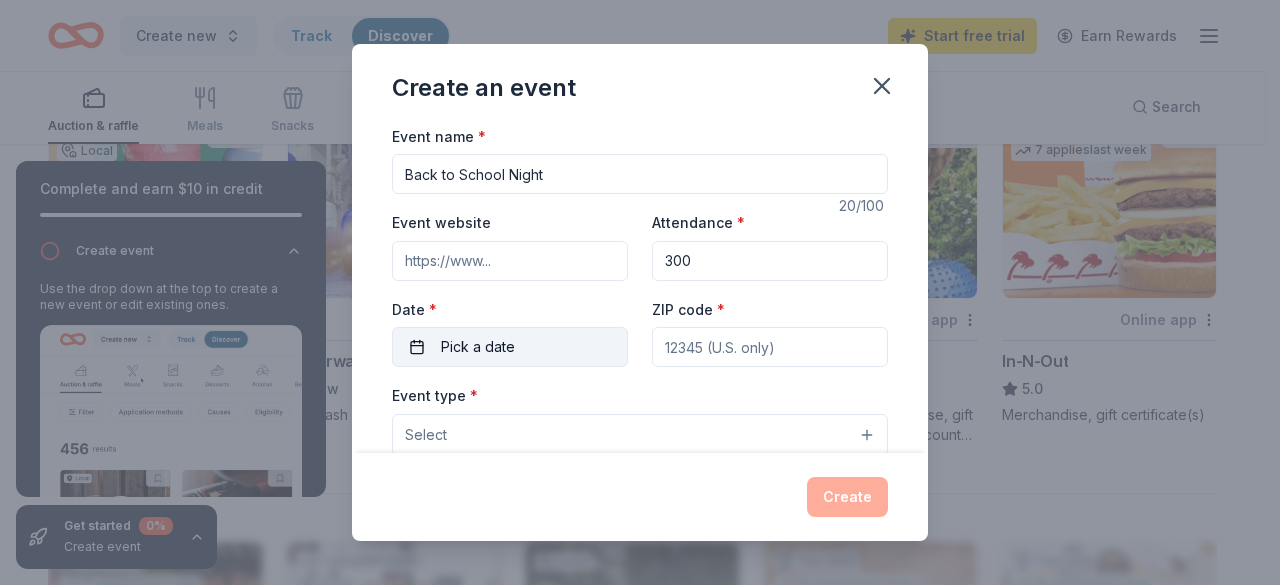 click on "Pick a date" at bounding box center [510, 347] 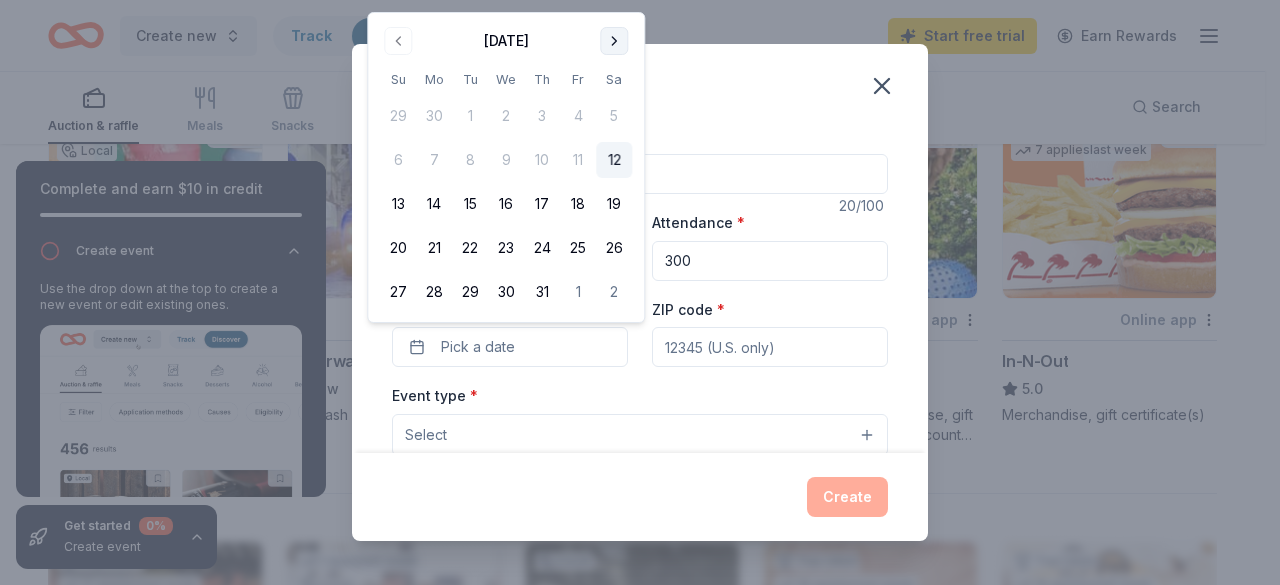 click at bounding box center [614, 41] 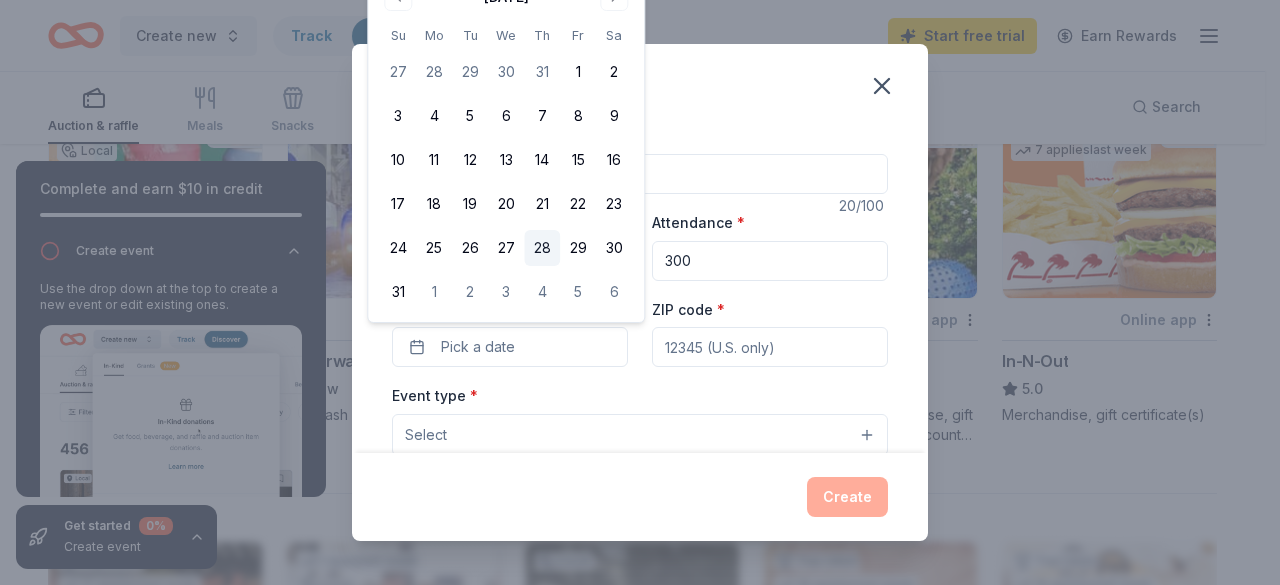 click on "28" at bounding box center (542, 248) 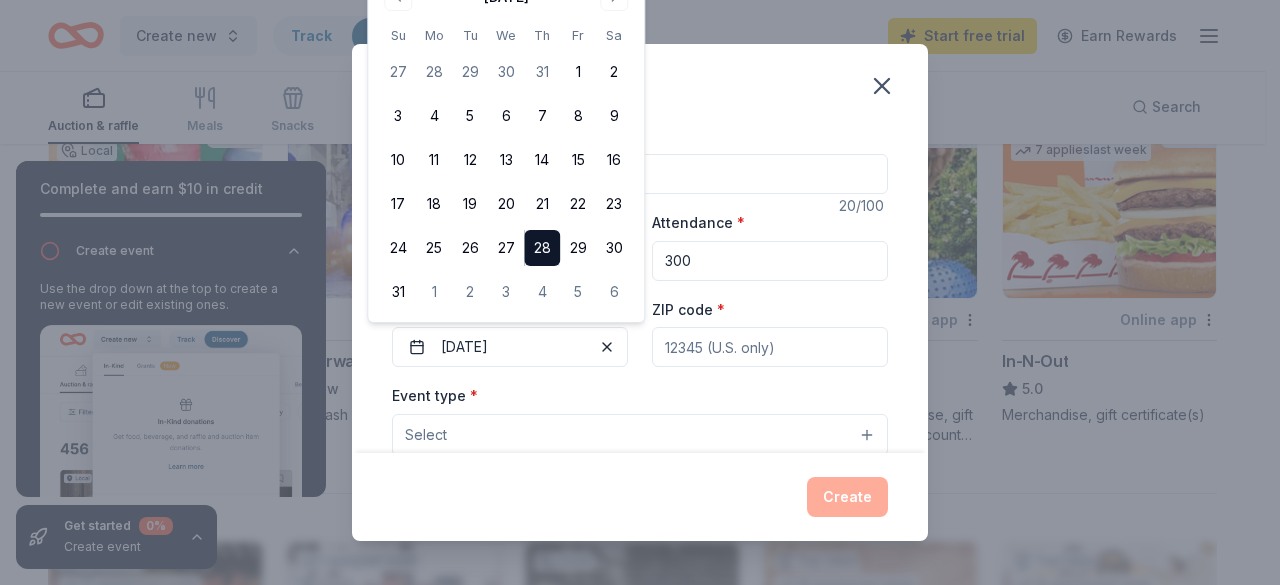 click on "ZIP code *" at bounding box center [770, 347] 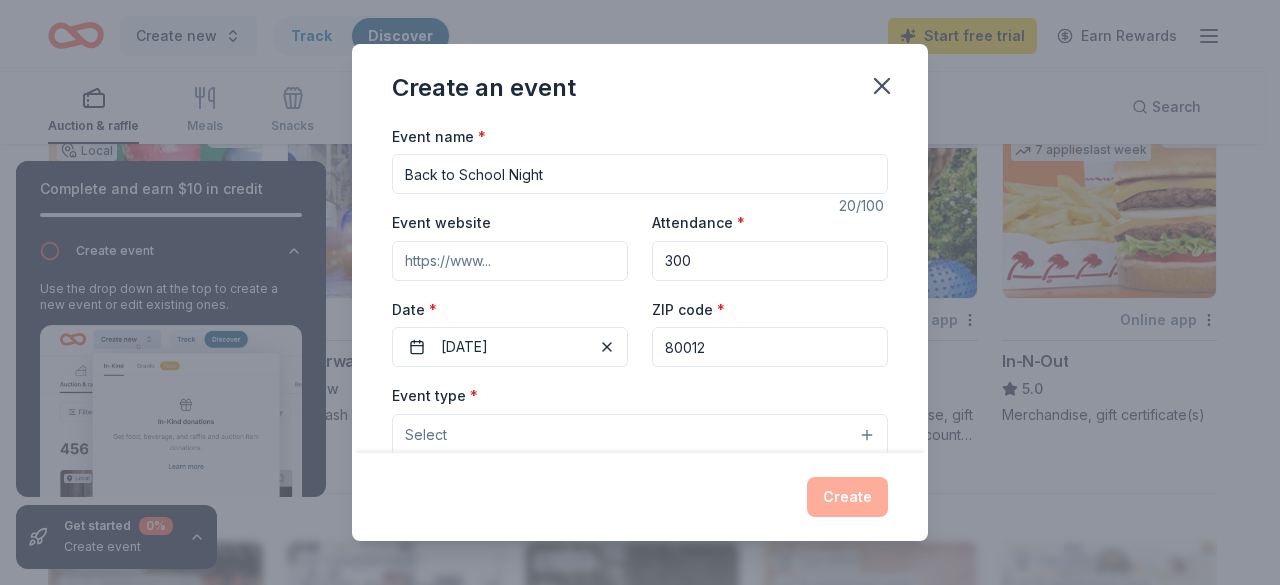 type on "80012" 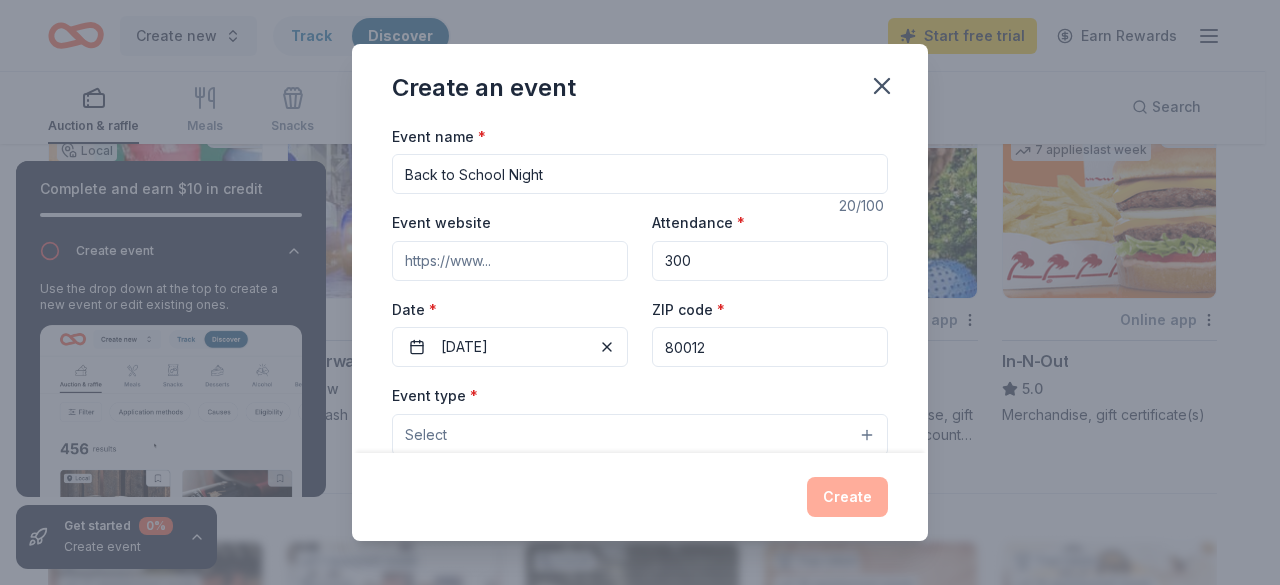 click on "Select" at bounding box center (640, 435) 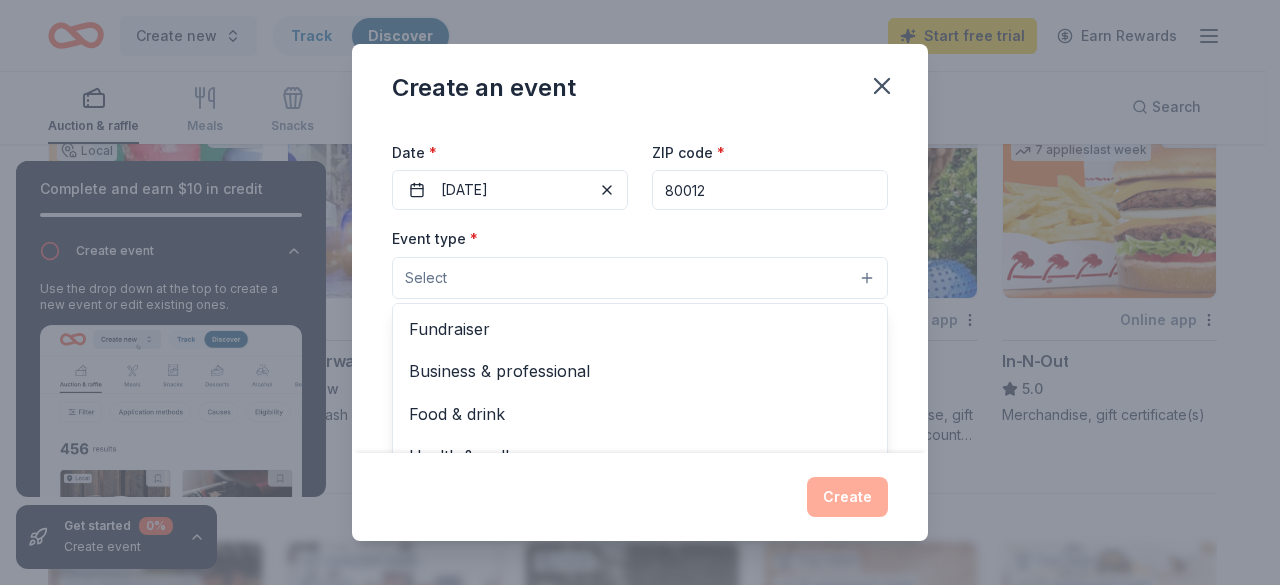 scroll, scrollTop: 200, scrollLeft: 0, axis: vertical 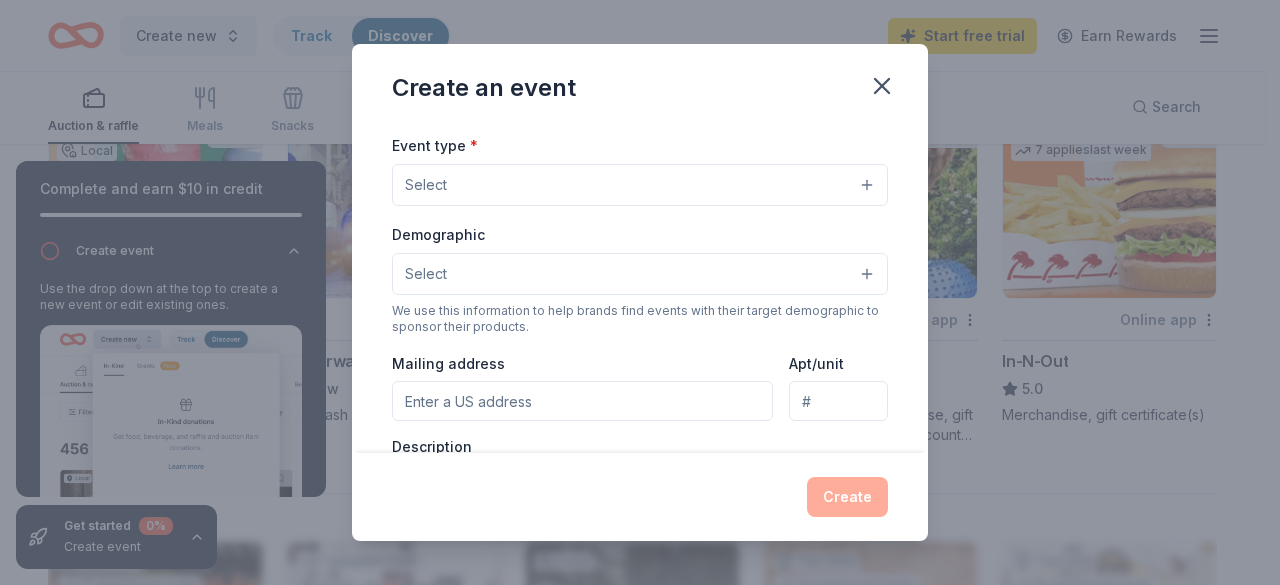 click on "Select" at bounding box center [640, 185] 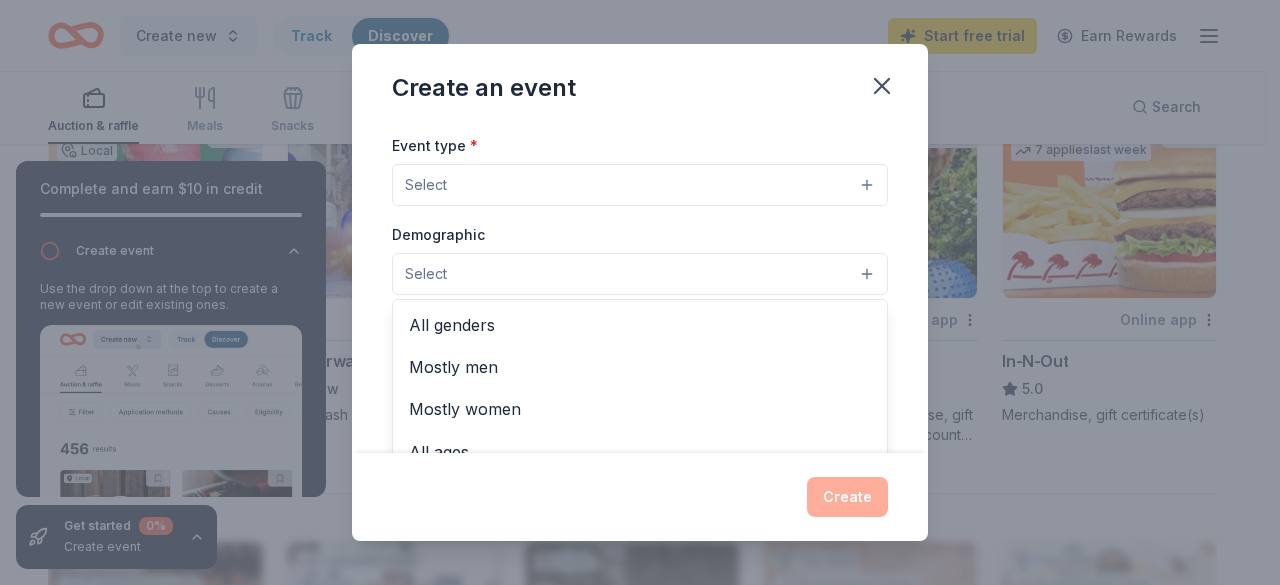click on "Select" at bounding box center [640, 274] 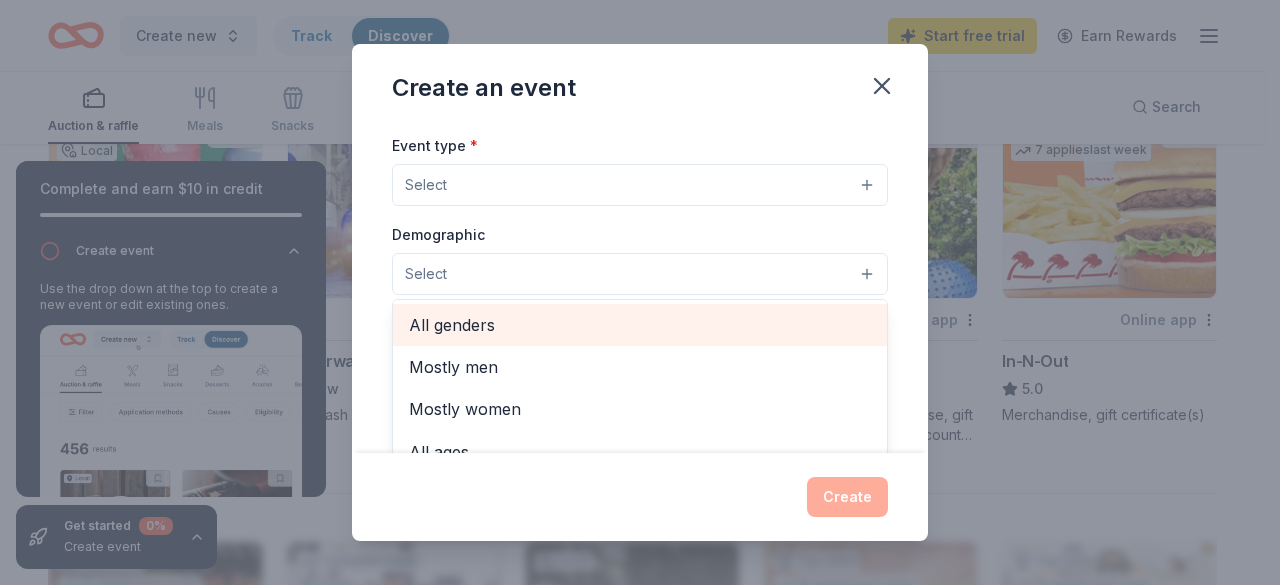 click on "All genders" at bounding box center [640, 325] 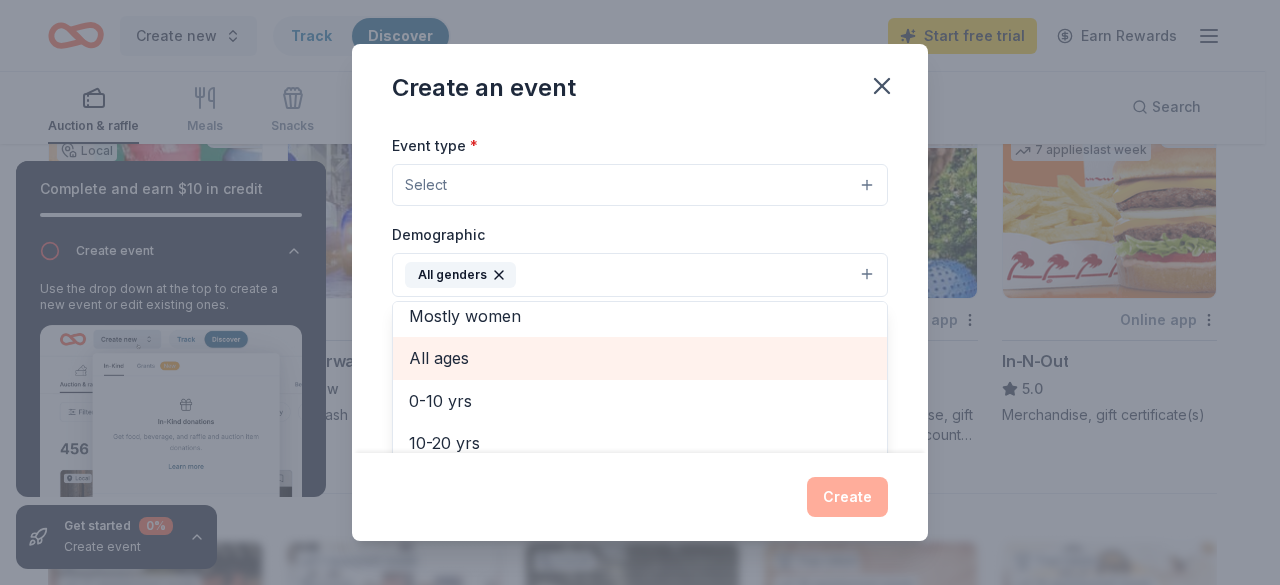 scroll, scrollTop: 55, scrollLeft: 0, axis: vertical 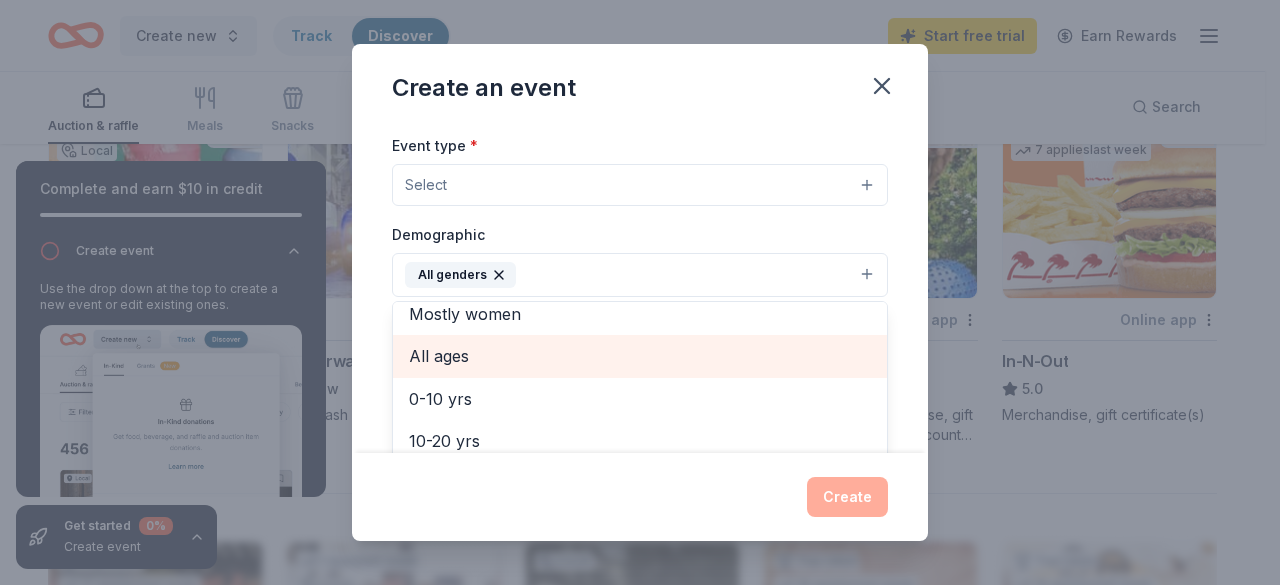 click on "All ages" at bounding box center [640, 356] 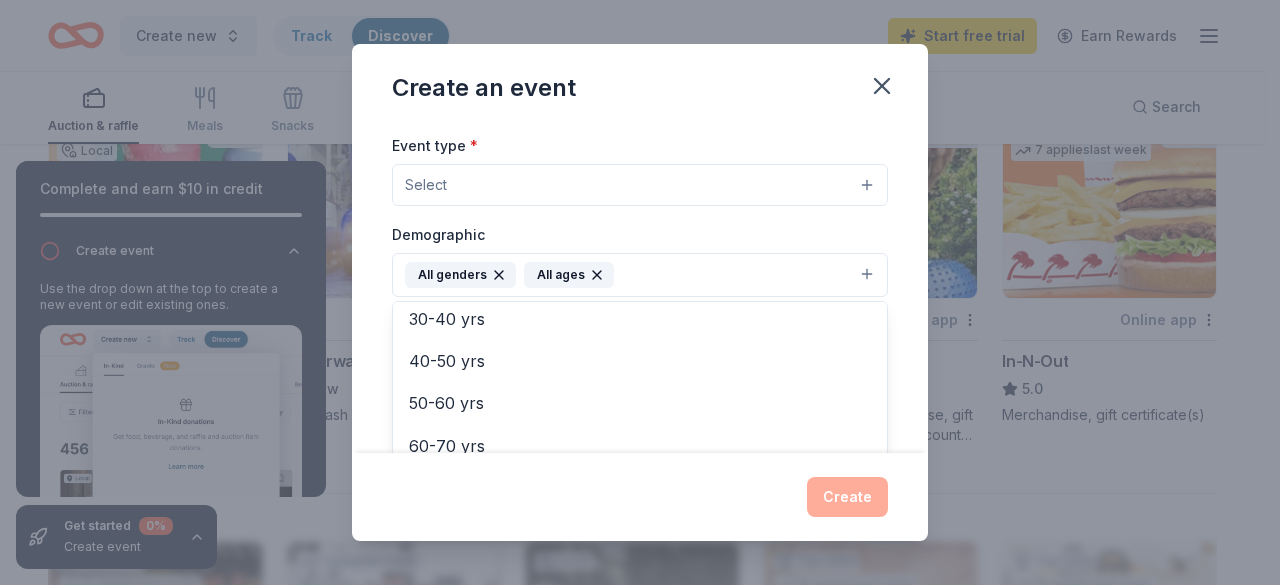 scroll, scrollTop: 236, scrollLeft: 0, axis: vertical 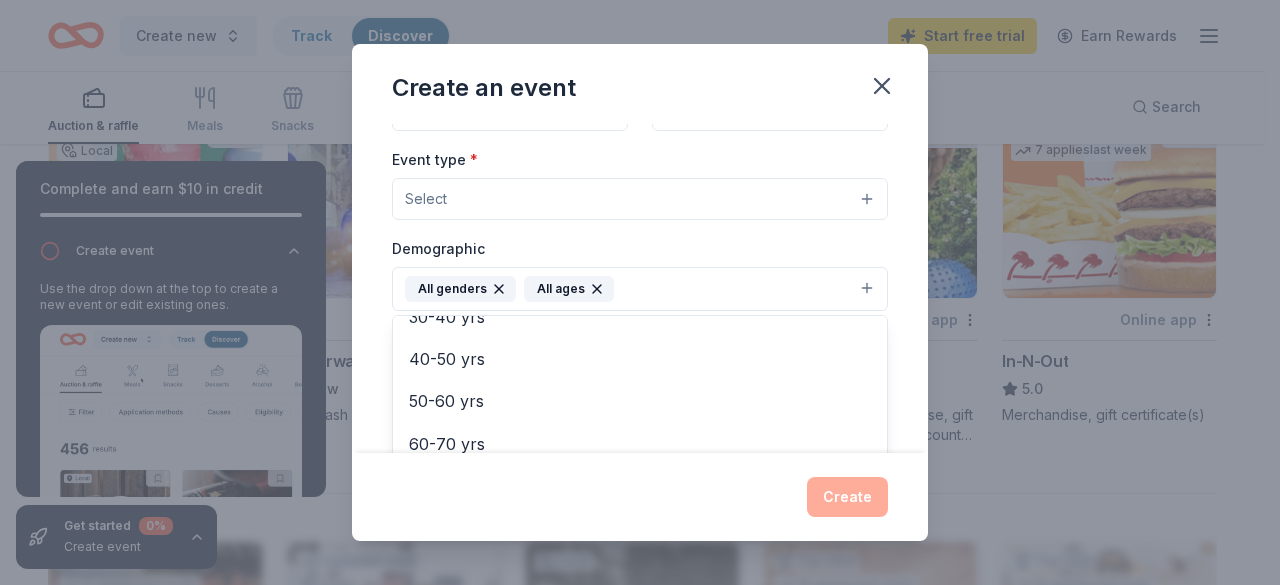 click on "Event name * Back to School Night 20 /100 Event website Attendance * 300 Date * [DATE] ZIP code * 80012 Event type * Select Demographic All genders All ages Mostly men Mostly women 0-10 yrs 10-20 yrs 20-30 yrs 30-40 yrs 40-50 yrs 50-60 yrs 60-70 yrs 70-80 yrs 80+ yrs We use this information to help brands find events with their target demographic to sponsor their products. Mailing address Apt/unit Description What are you looking for? * Auction & raffle Meals Snacks Desserts Alcohol Beverages Send me reminders Email me reminders of donor application deadlines Recurring event" at bounding box center [640, 289] 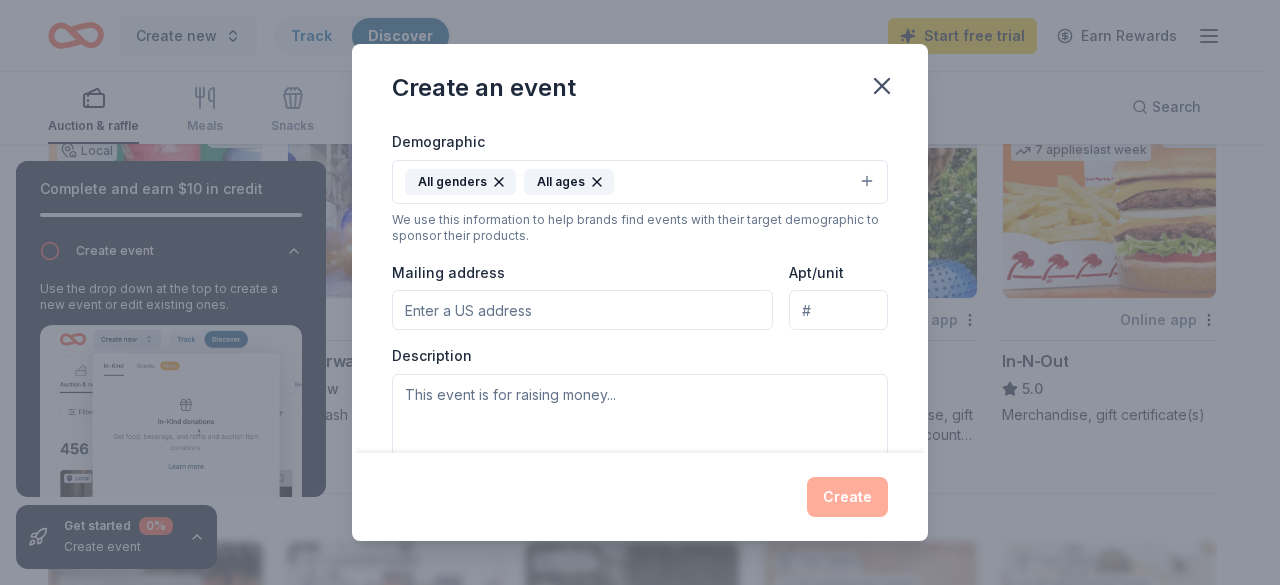 scroll, scrollTop: 344, scrollLeft: 0, axis: vertical 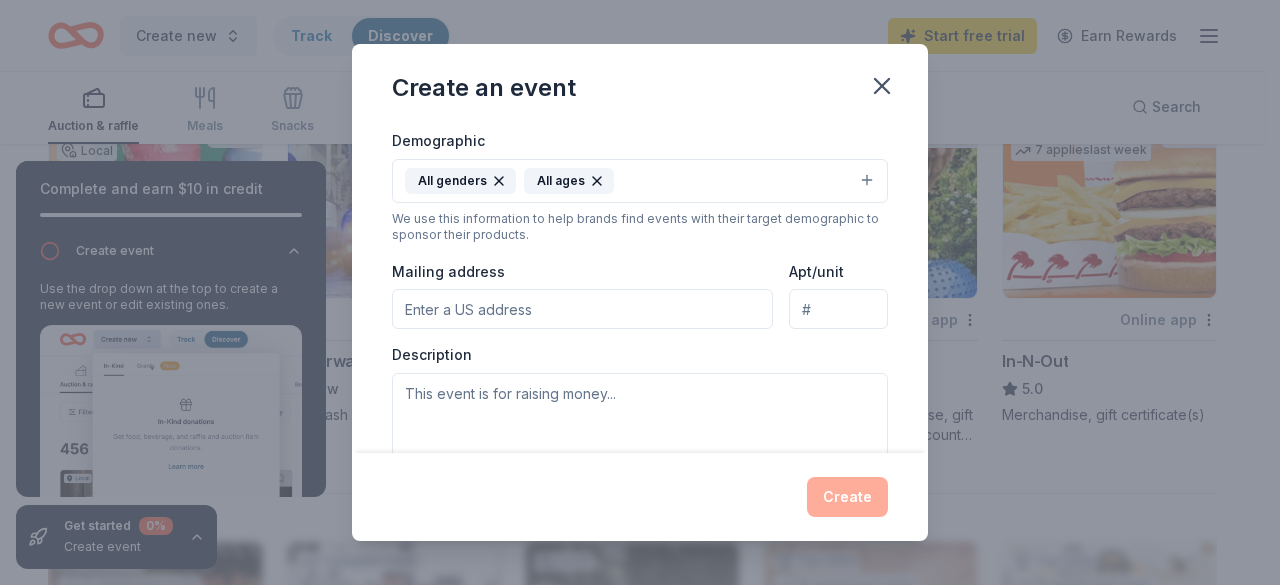 click on "Mailing address" at bounding box center (582, 309) 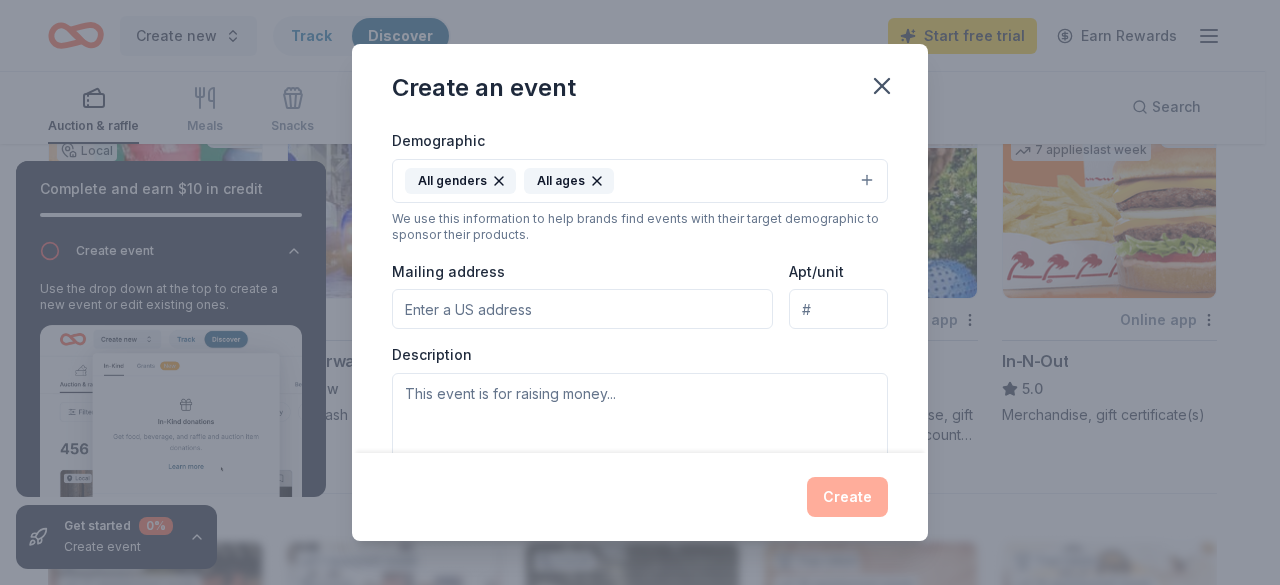 click on "Mailing address" at bounding box center (582, 309) 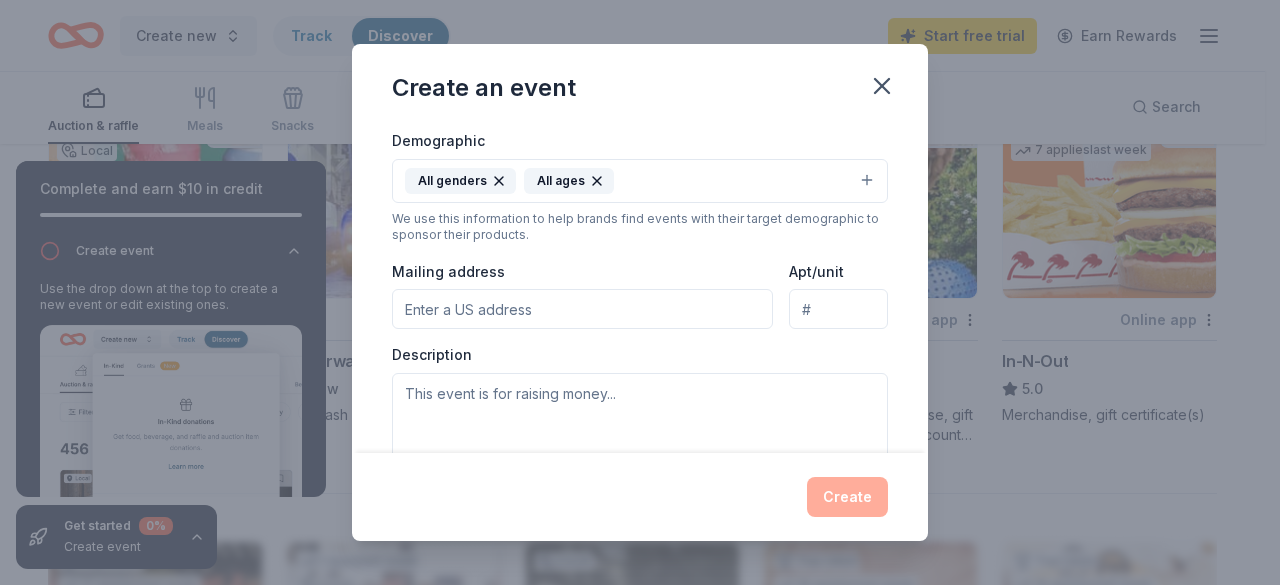 paste on "[STREET_ADDRESS]" 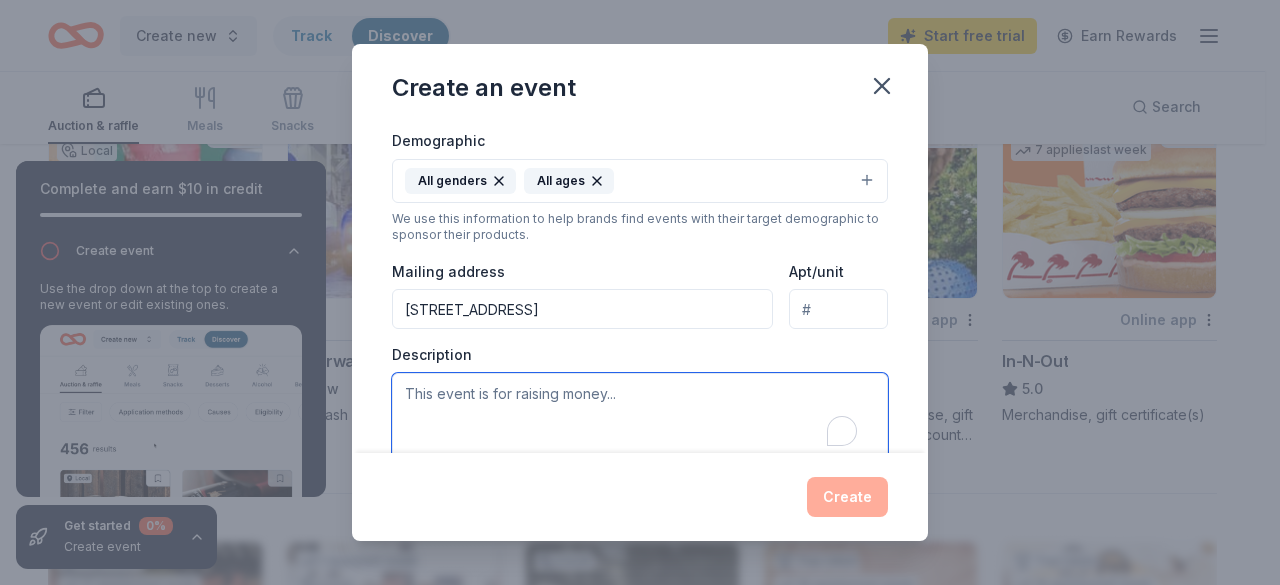 type on "[STREET_ADDRESS]" 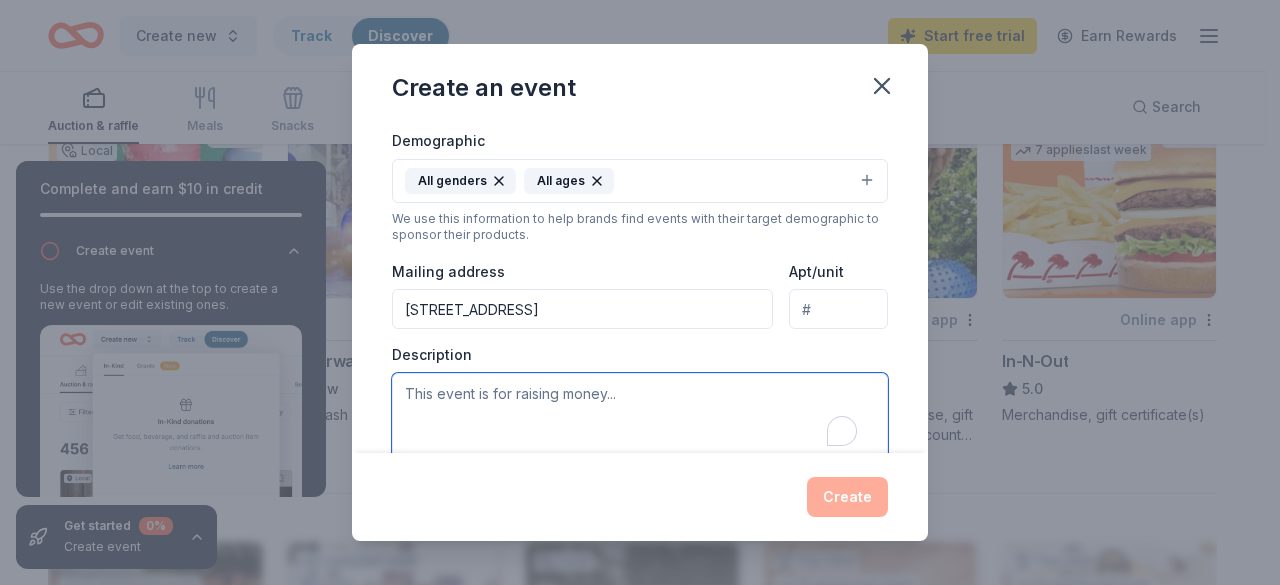 click at bounding box center [640, 418] 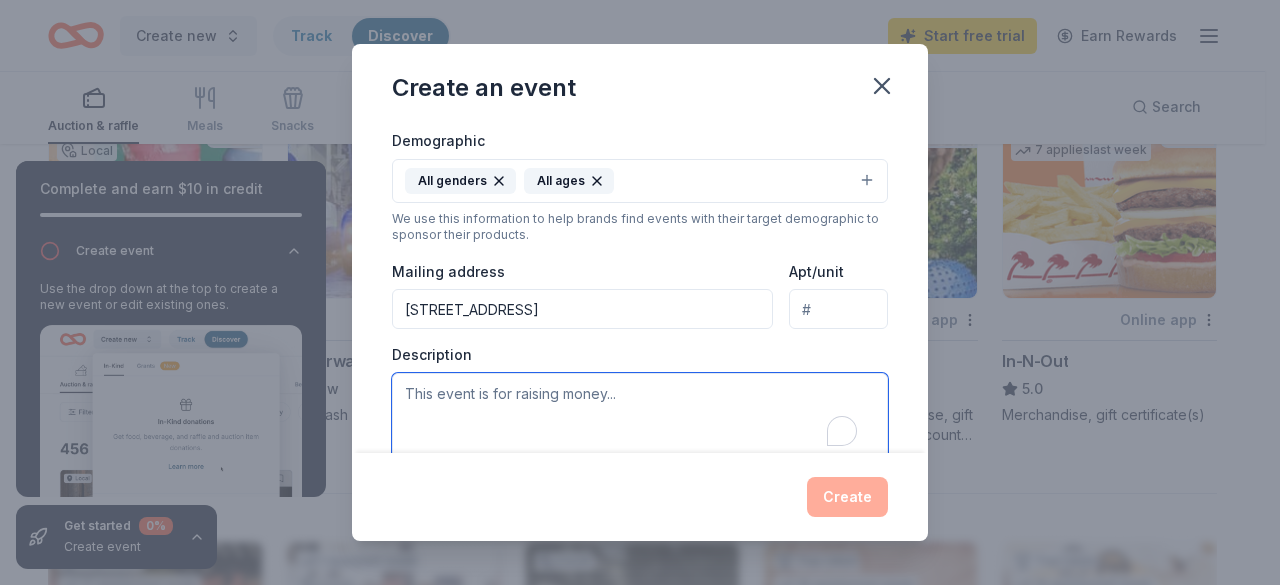 click at bounding box center (640, 418) 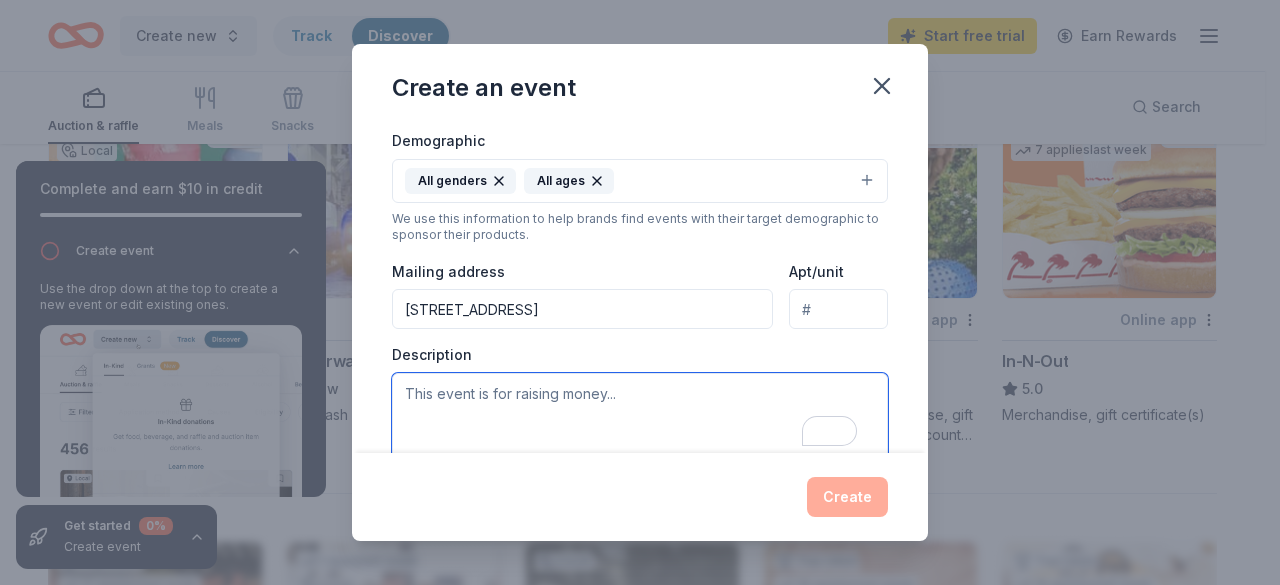 click at bounding box center (640, 418) 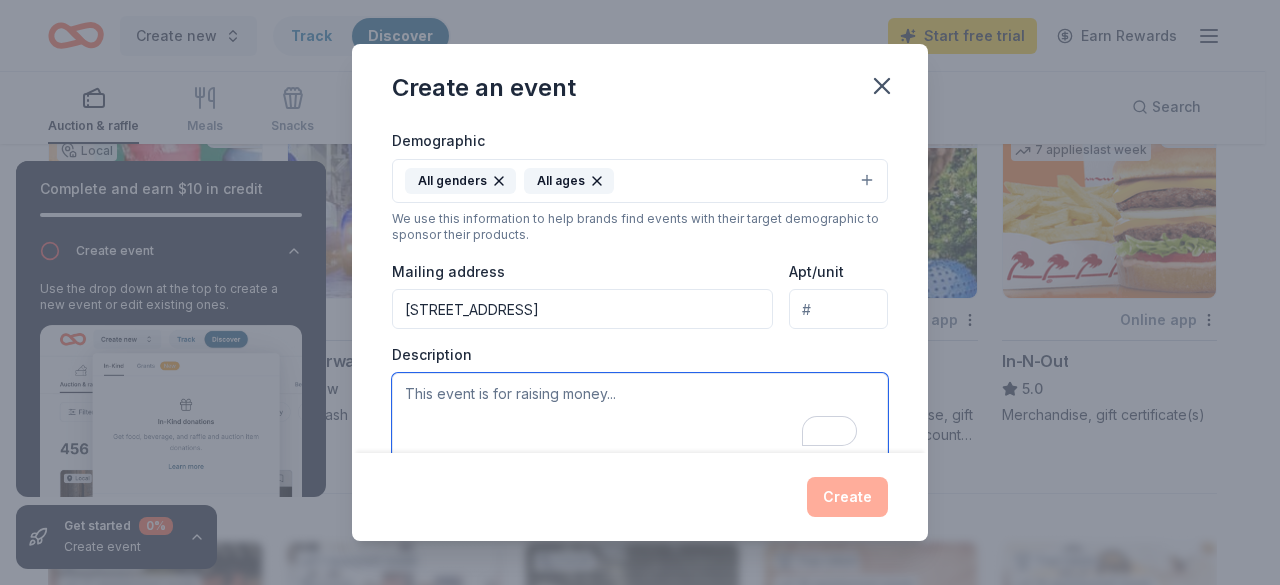 paste on "a special evening to welcome families and build connections for a great year ahead!
1. Meet your child’s teachers
2. Learn about classroom goals and expectations
3. Connect with our PTA leaders
4. Discover how you can get involved—whether it’s by becoming a PTA member, volunteering, or joining our CBEA PTA Facebook group to stay in the loop
This is a great time to ask questions, build community, and kick off the school year with excitement and support." 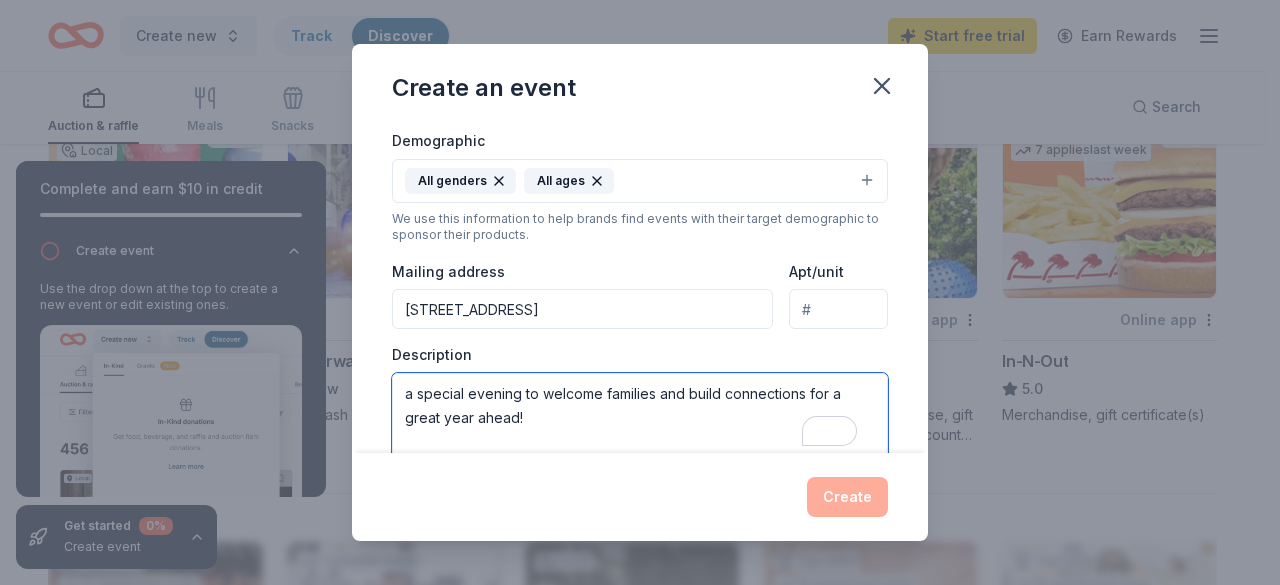 scroll, scrollTop: 204, scrollLeft: 0, axis: vertical 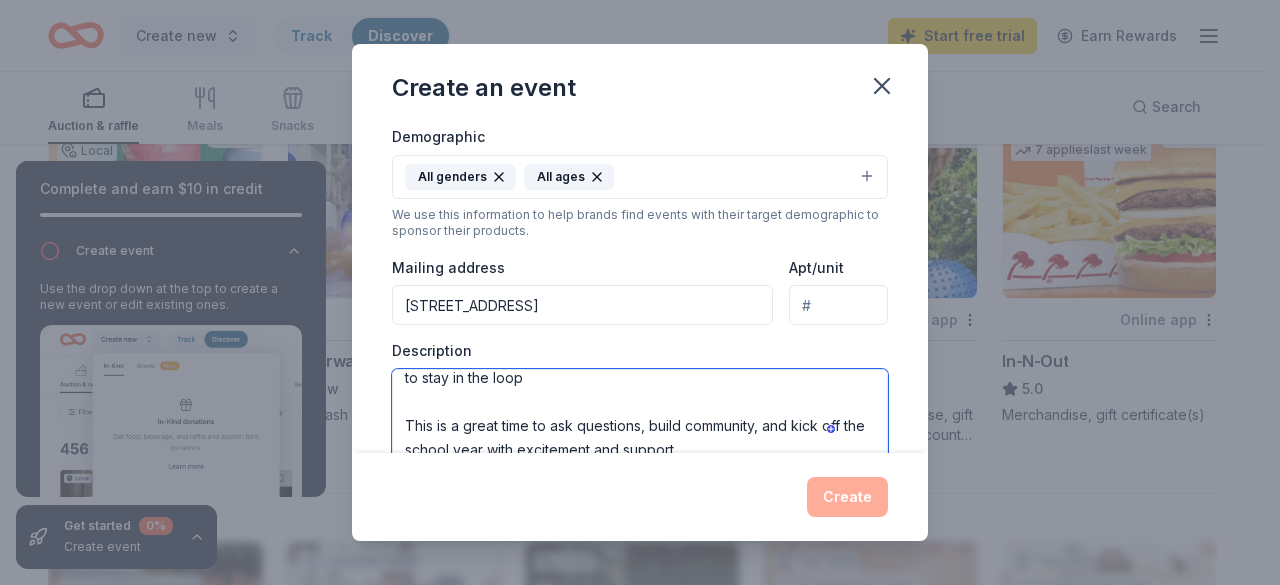 click on "a special evening to welcome families and build connections for a great year ahead!
1. Meet your child’s teachers
2. Learn about classroom goals and expectations
3. Connect with our PTA leaders
4. Discover how you can get involved—whether it’s by becoming a PTA member, volunteering, or joining our CBEA PTA Facebook group to stay in the loop
This is a great time to ask questions, build community, and kick off the school year with excitement and support." at bounding box center (640, 414) 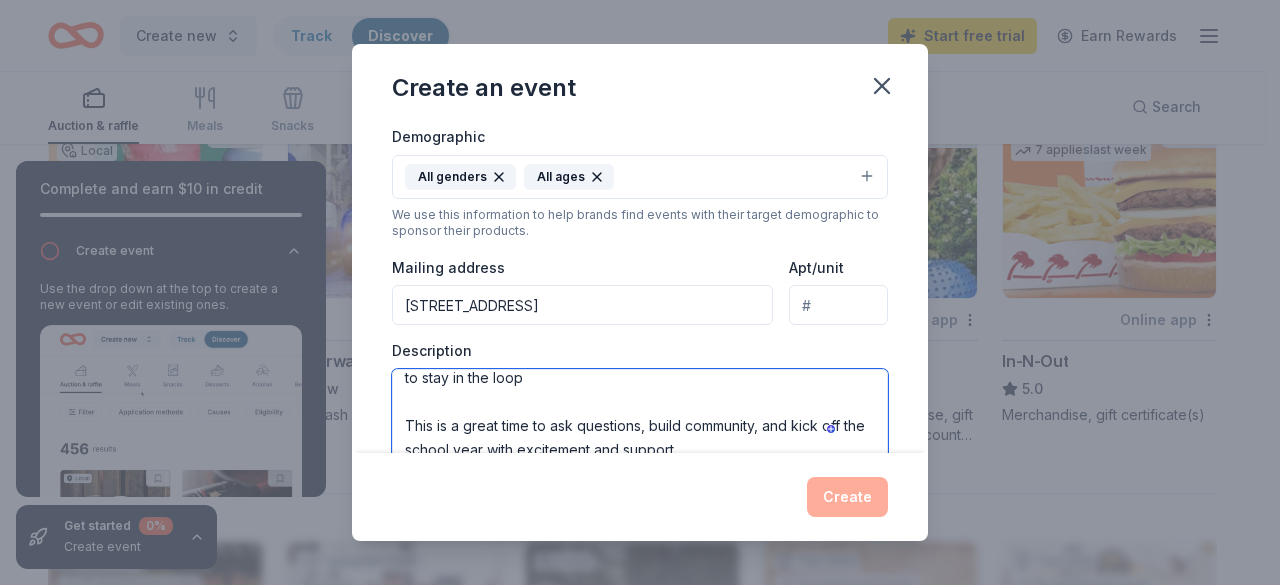 scroll, scrollTop: 108, scrollLeft: 0, axis: vertical 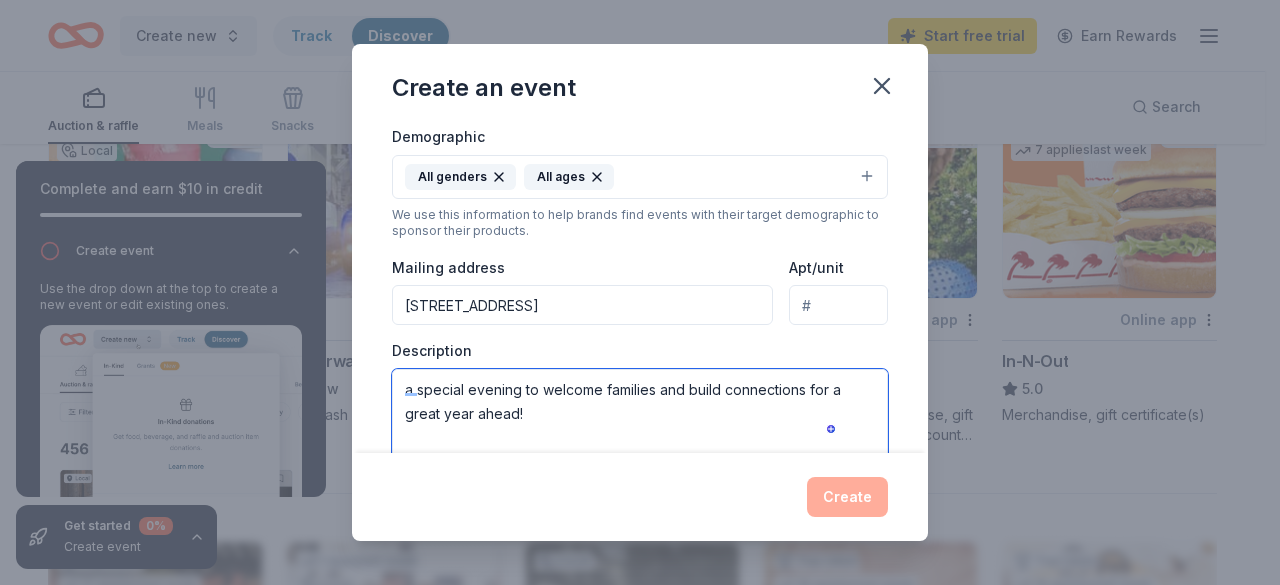 click on "a special evening to welcome families and build connections for a great year ahead!
1. Meet your child’s teachers
2. Learn about classroom goals and expectations
3. Connect with our PTA leaders
4. Discover how you can get involved—whether it’s by becoming a PTA member, volunteering, or joining our CBEA PTA Facebook group to stay in the loop
This is a great time to ask questions, build community, and kick off the school year with excitement and support." at bounding box center (640, 414) 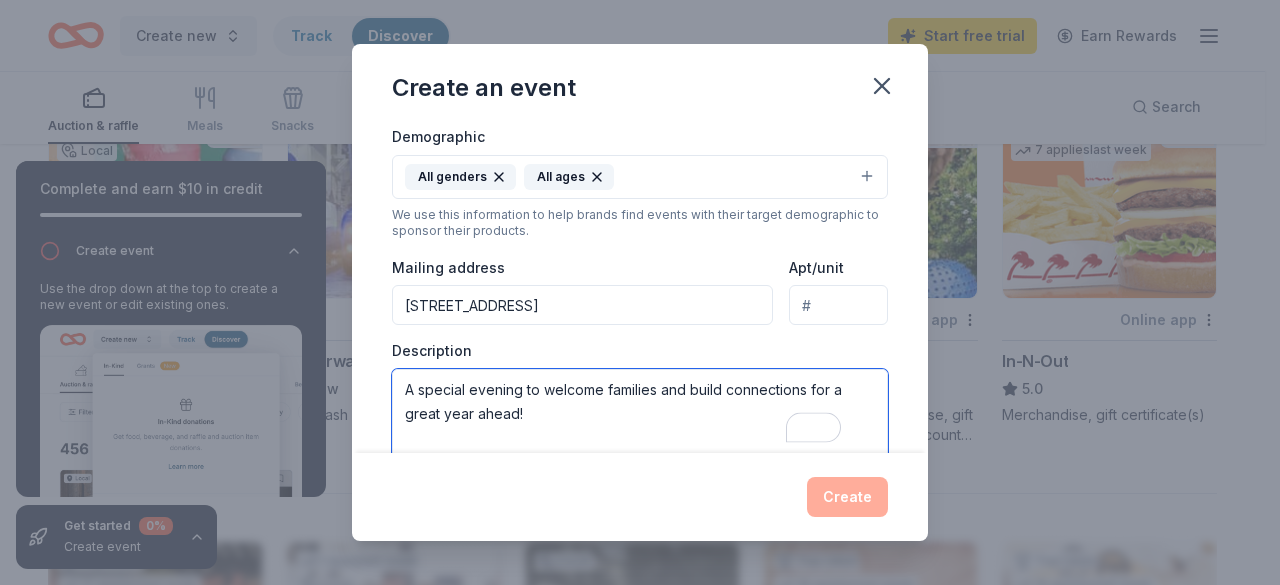 scroll, scrollTop: 14, scrollLeft: 0, axis: vertical 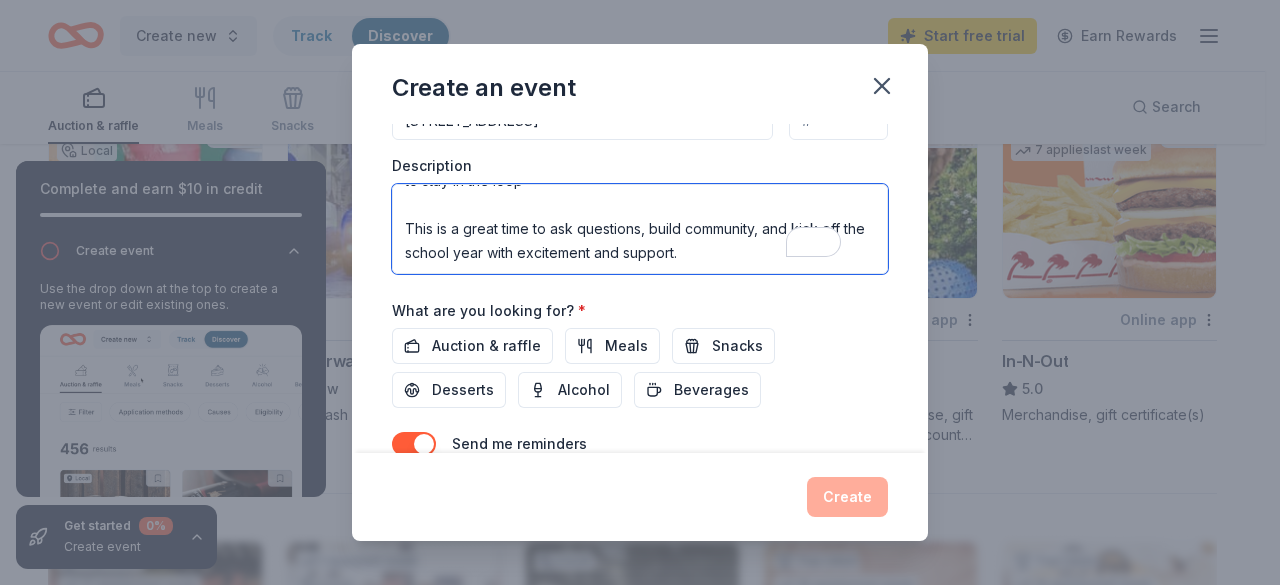 drag, startPoint x: 432, startPoint y: 391, endPoint x: 660, endPoint y: 202, distance: 296.1503 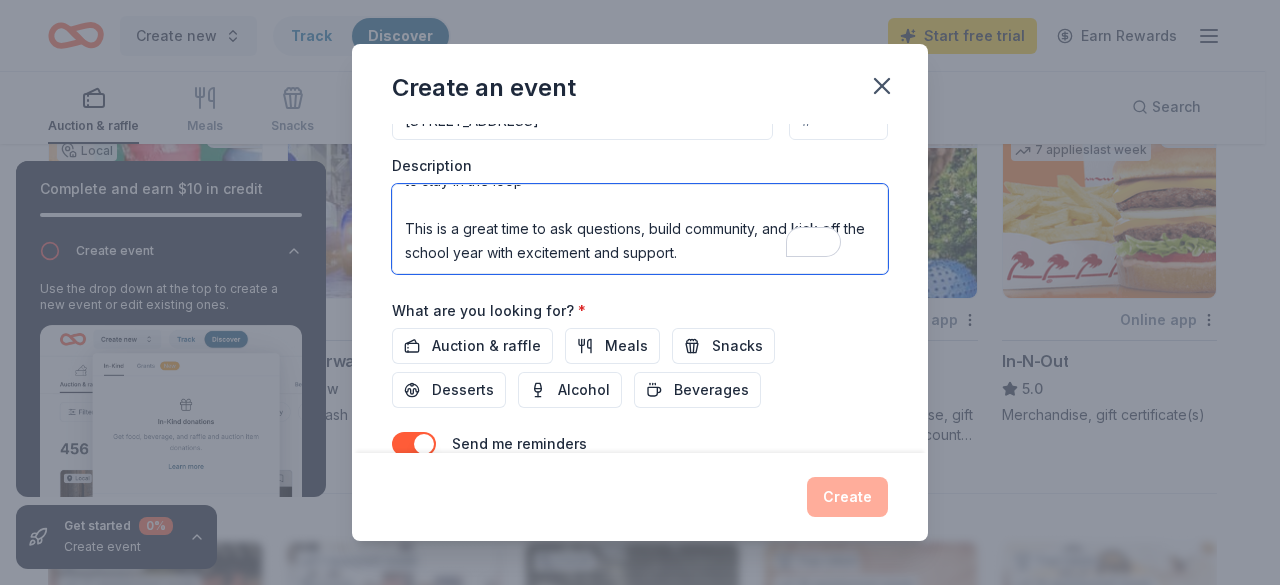 click on "A special evening to welcome families and build connections for a great year ahead!
1. Meet your child’s teachers
2. Learn about classroom goals and expectations
3. Connect with our PTA leaders
4. Discover how you can get involved—whether it’s by becoming a PTA member, volunteering, or joining our CBEA PTA Facebook group to stay in the loop
This is a great time to ask questions, build community, and kick off the school year with excitement and support." at bounding box center (640, 229) 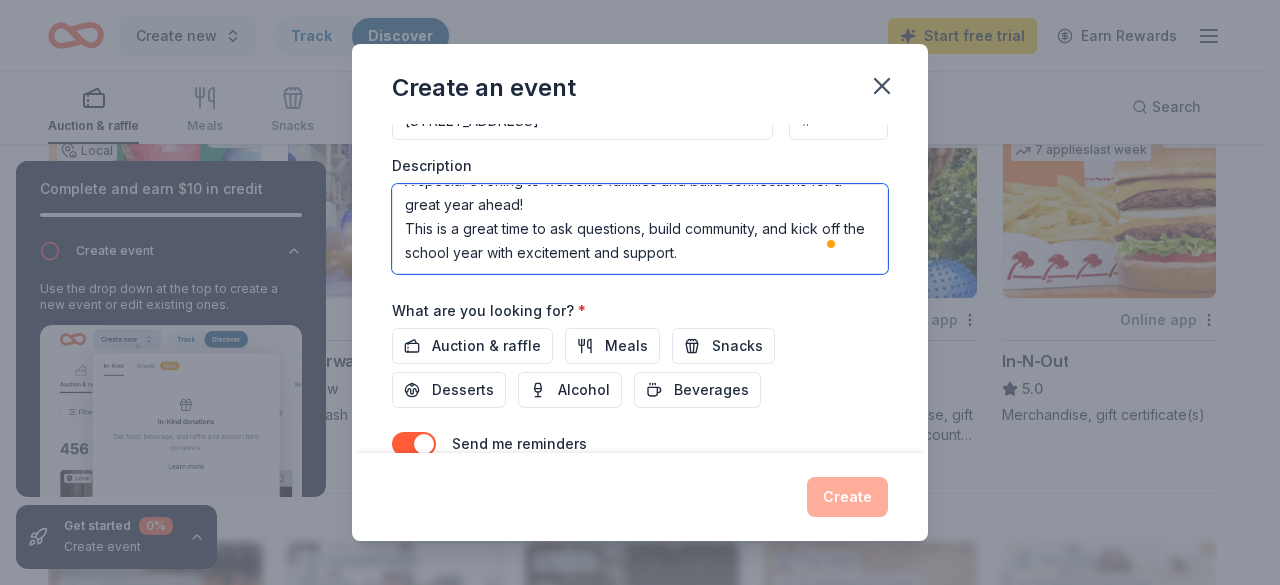 click on "A special evening to welcome families and build connections for a great year ahead!
This is a great time to ask questions, build community, and kick off the school year with excitement and support." at bounding box center [640, 229] 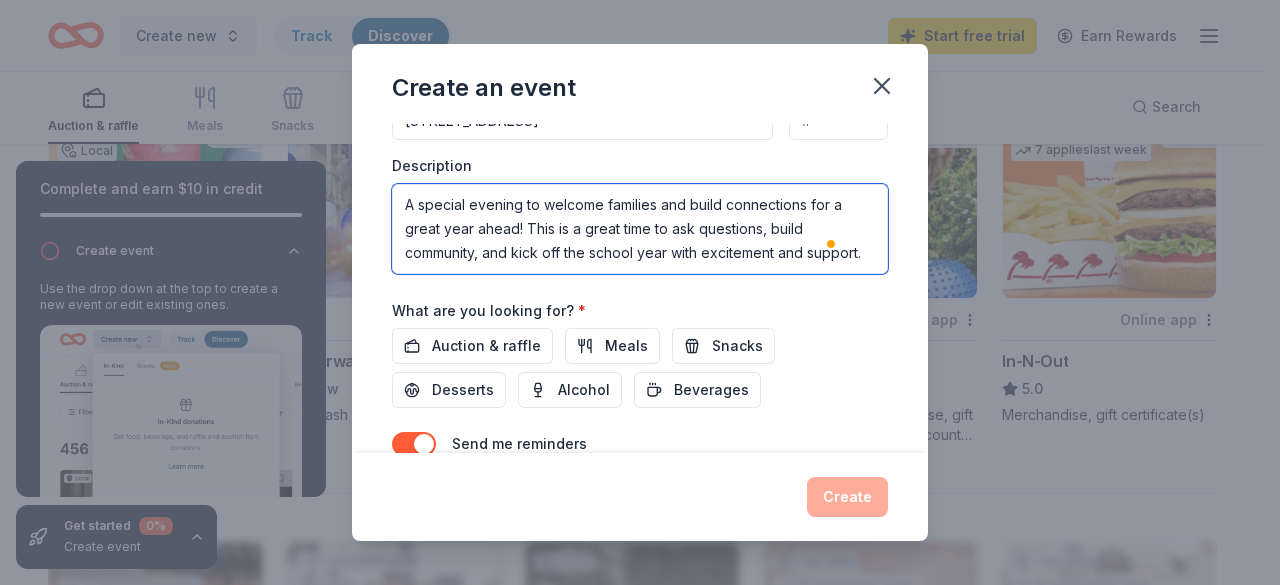 click on "A special evening to welcome families and build connections for a great year ahead! This is a great time to ask questions, build community, and kick off the school year with excitement and support." at bounding box center [640, 229] 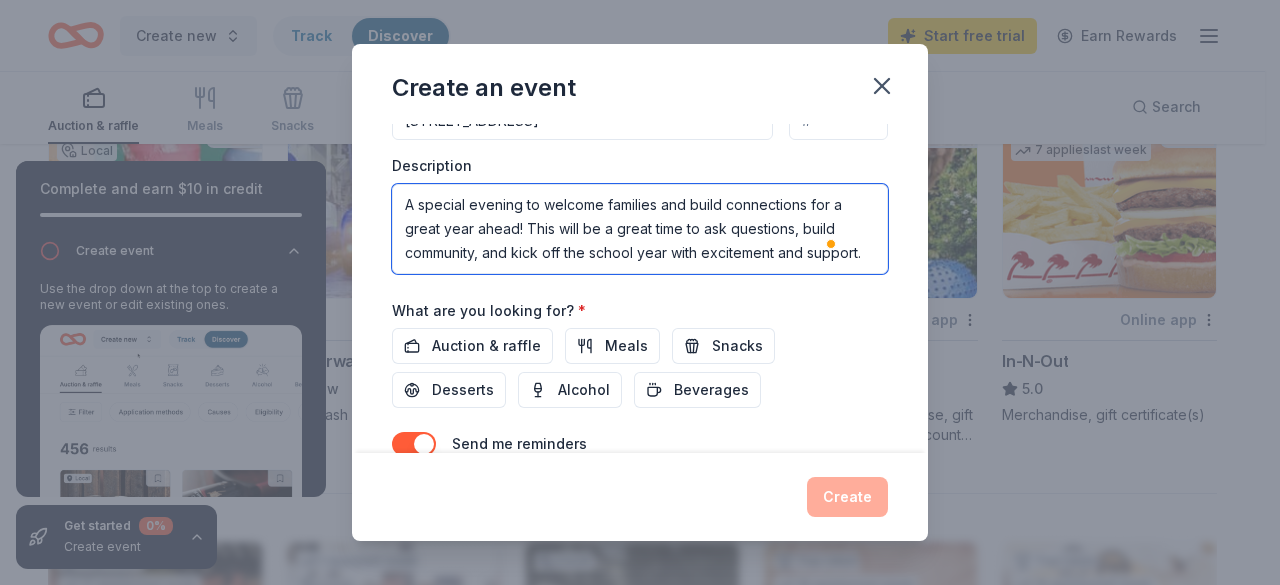 click on "A special evening to welcome families and build connections for a great year ahead! This will be a great time to ask questions, build community, and kick off the school year with excitement and support." at bounding box center (640, 229) 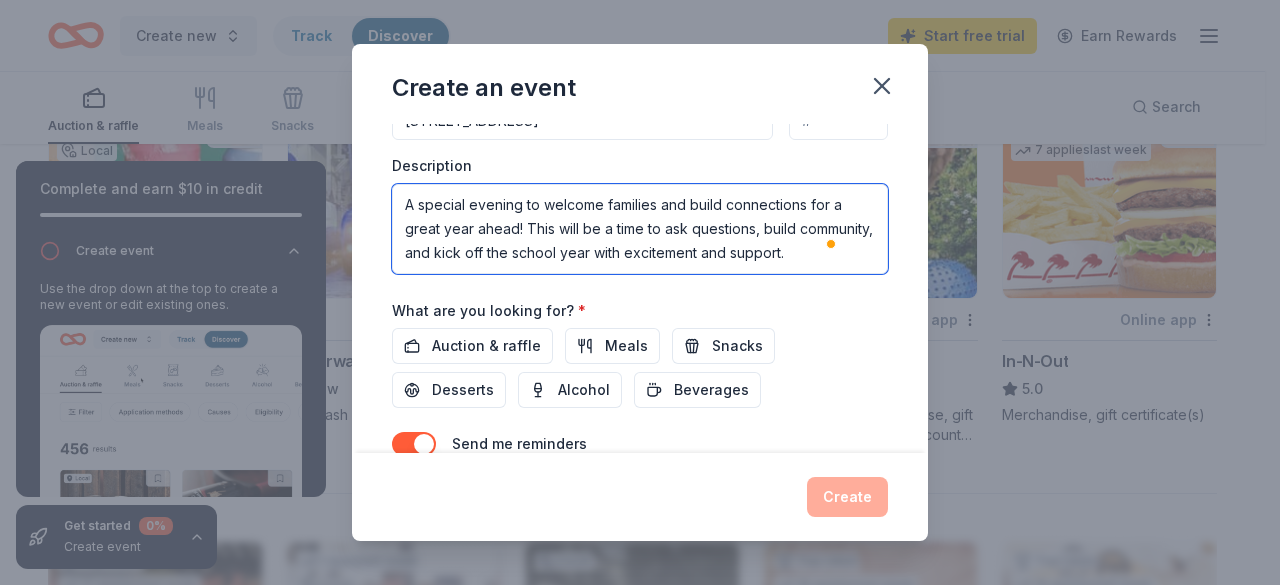 click on "A special evening to welcome families and build connections for a great year ahead! This will be a time to ask questions, build community, and kick off the school year with excitement and support." at bounding box center [640, 229] 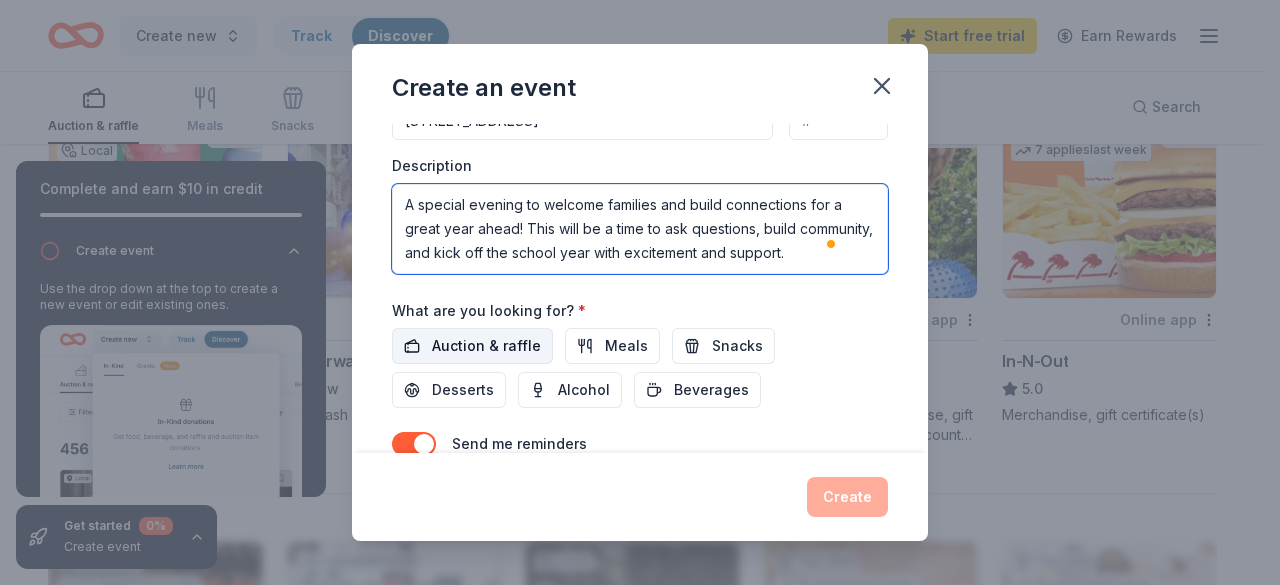 type on "A special evening to welcome families and build connections for a great year ahead! This will be a time to ask questions, build community, and kick off the school year with excitement and support." 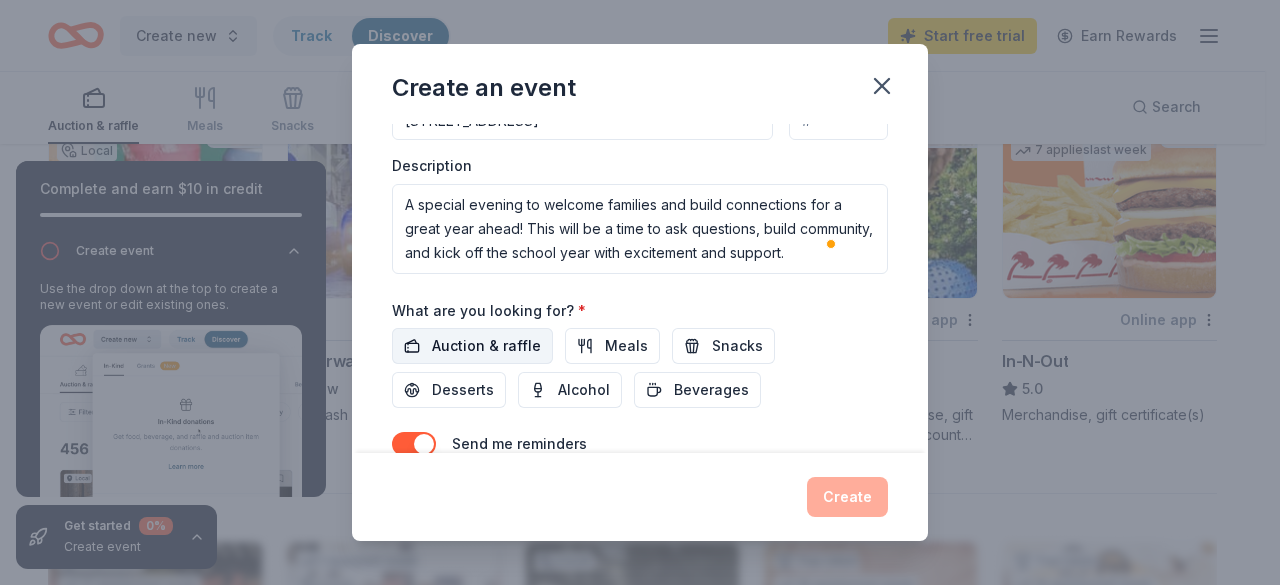 click on "Auction & raffle" at bounding box center [486, 346] 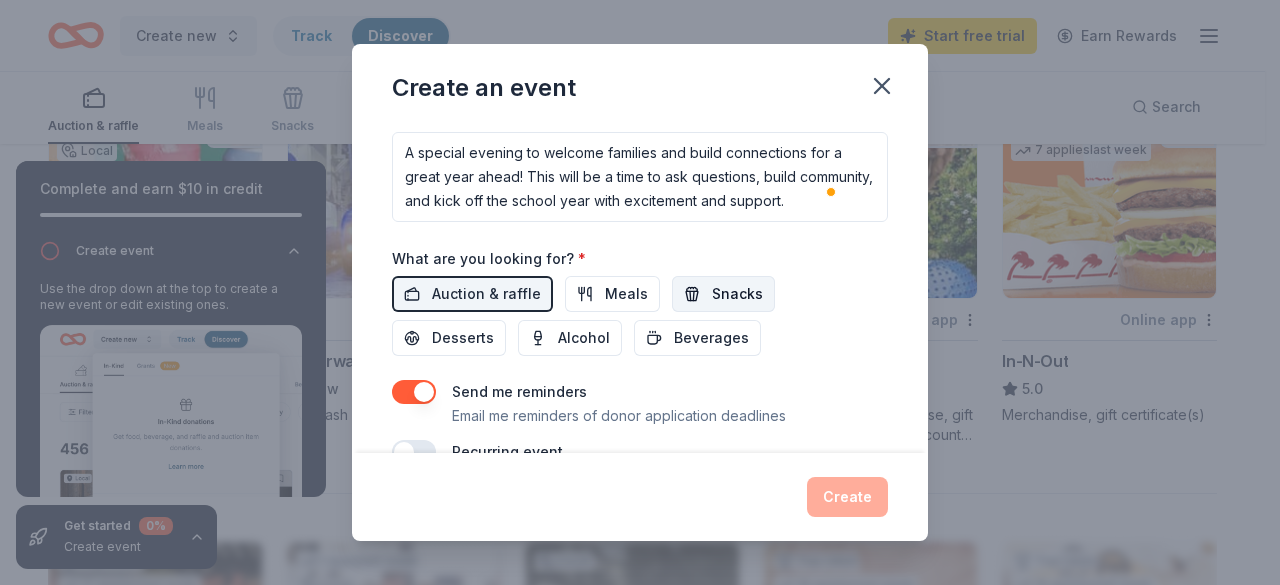click on "Snacks" at bounding box center (737, 294) 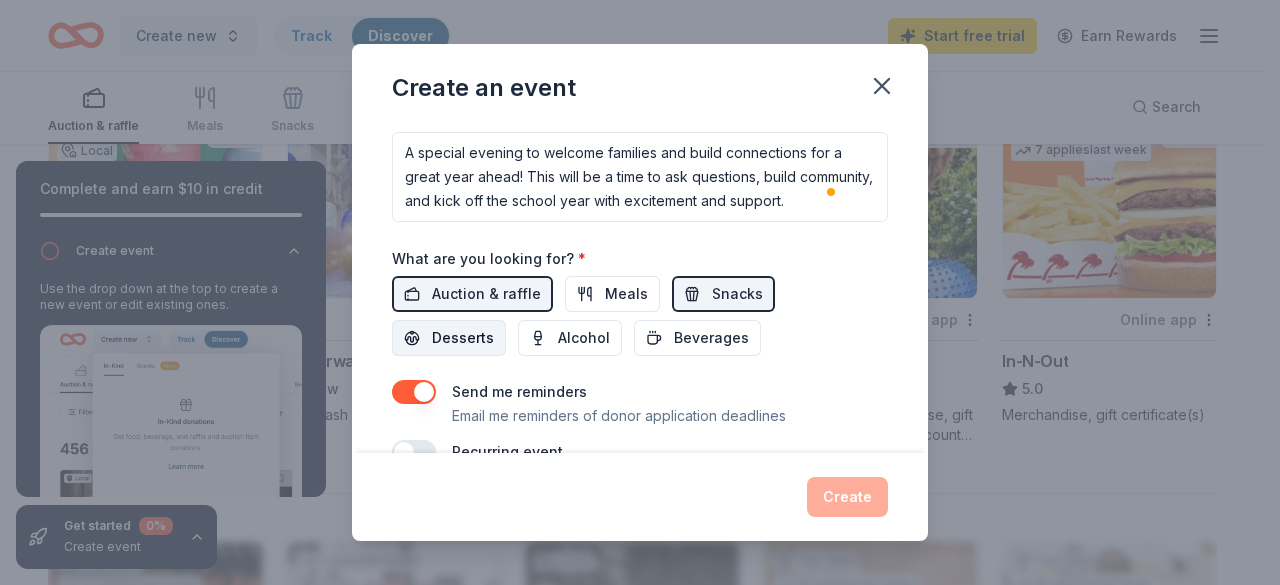 click on "Desserts" at bounding box center (463, 338) 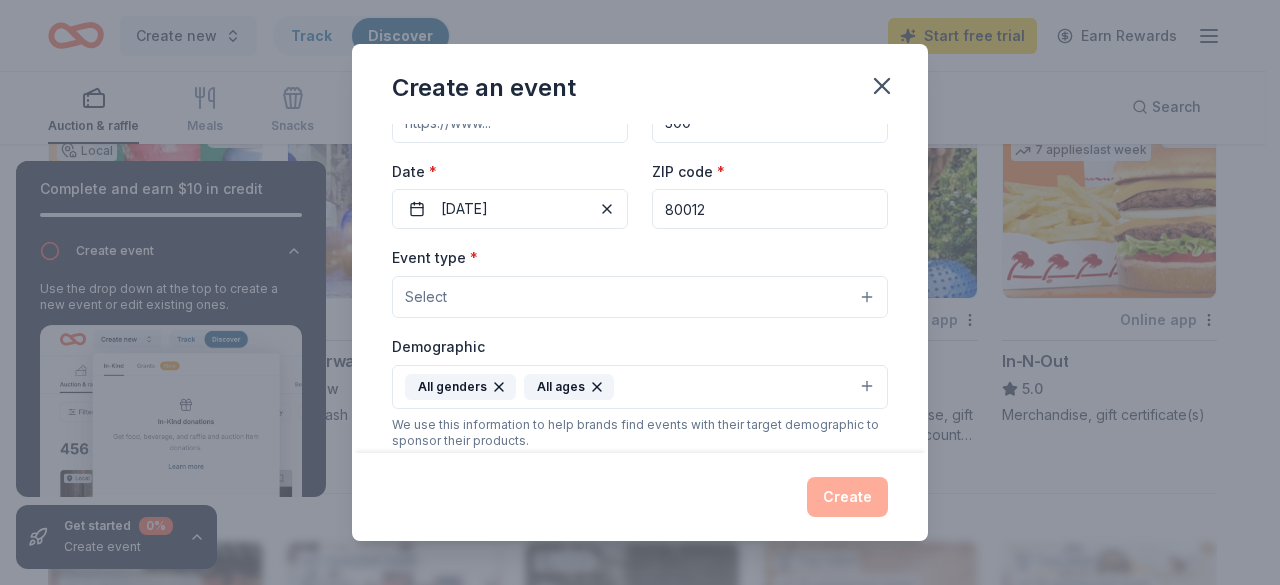 click on "Select" at bounding box center [640, 297] 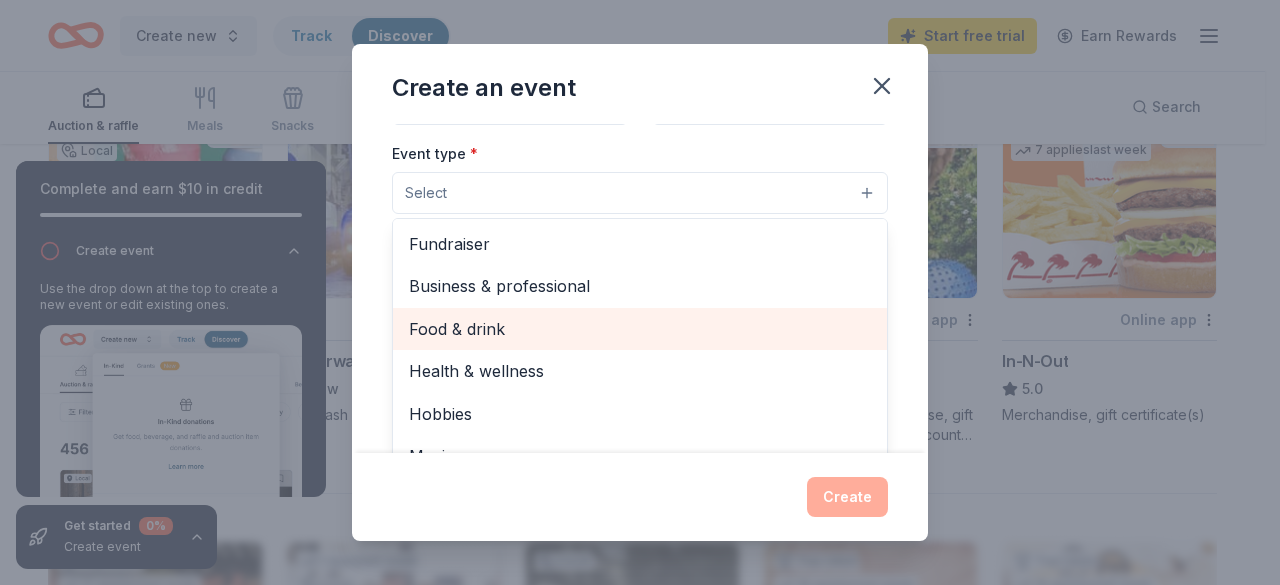 click on "Food & drink" at bounding box center [640, 329] 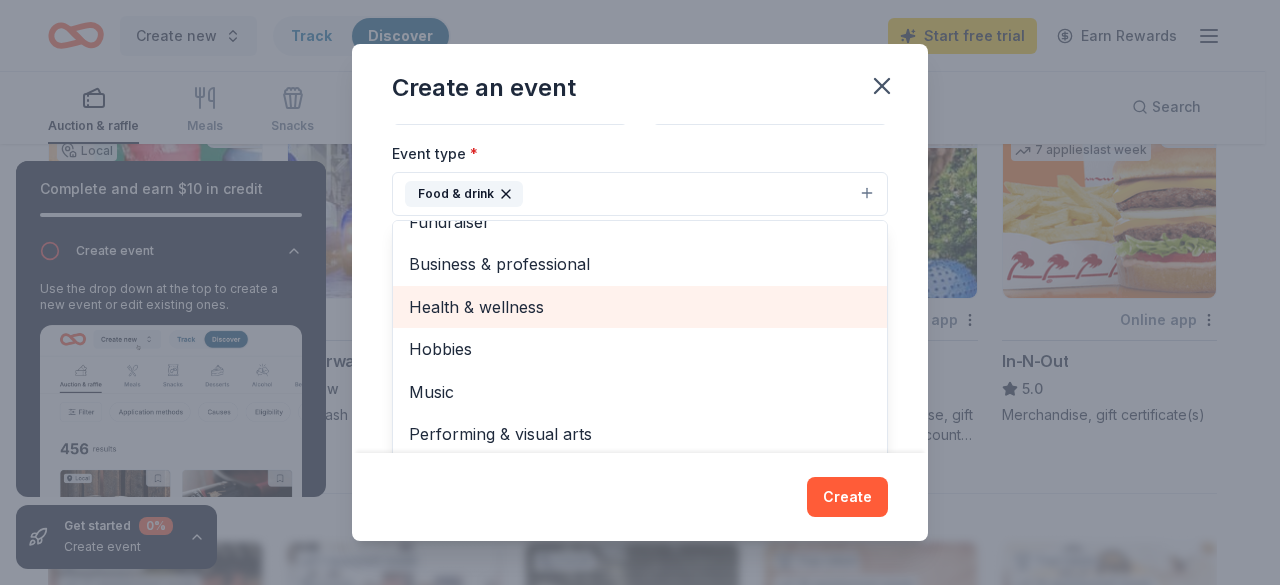 click on "Health & wellness" at bounding box center [640, 307] 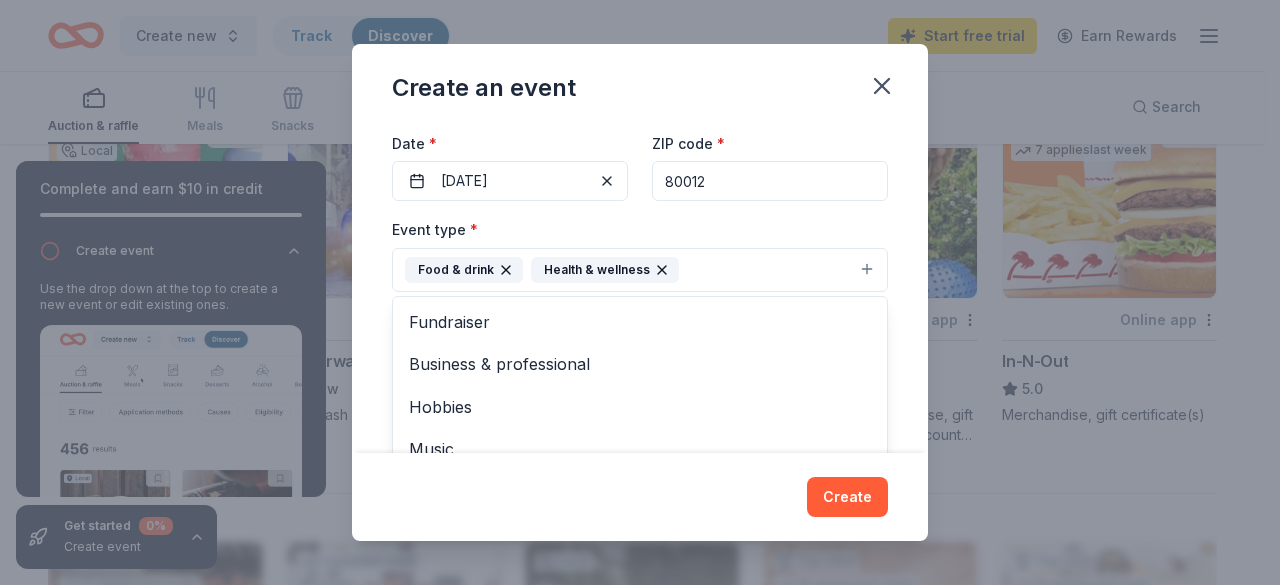 click on "Event name * Back to School Night 20 /100 Event website Attendance * 300 Date * [DATE] ZIP code * 80012 Event type * Food & drink Health & wellness Fundraiser Business & professional Hobbies Music Performing & visual arts Demographic All genders All ages We use this information to help brands find events with their target demographic to sponsor their products. Mailing address [STREET_ADDRESS] Apt/unit Description A special evening to welcome families and build connections for a great year ahead! This will be a time to ask questions, build community, and kick off the school year with excitement and support. What are you looking for? * Auction & raffle Meals Snacks Desserts Alcohol Beverages Send me reminders Email me reminders of donor application deadlines Recurring event" at bounding box center [640, 289] 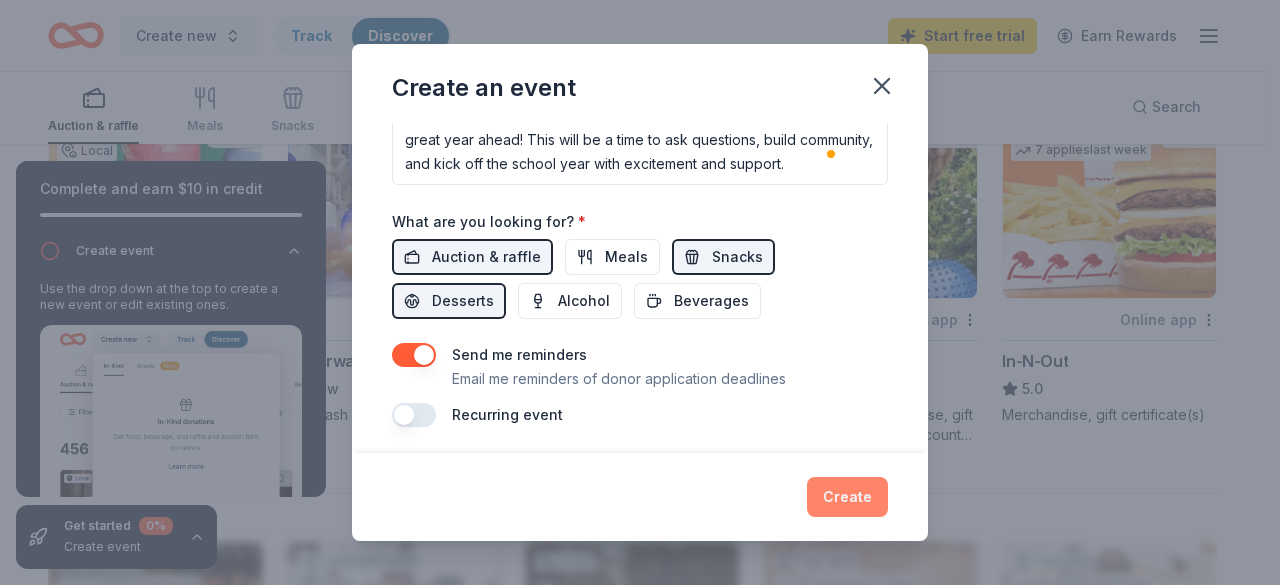 click on "Create" at bounding box center (847, 497) 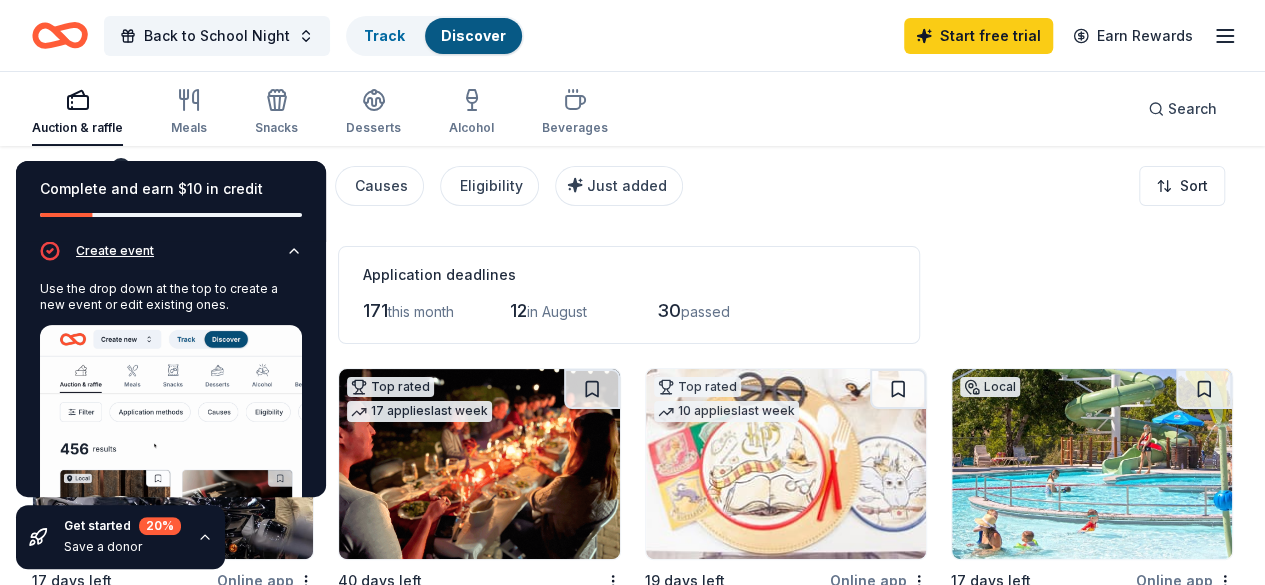 click 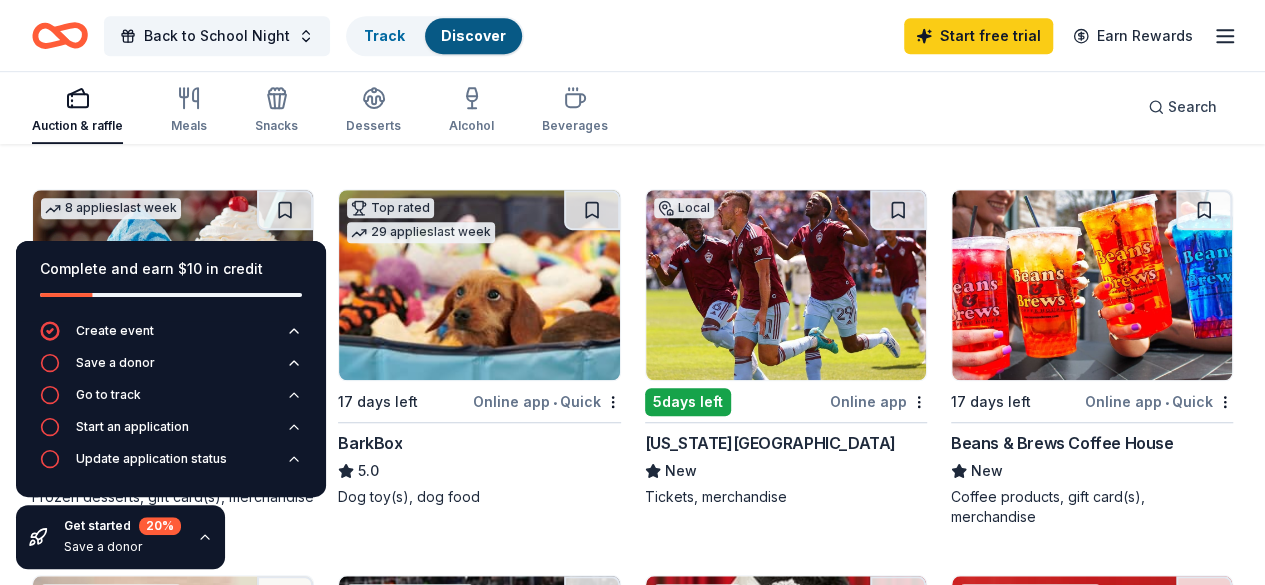 scroll, scrollTop: 544, scrollLeft: 0, axis: vertical 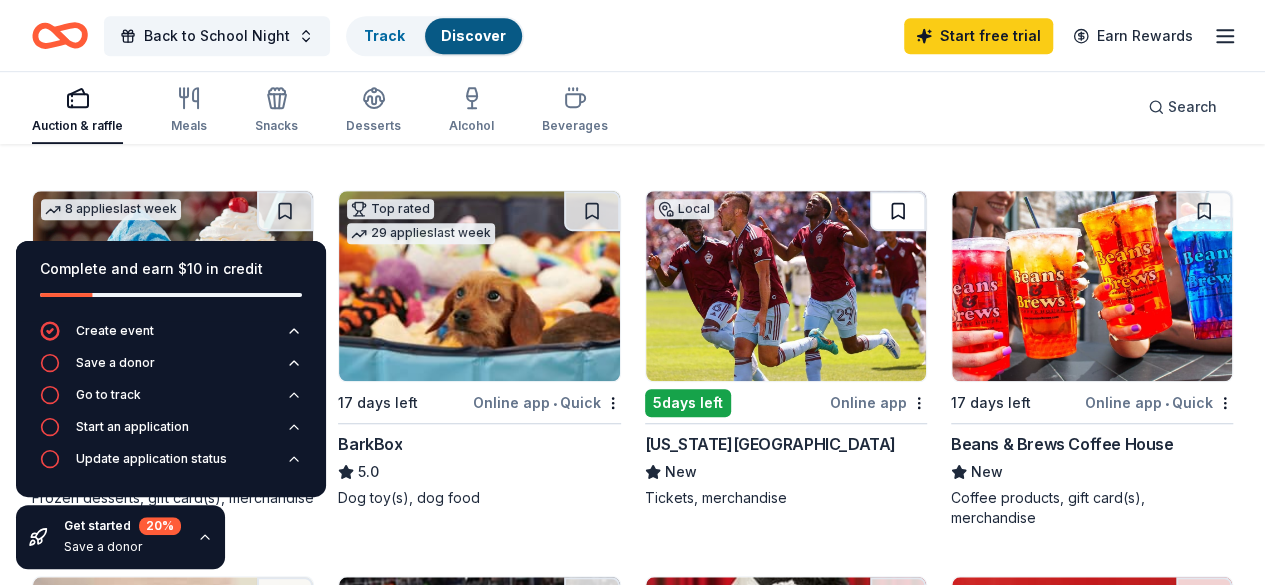 click at bounding box center (898, 211) 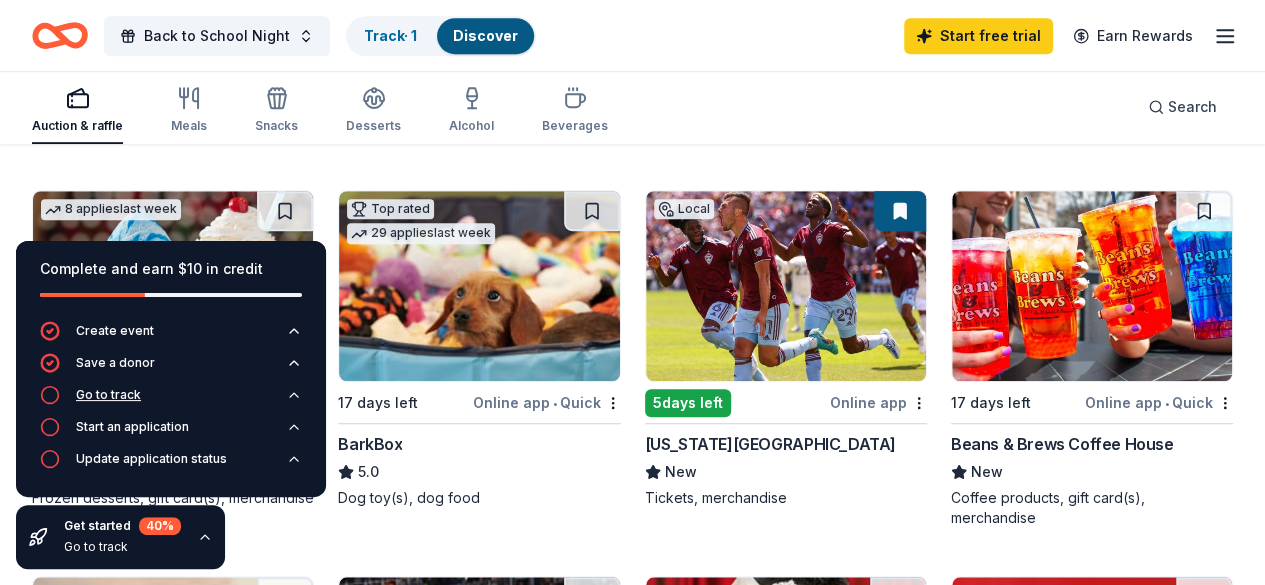click on "Go to track" at bounding box center (171, 401) 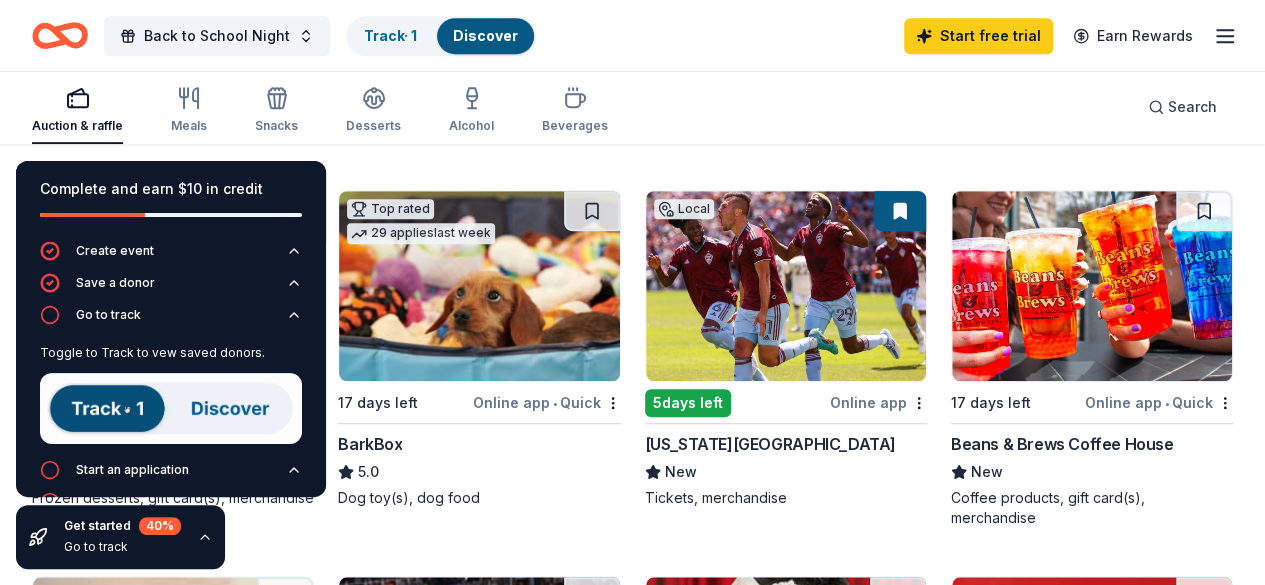 click at bounding box center (171, 408) 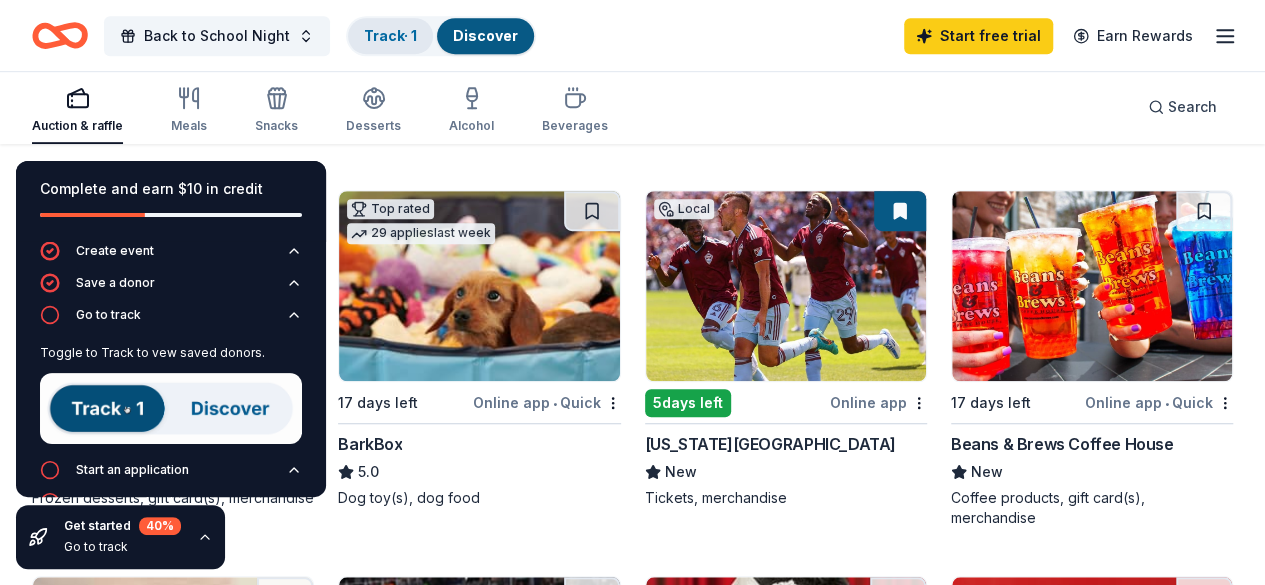 click on "Track  · 1" at bounding box center [390, 36] 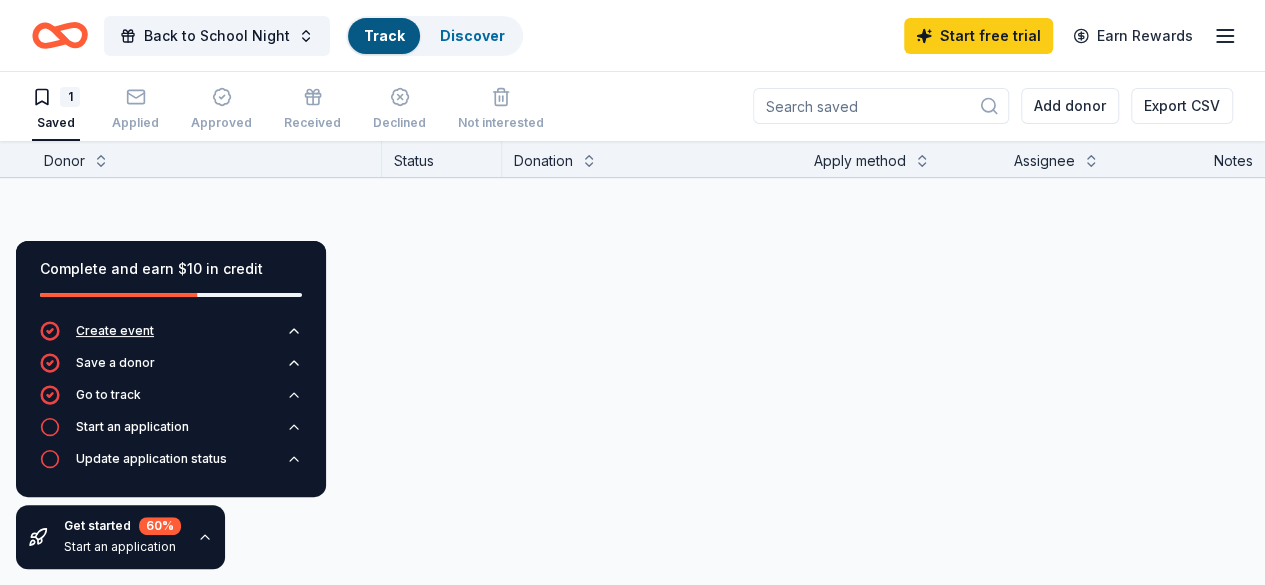 scroll, scrollTop: 0, scrollLeft: 0, axis: both 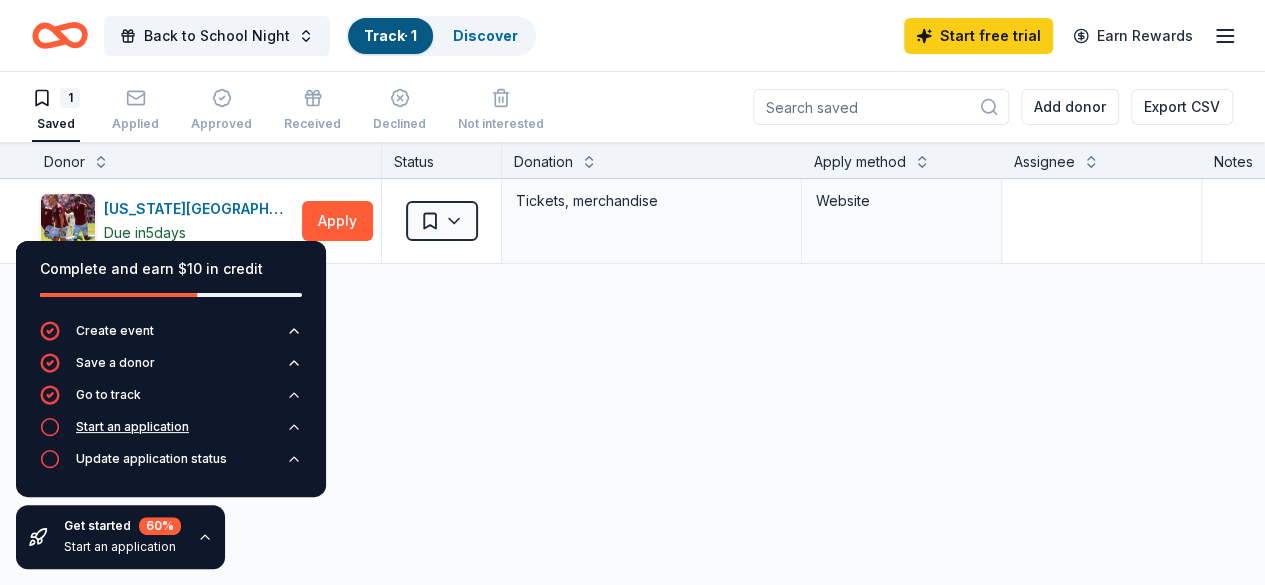 click on "Start an application" at bounding box center [171, 433] 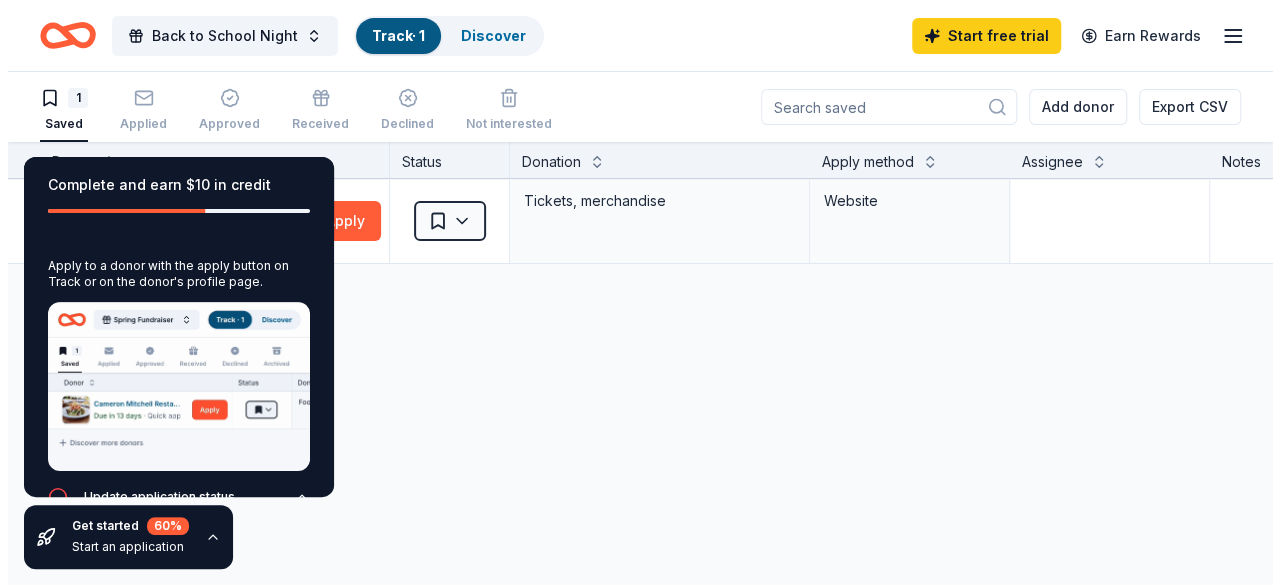 scroll, scrollTop: 143, scrollLeft: 0, axis: vertical 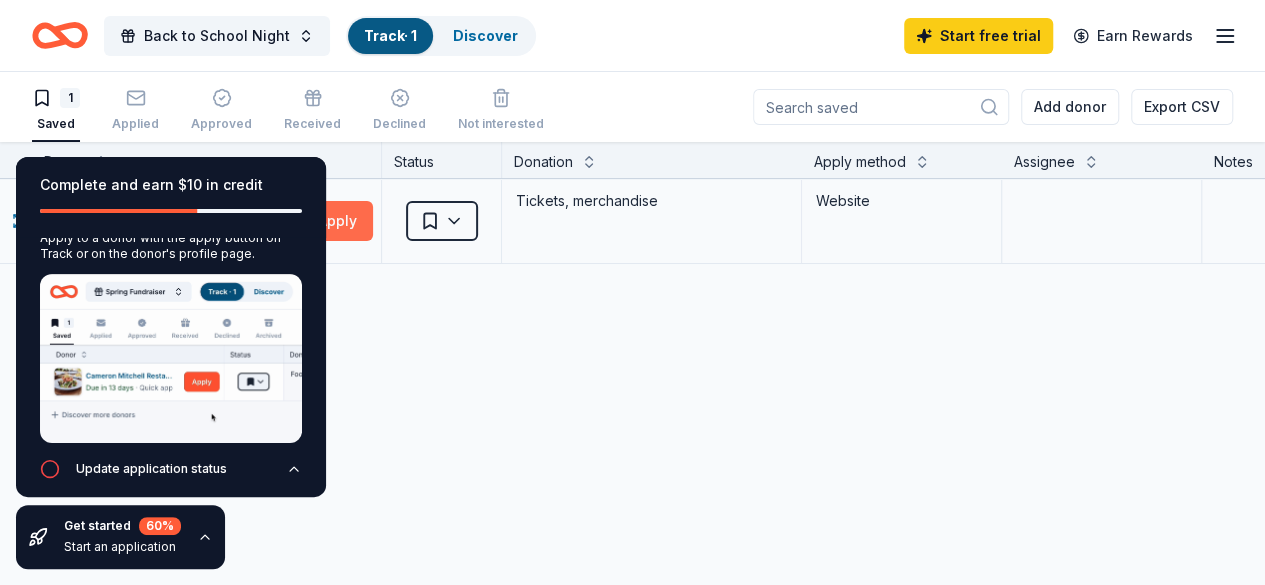 click on "Apply" at bounding box center (337, 221) 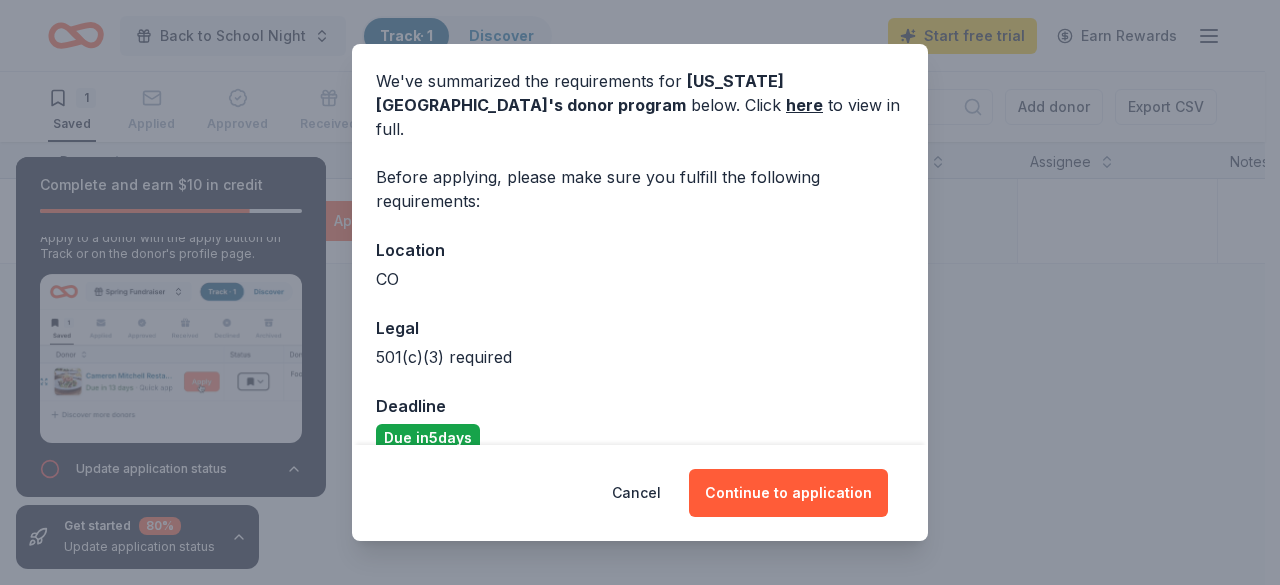 scroll, scrollTop: 77, scrollLeft: 0, axis: vertical 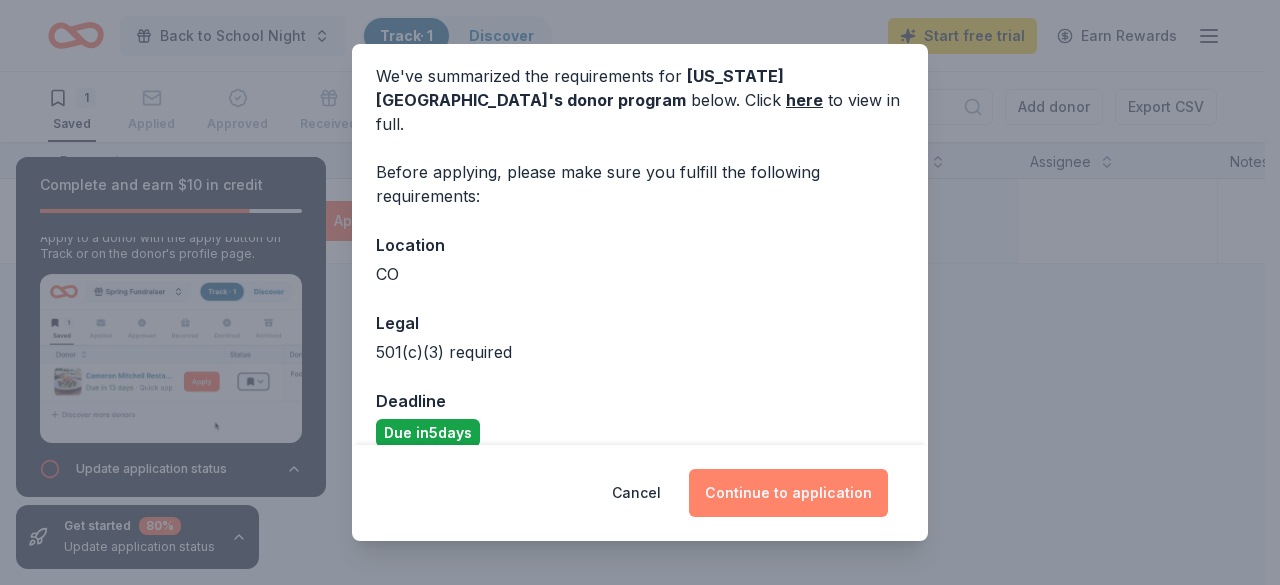 click on "Continue to application" at bounding box center (788, 493) 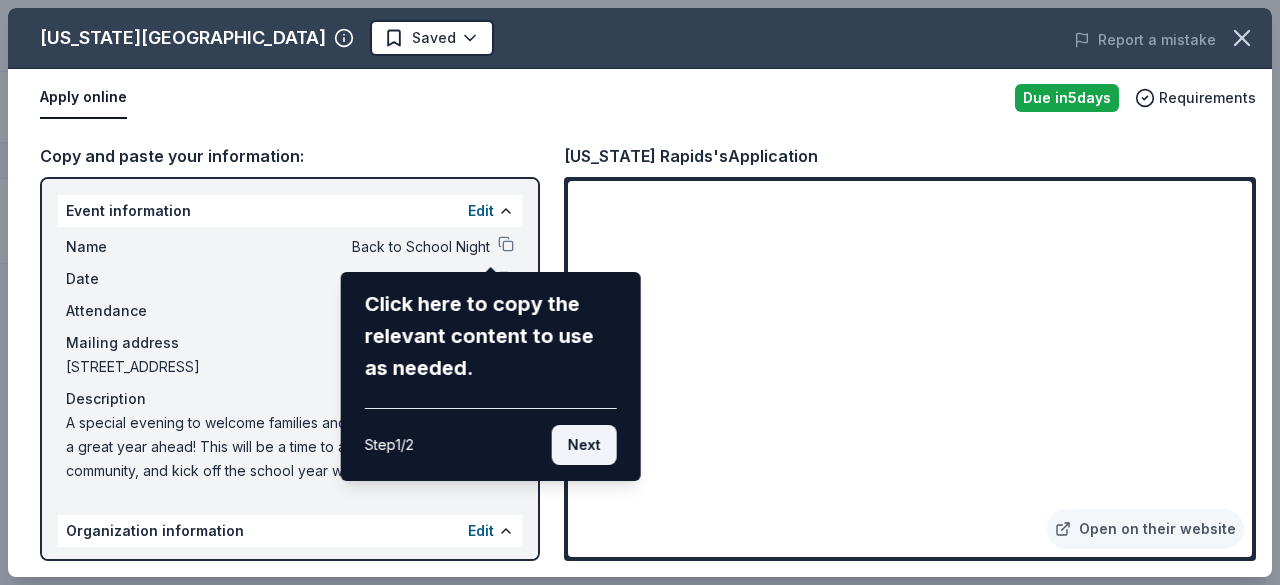 click on "Next" at bounding box center (584, 445) 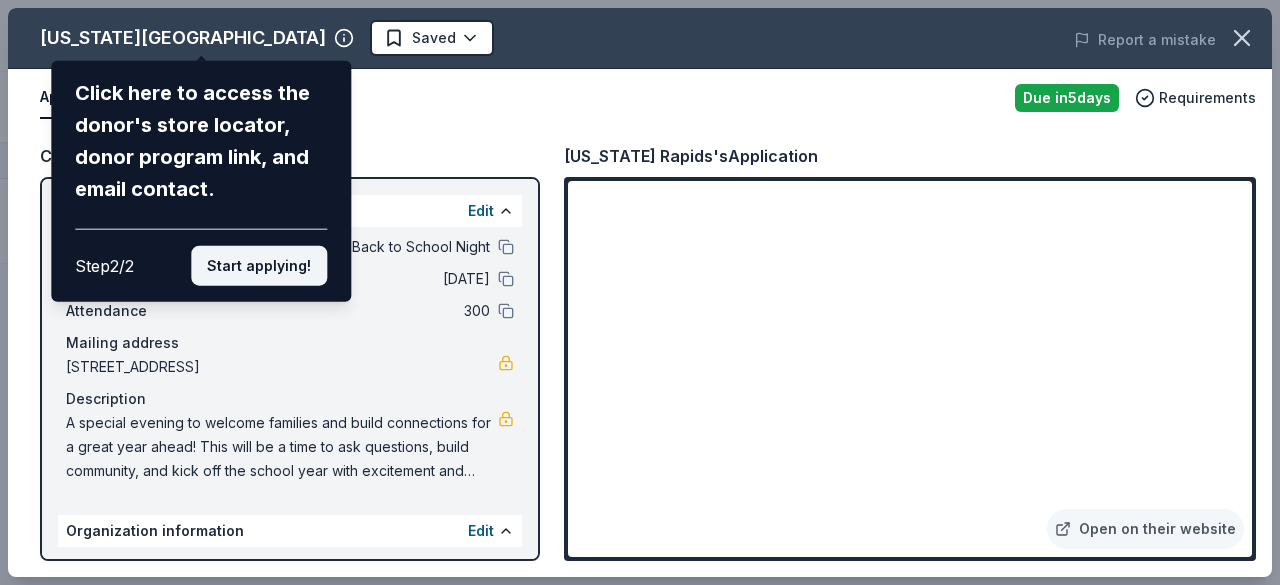 click on "Start applying!" at bounding box center (259, 266) 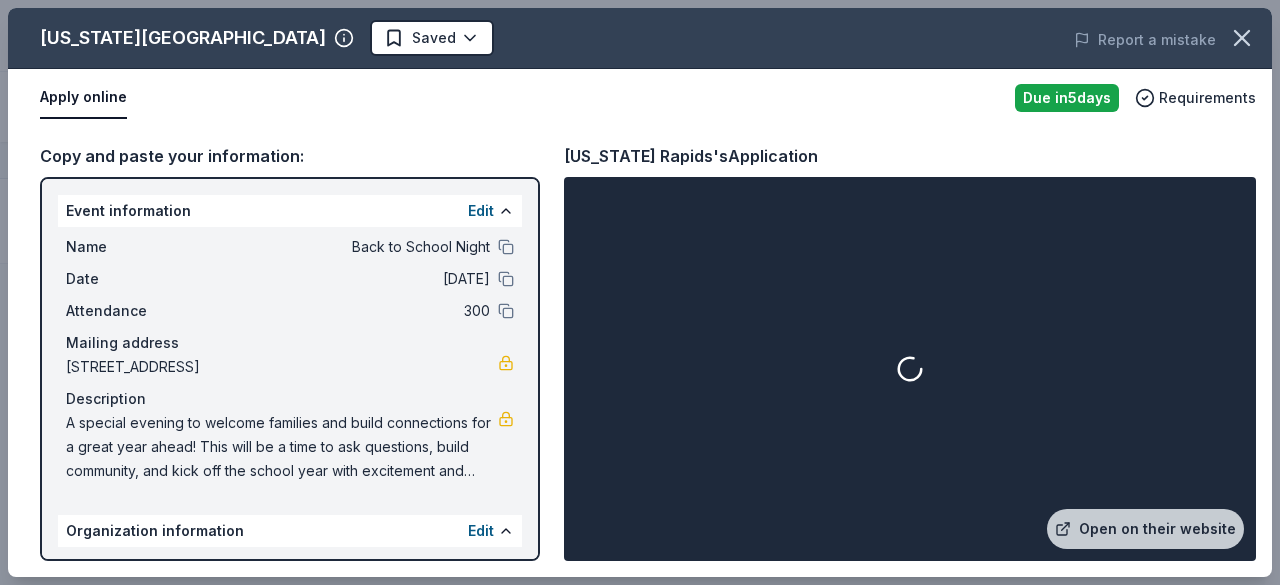 click at bounding box center [910, 369] 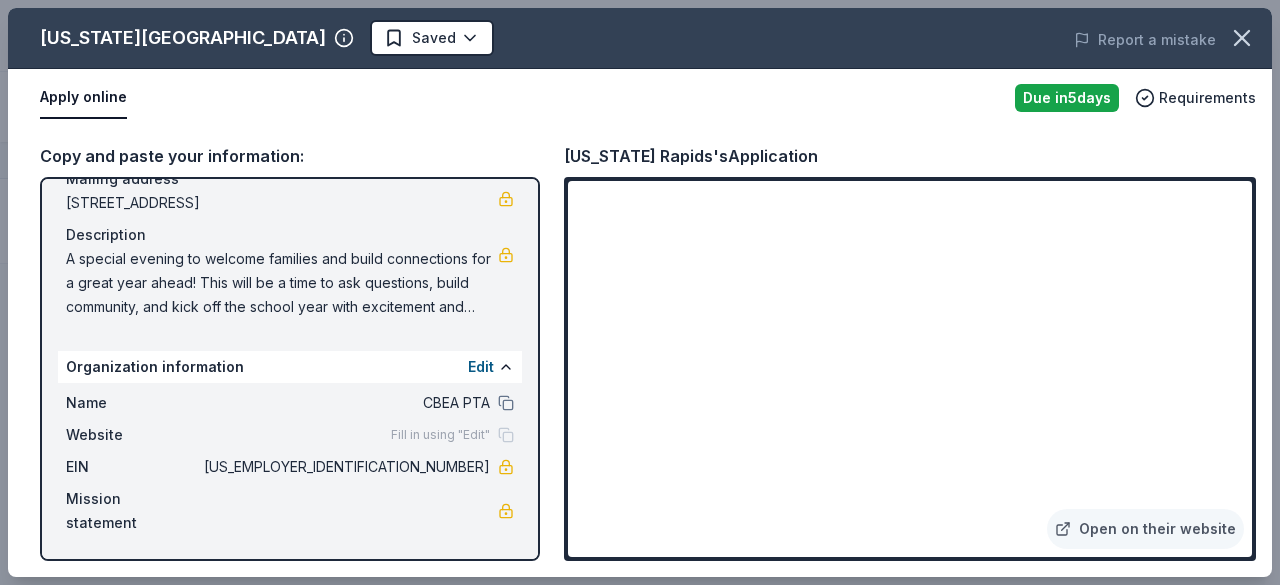 scroll, scrollTop: 163, scrollLeft: 0, axis: vertical 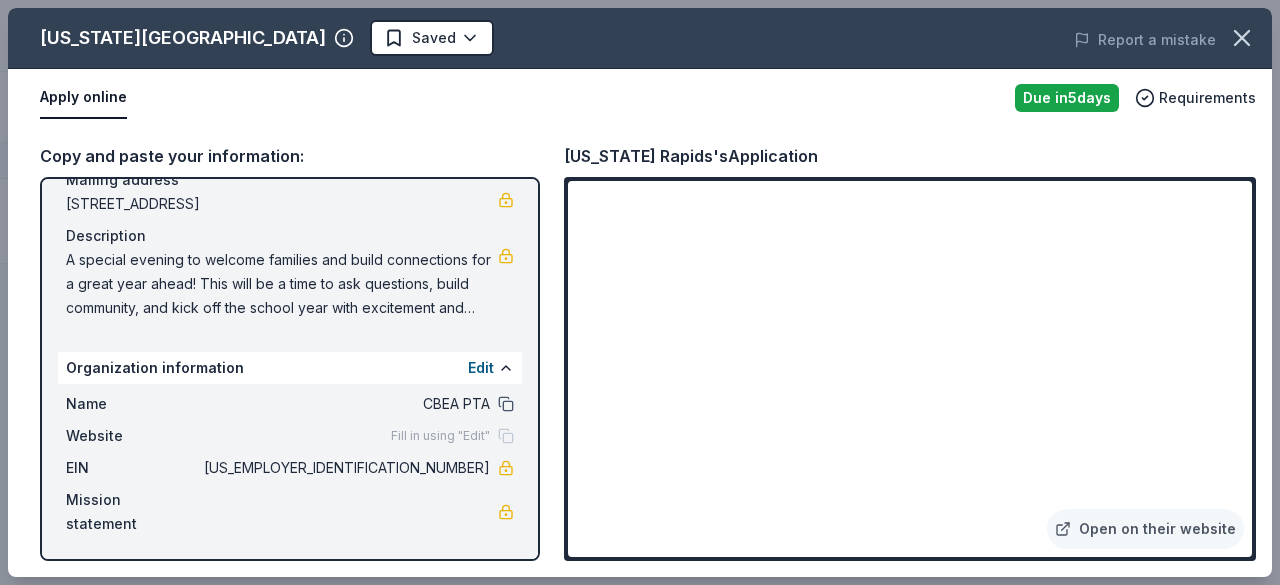 click at bounding box center (506, 404) 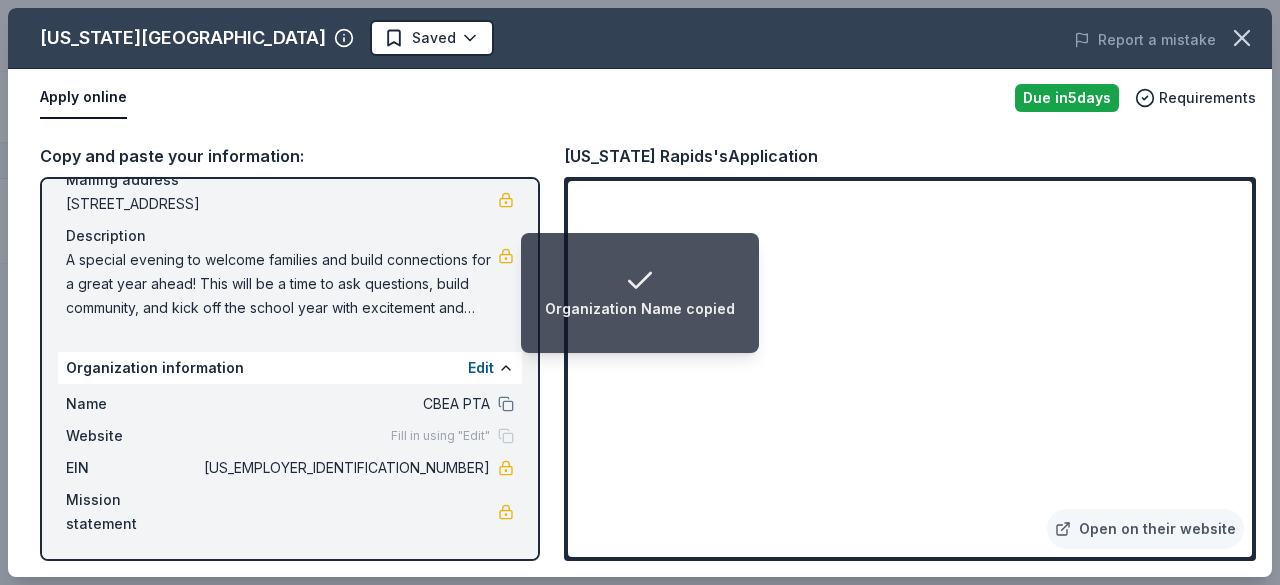 scroll, scrollTop: 0, scrollLeft: 0, axis: both 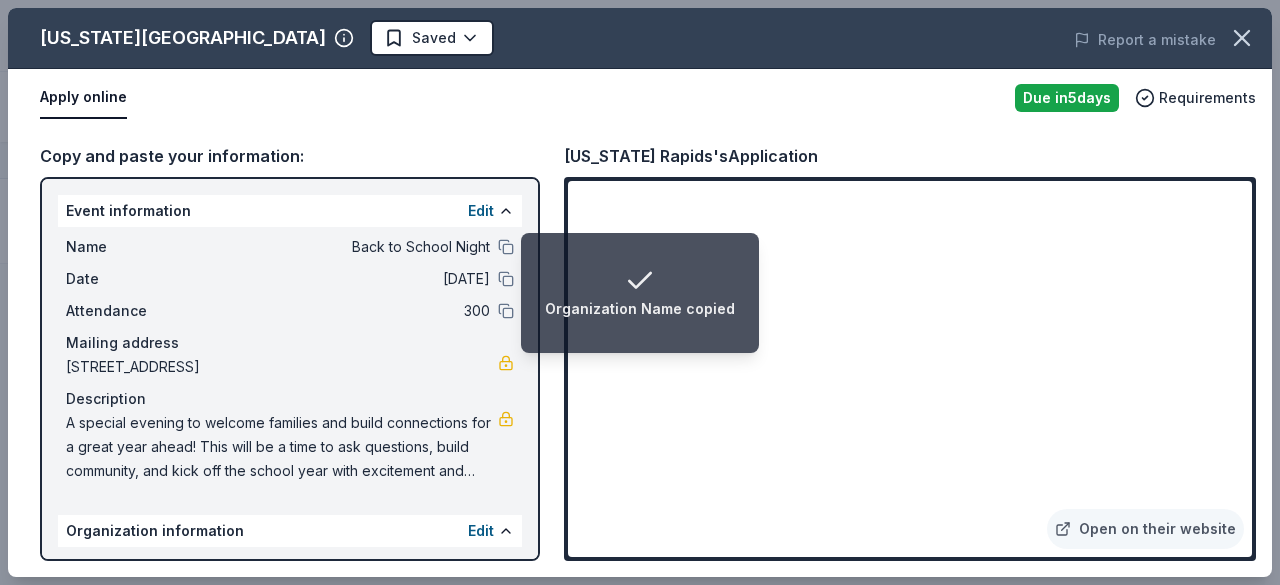 click on "[STREET_ADDRESS]" at bounding box center [282, 367] 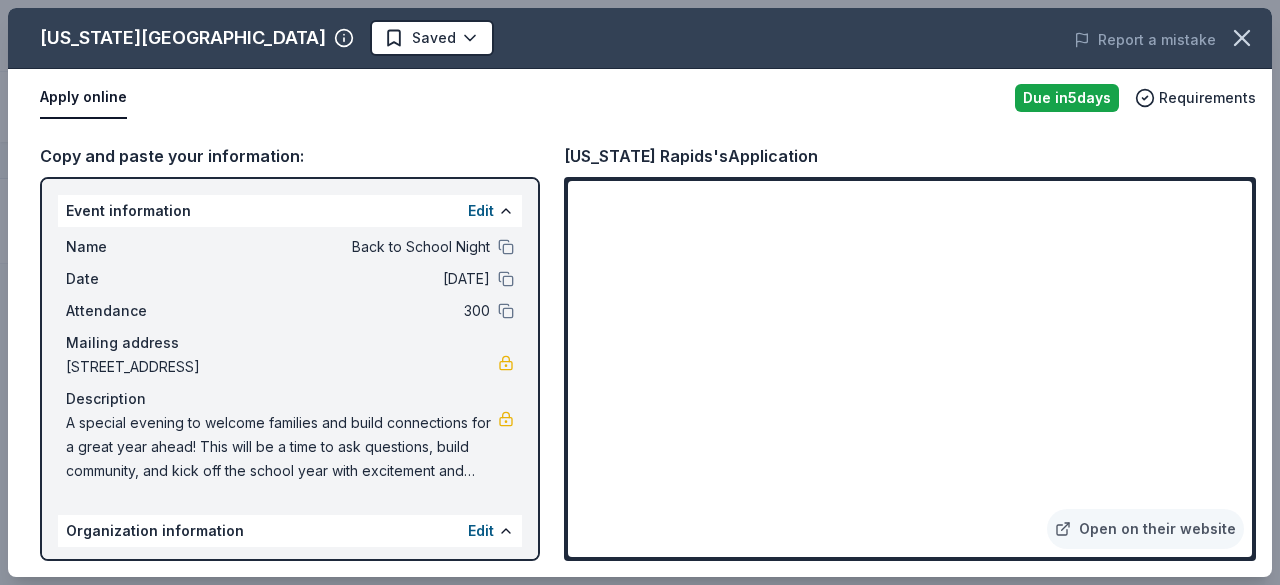 click on "[STREET_ADDRESS]" at bounding box center [282, 367] 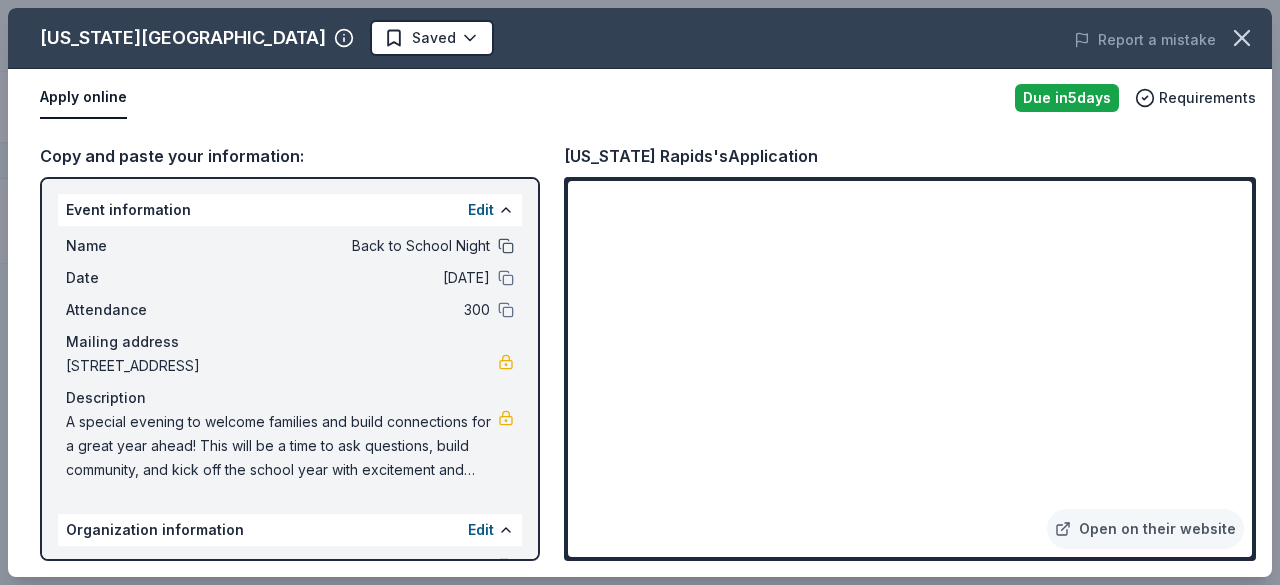 click at bounding box center (506, 246) 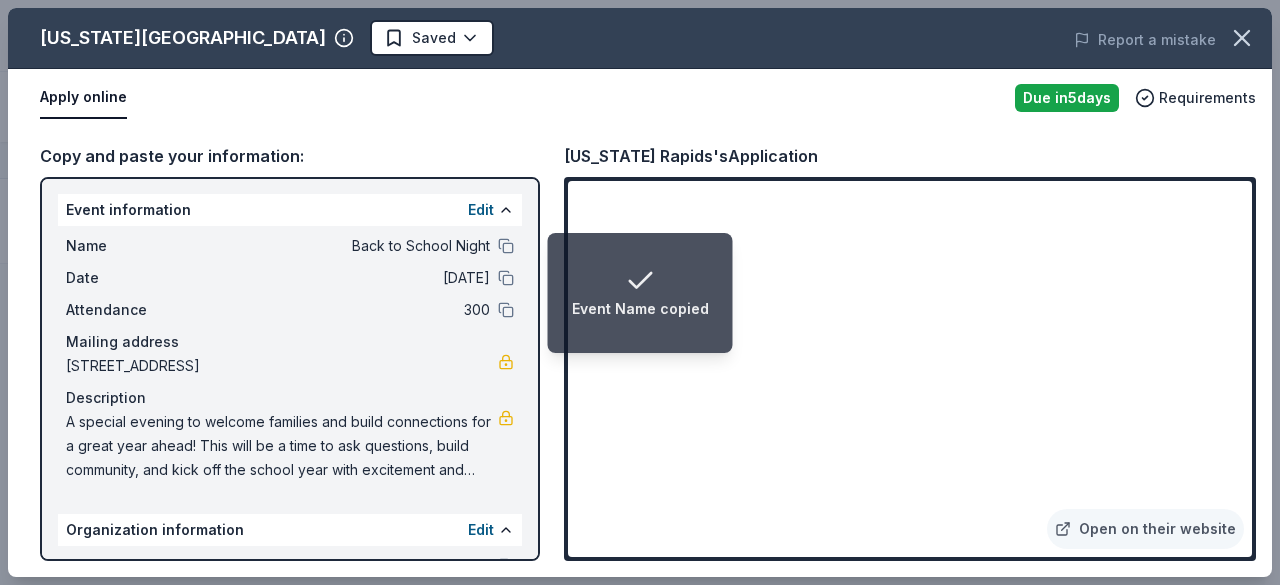 drag, startPoint x: 62, startPoint y: 419, endPoint x: 190, endPoint y: 419, distance: 128 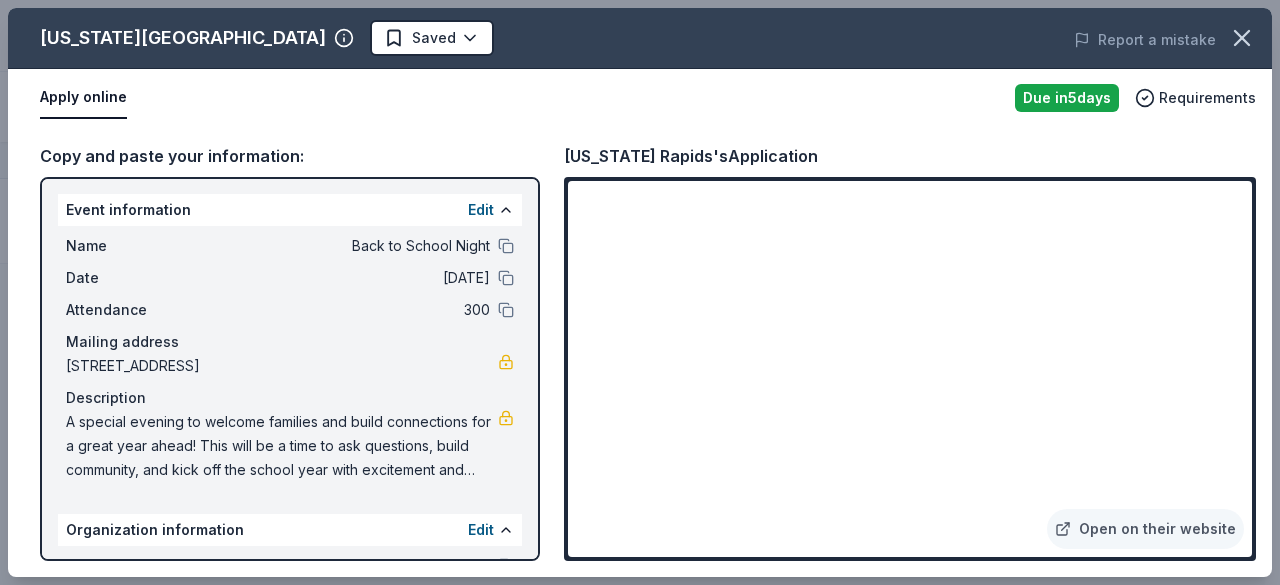 click on "A special evening to welcome families and build connections for a great year ahead! This will be a time to ask questions, build community, and kick off the school year with excitement and support." at bounding box center [282, 446] 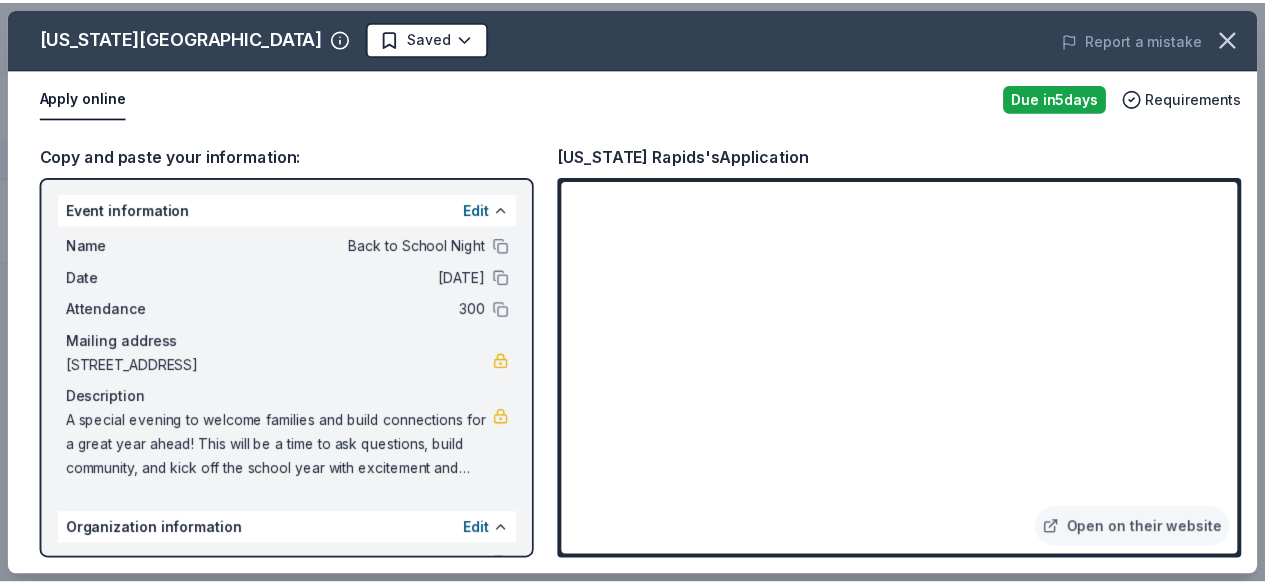 scroll, scrollTop: 164, scrollLeft: 0, axis: vertical 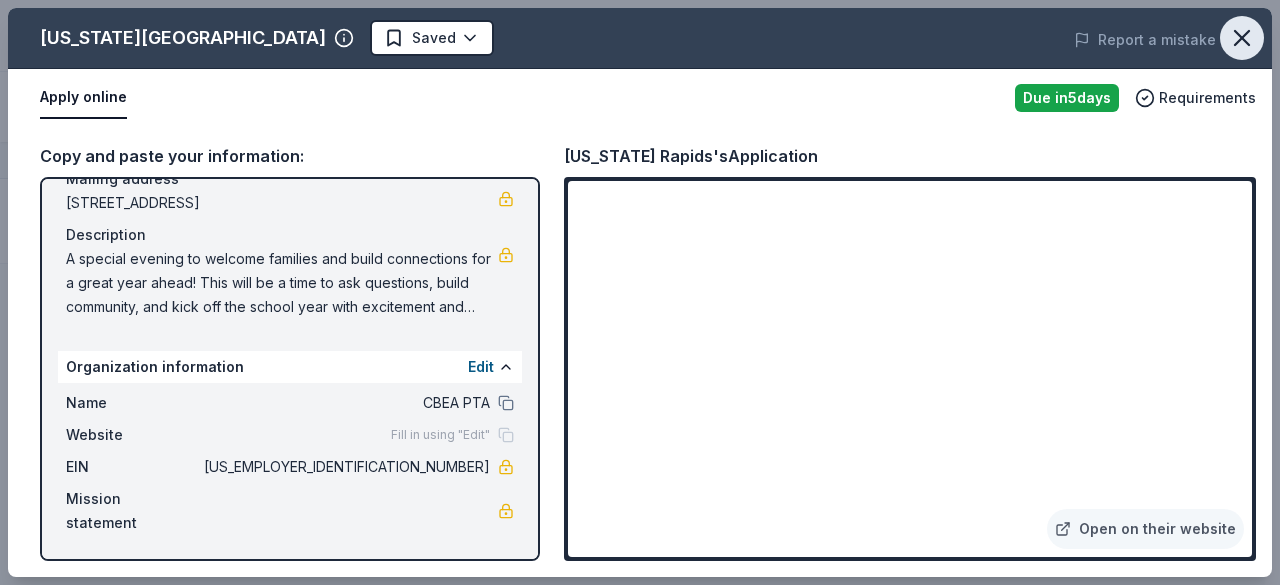 click 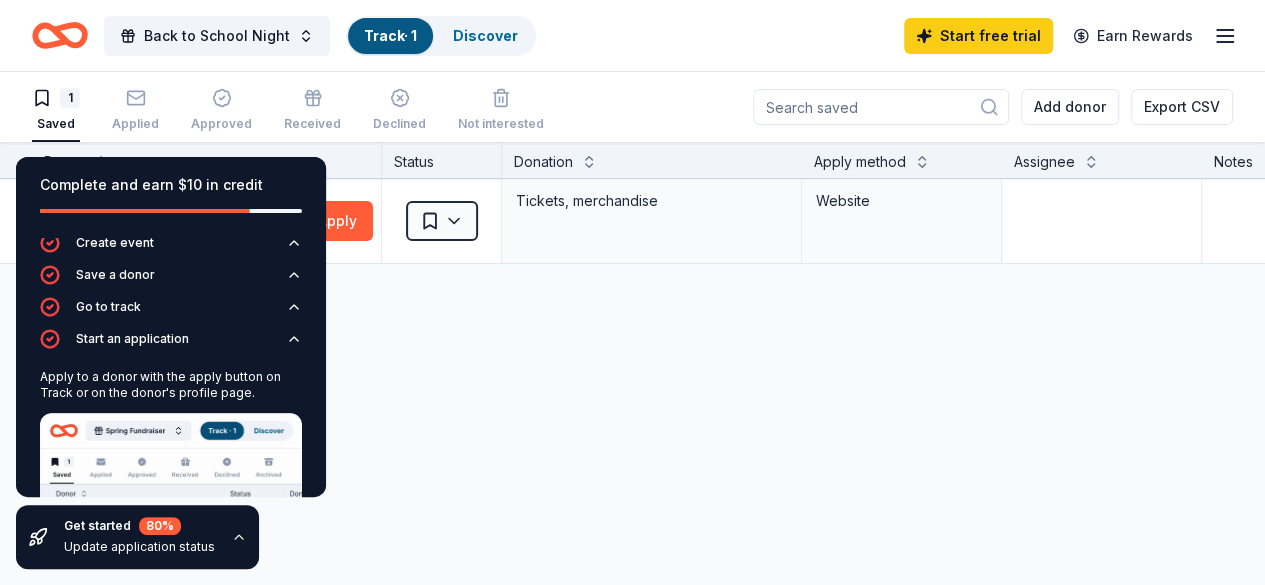 scroll, scrollTop: 0, scrollLeft: 0, axis: both 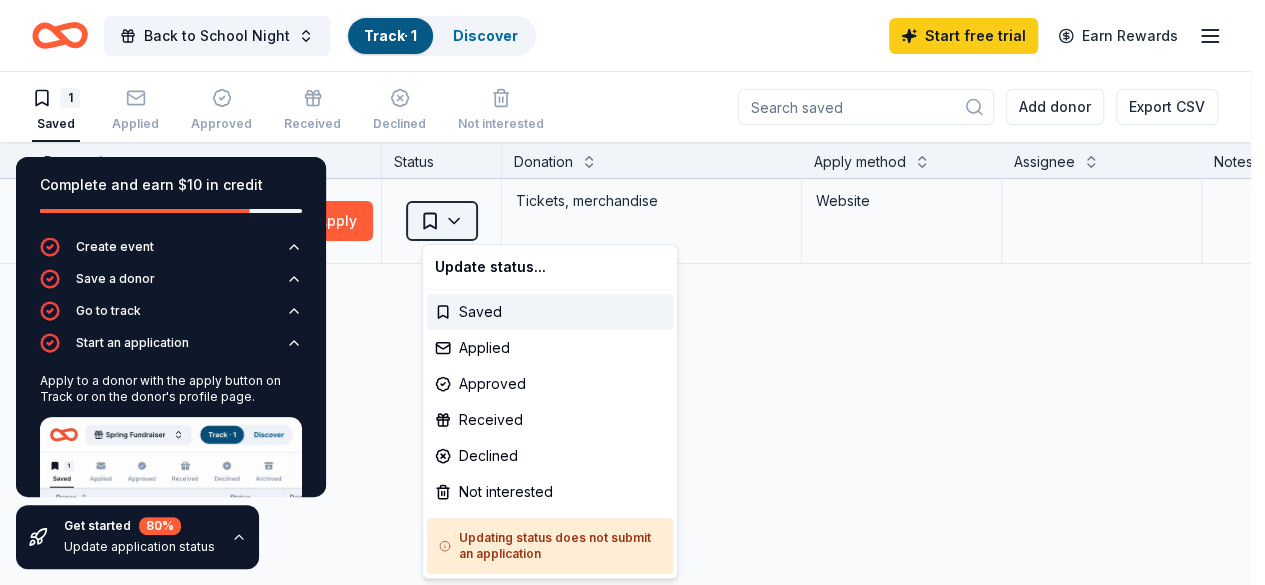 click on "Back to School Night Track  · 1 Discover Start free  trial Earn Rewards 1 Saved Applied Approved Received Declined Not interested Add donor Export CSV Complete and earn $10 in credit Create event Save a donor Go to track Start an application Apply to a donor with the apply button on Track or on the donor's profile page. Update application status Get started 80 % Update application status Donor Status Donation Apply method Assignee Notes [US_STATE][GEOGRAPHIC_DATA] Due [DATE] Apply Saved Tickets, merchandise Website   Discover more donors Saved Update status... Saved Applied Approved Received Declined Not interested Updating status does not submit an application" at bounding box center (632, 292) 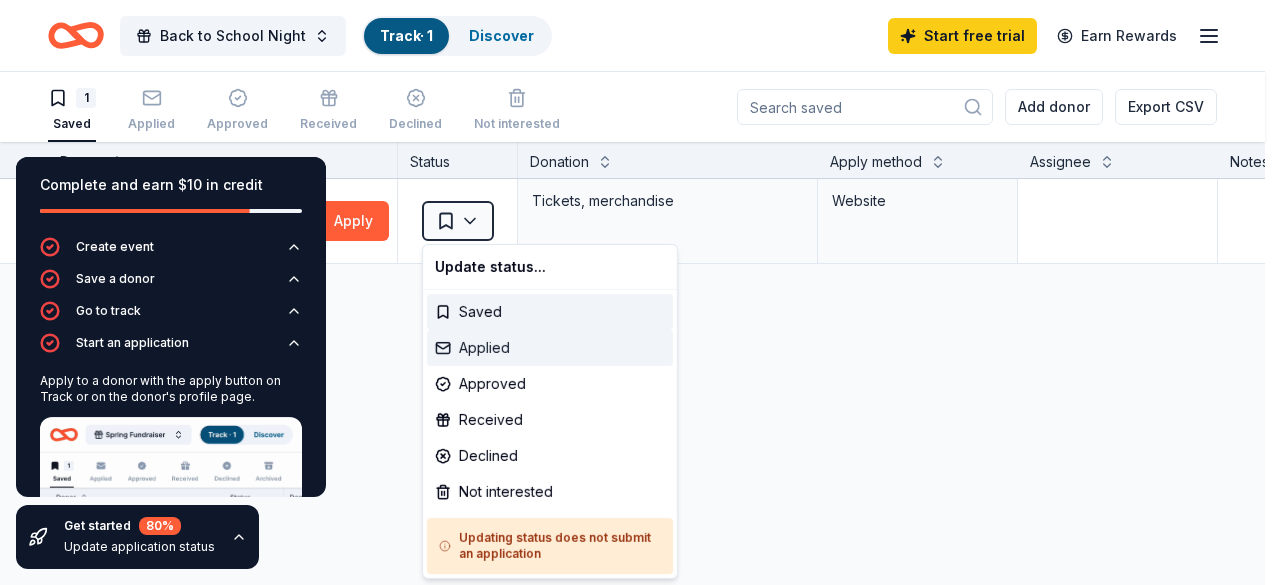 click on "Applied" at bounding box center (550, 348) 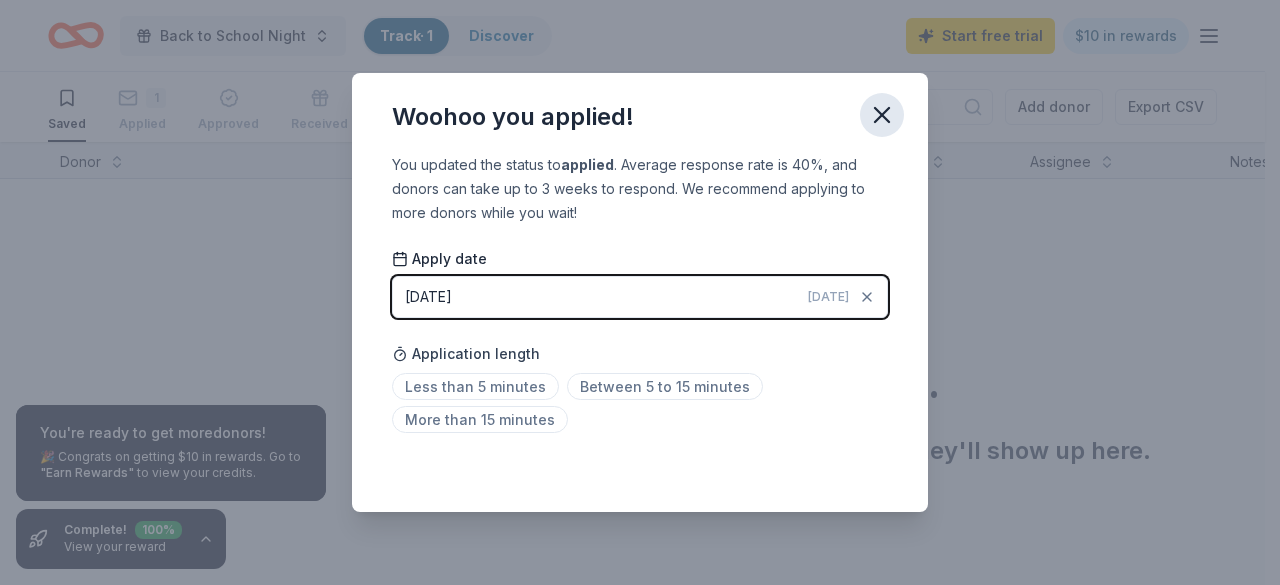 click 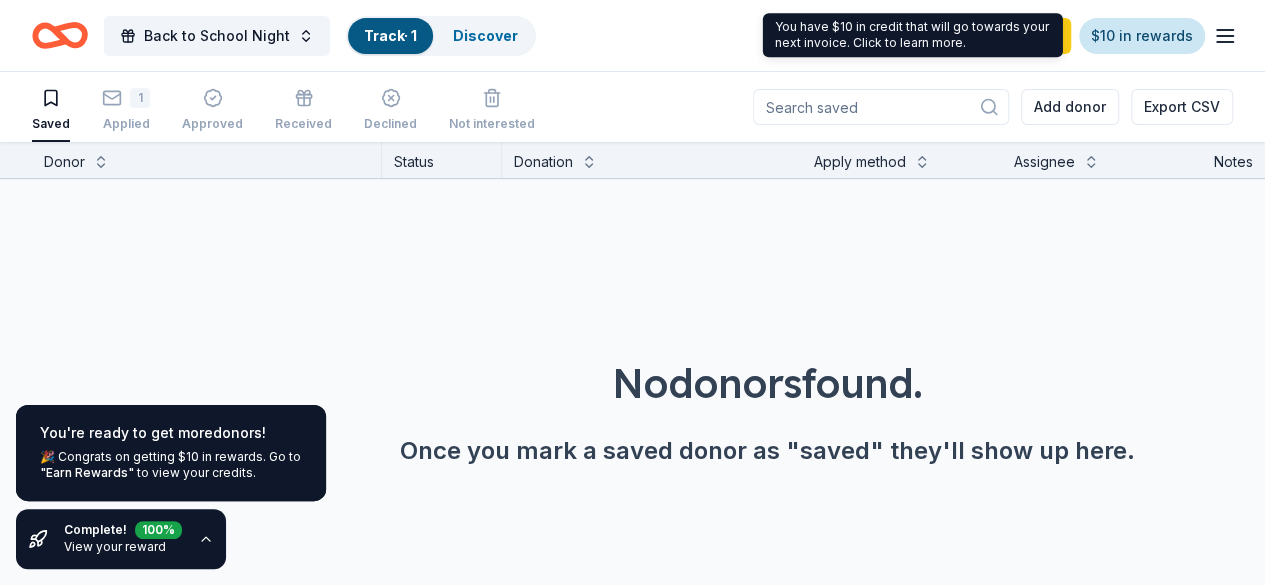 click on "$10 in rewards" at bounding box center (1142, 36) 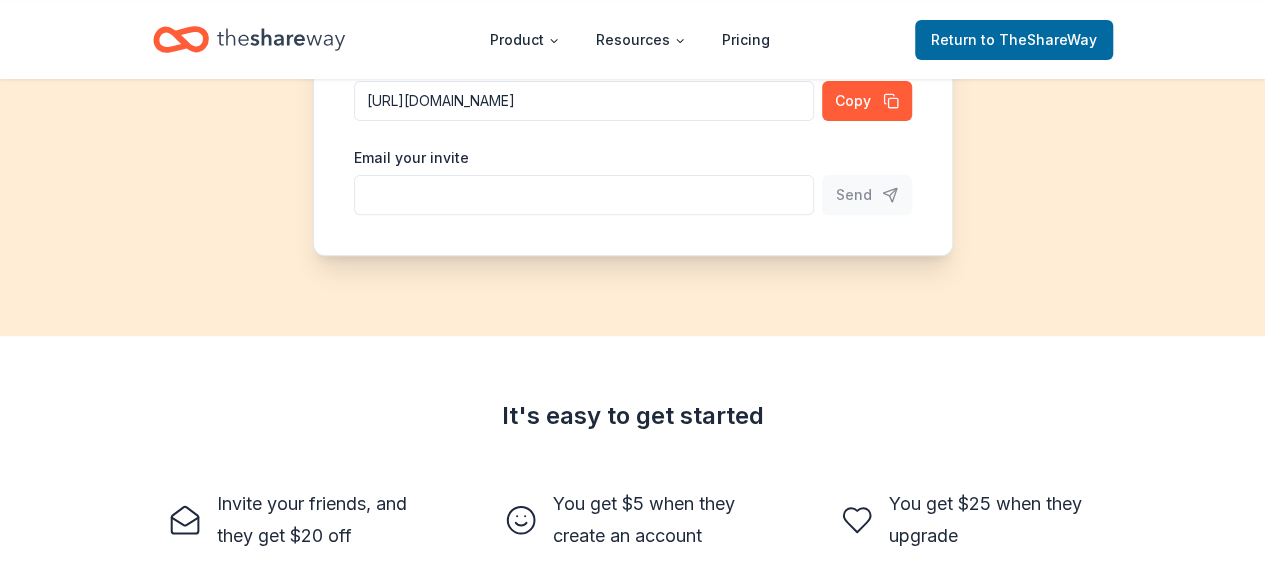 scroll, scrollTop: 0, scrollLeft: 0, axis: both 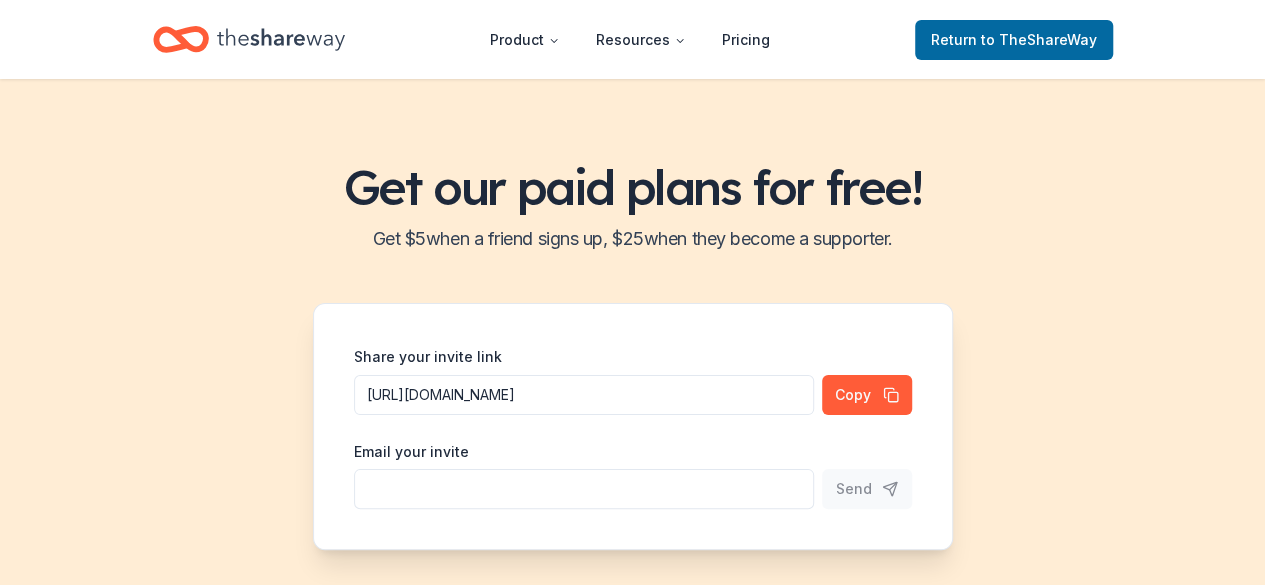 click 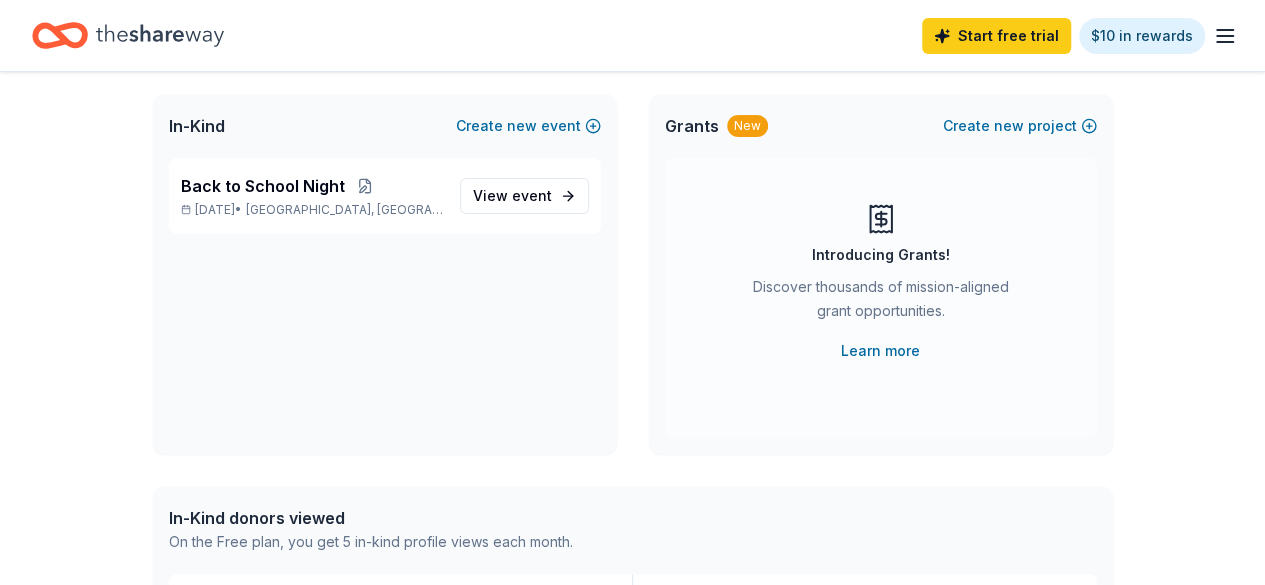 scroll, scrollTop: 0, scrollLeft: 0, axis: both 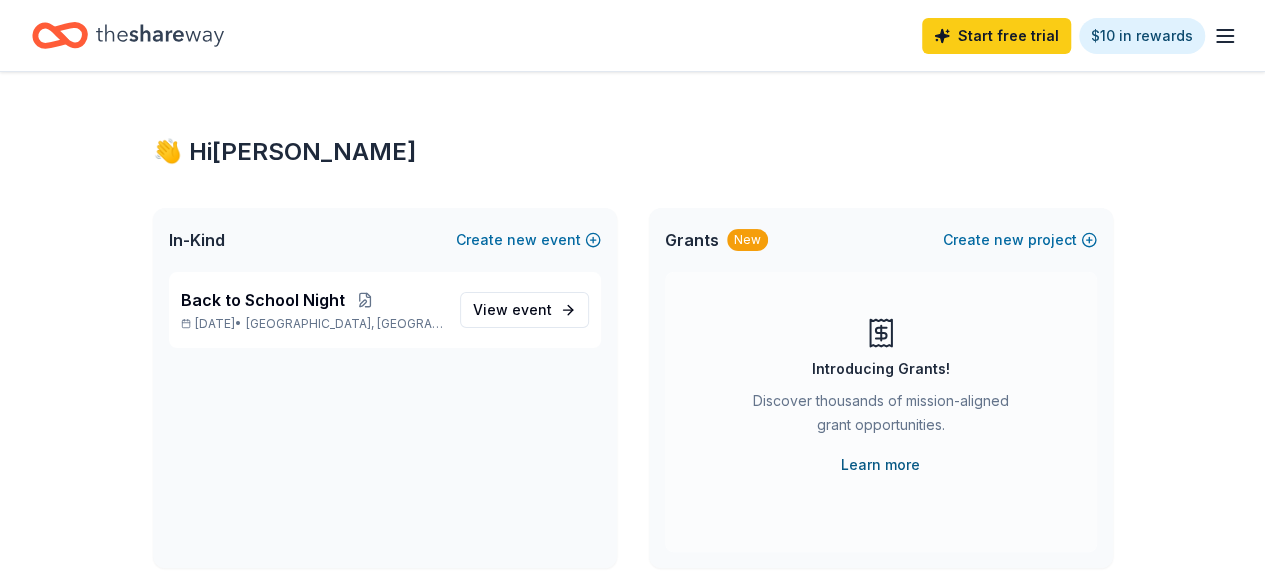 click on "Learn more" at bounding box center (880, 465) 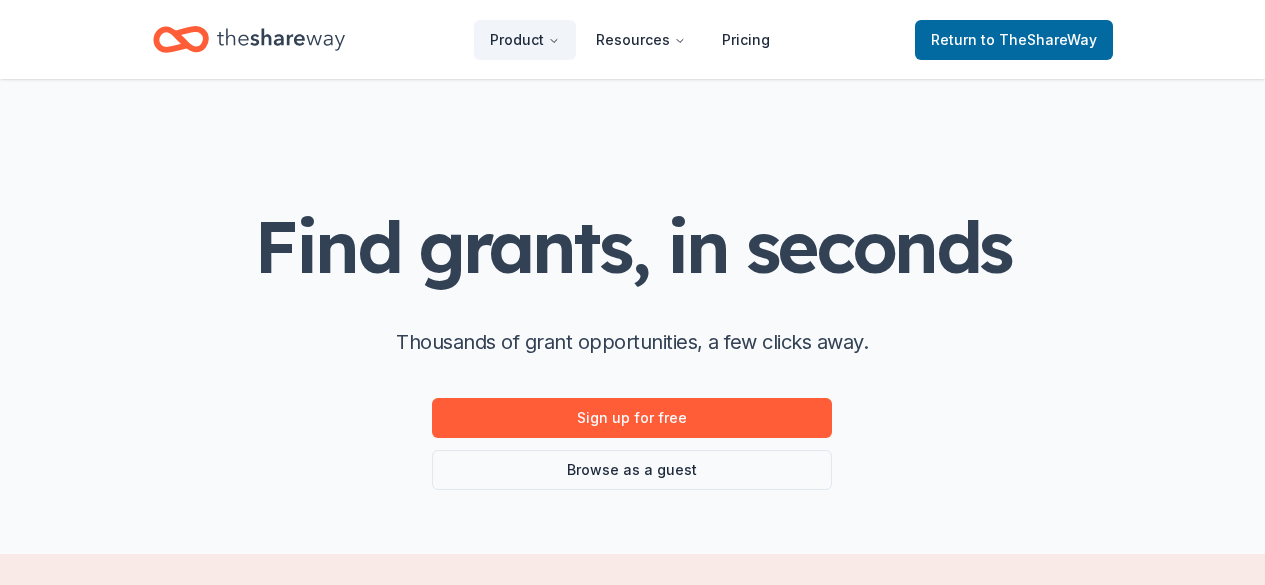 scroll, scrollTop: 0, scrollLeft: 0, axis: both 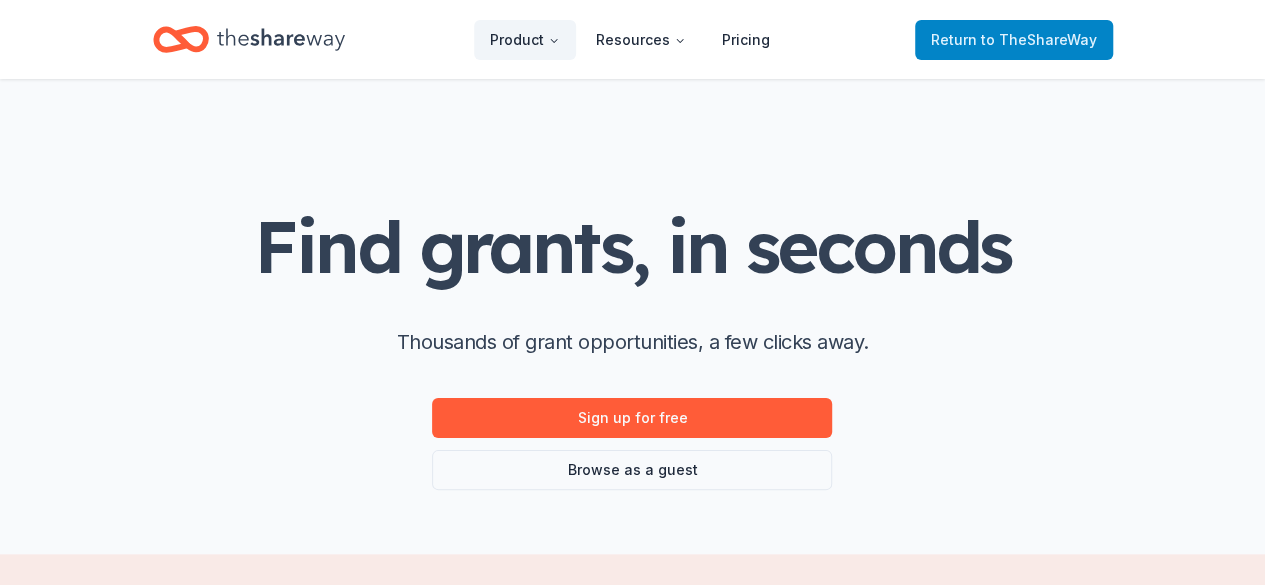 click on "Return to TheShareWay" at bounding box center (1014, 40) 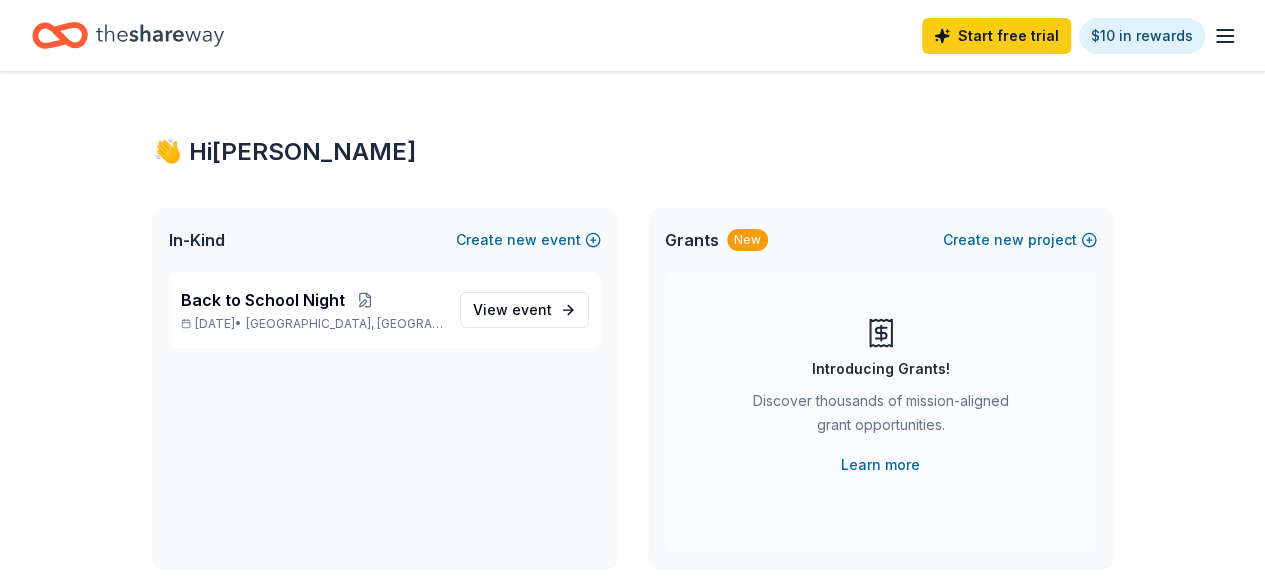 click 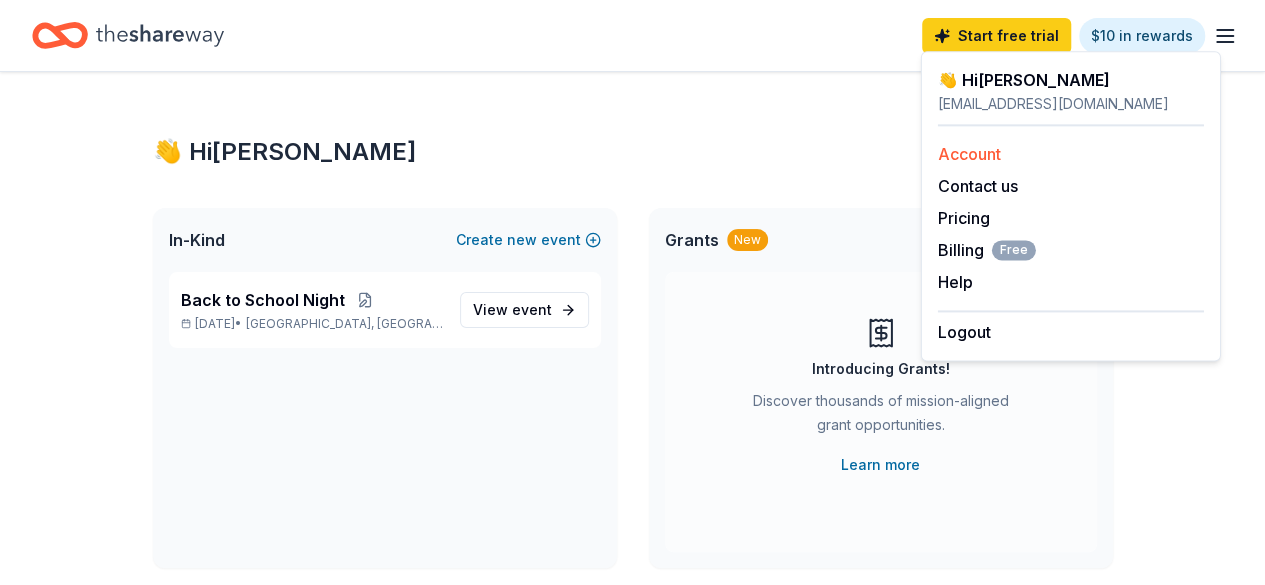click on "Account" at bounding box center [969, 154] 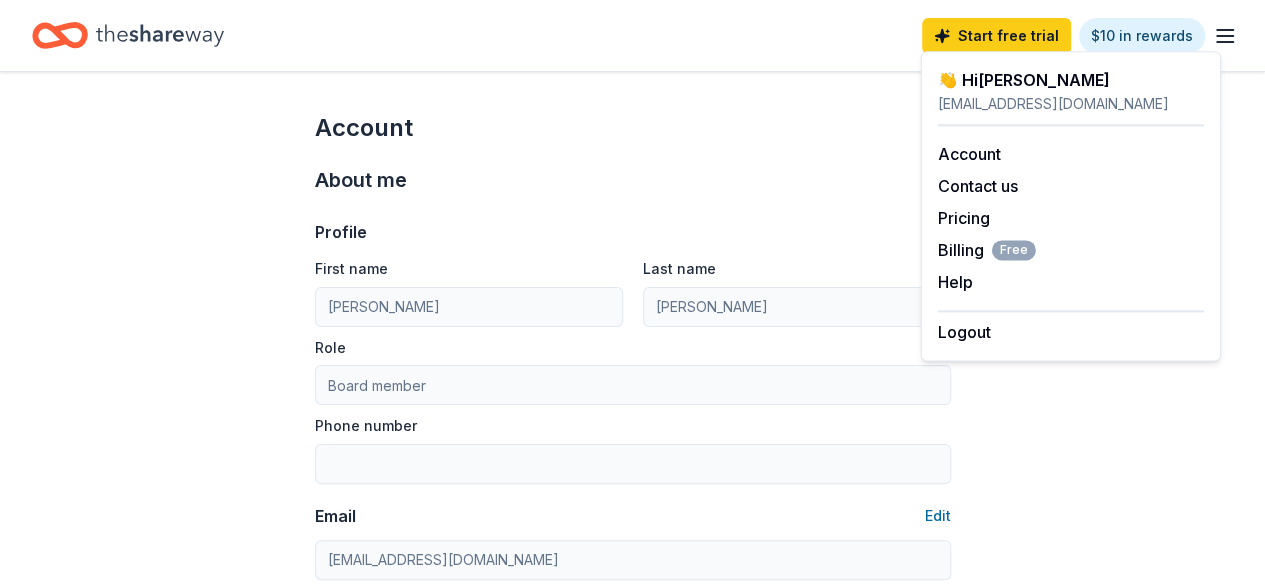 click on "About me" at bounding box center (633, 180) 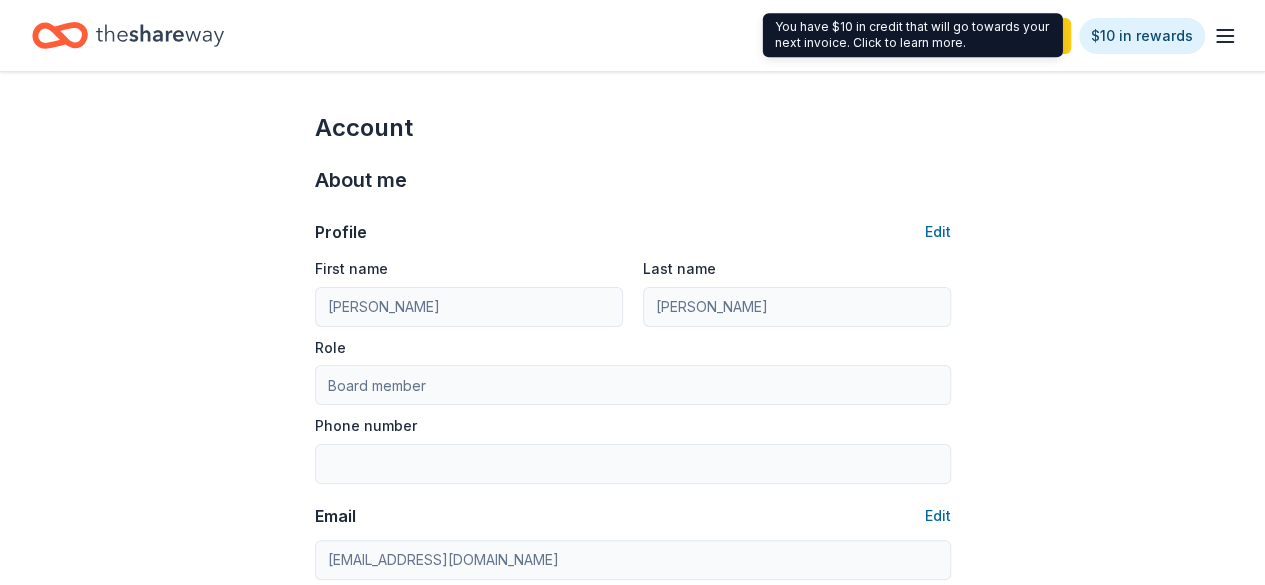 click 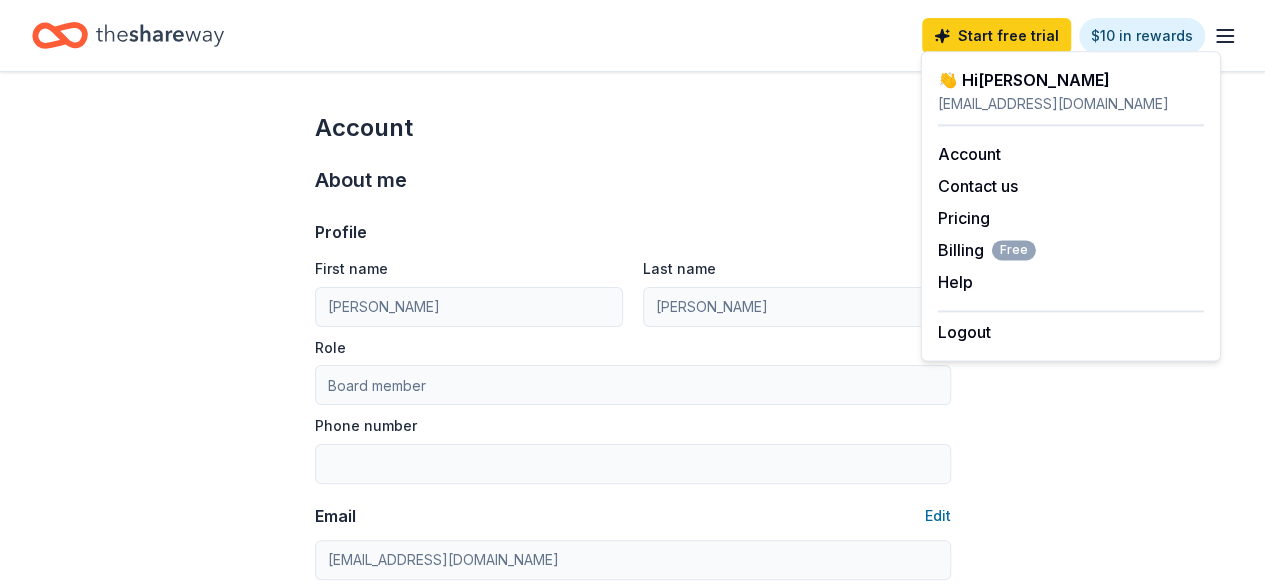 click on "Profile Edit First name Dominique Last name Schroeder Role Board member Phone number Email Edit cbeapta.leadership@gmail.com Password Edit" at bounding box center [633, 436] 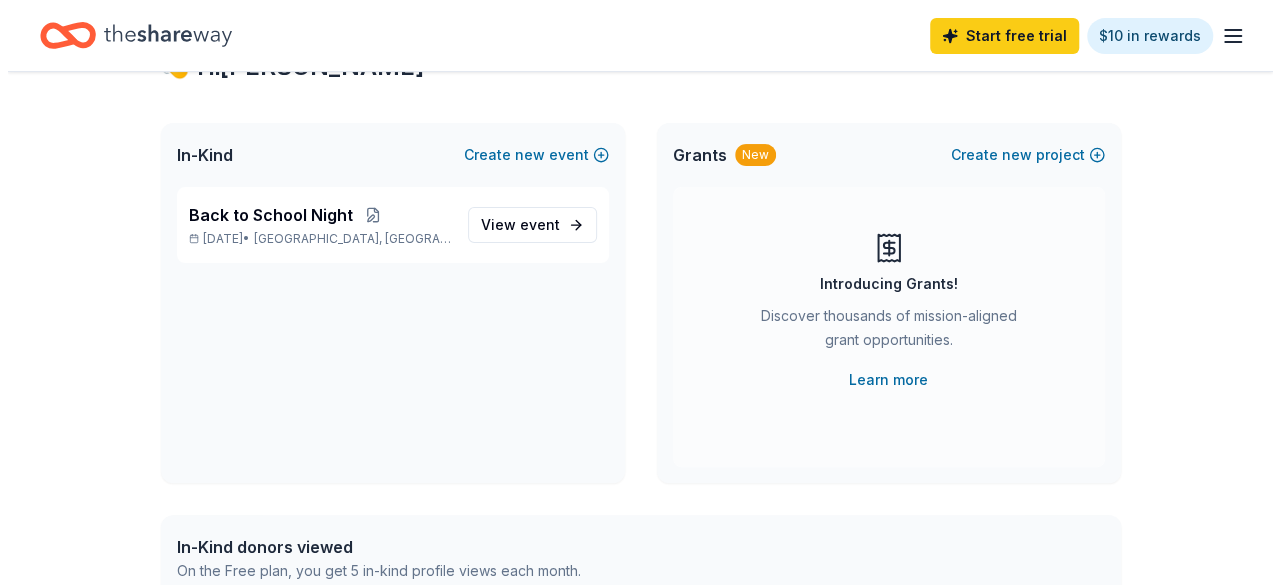 scroll, scrollTop: 86, scrollLeft: 0, axis: vertical 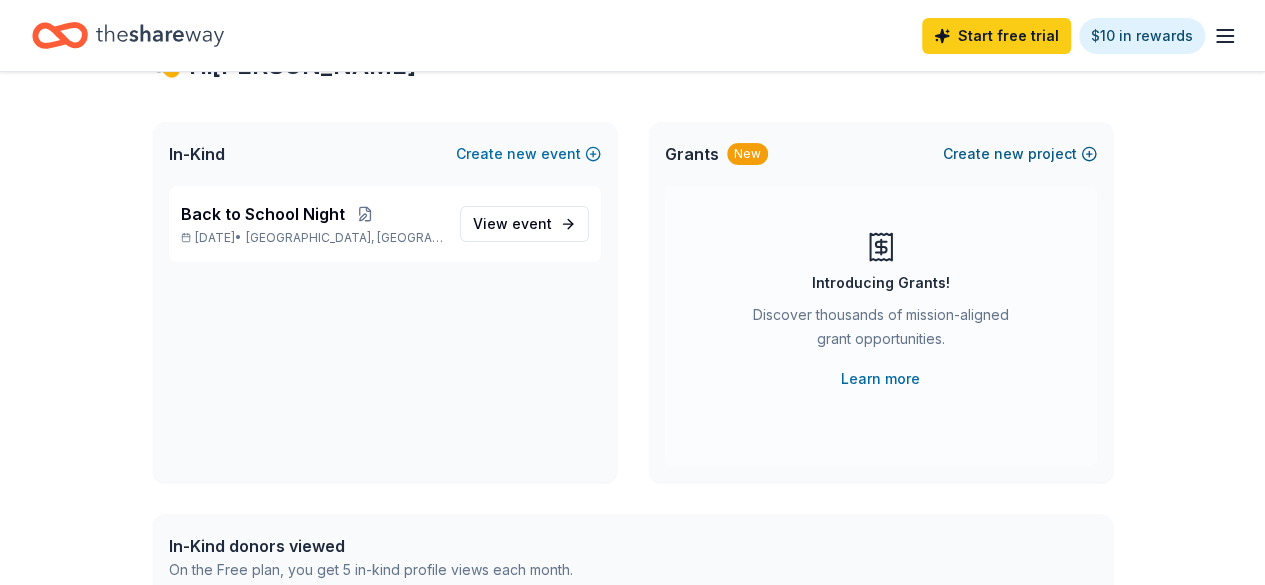 click on "new" at bounding box center (1009, 154) 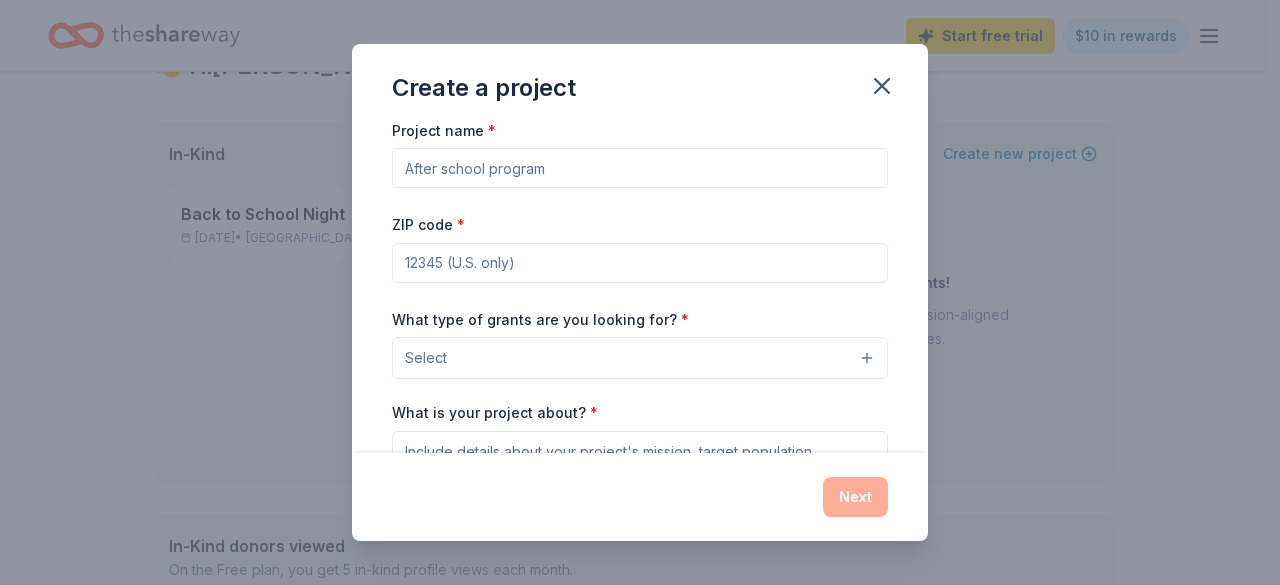 scroll, scrollTop: 0, scrollLeft: 0, axis: both 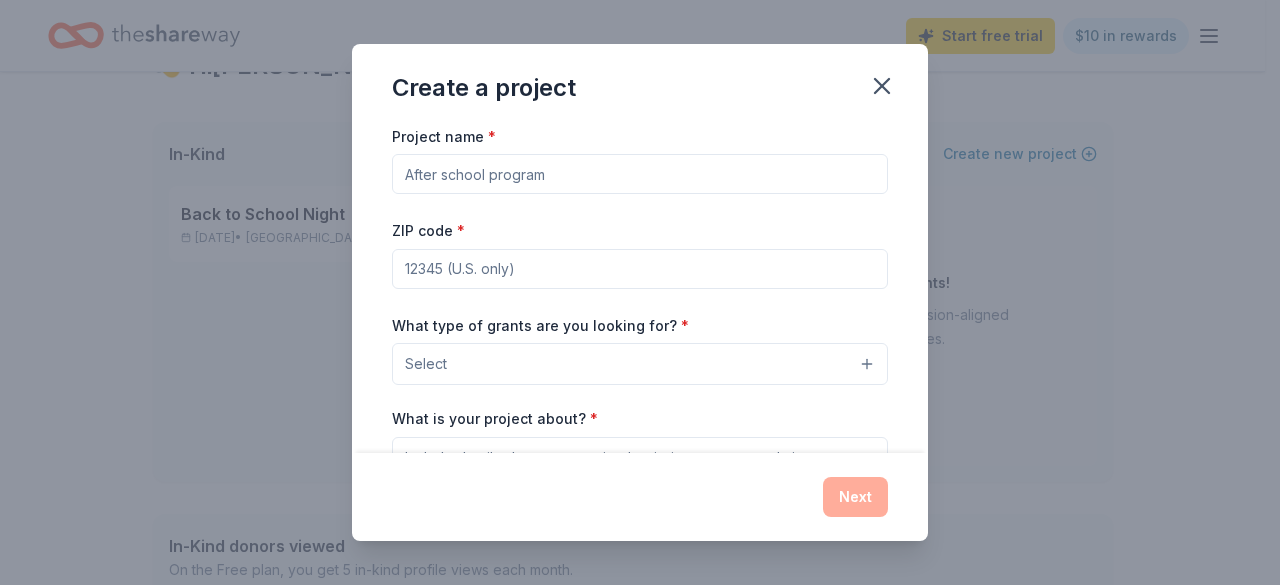 click on "Project name * ZIP code * What type of grants are you looking for? * Select What is your project about? * We use this to match you to relevant grant opportunities.   See examples We recommend at least 300 characters to get the best grant matches. Send me reminders Email me reminders of grant application deadlines" at bounding box center [640, 398] 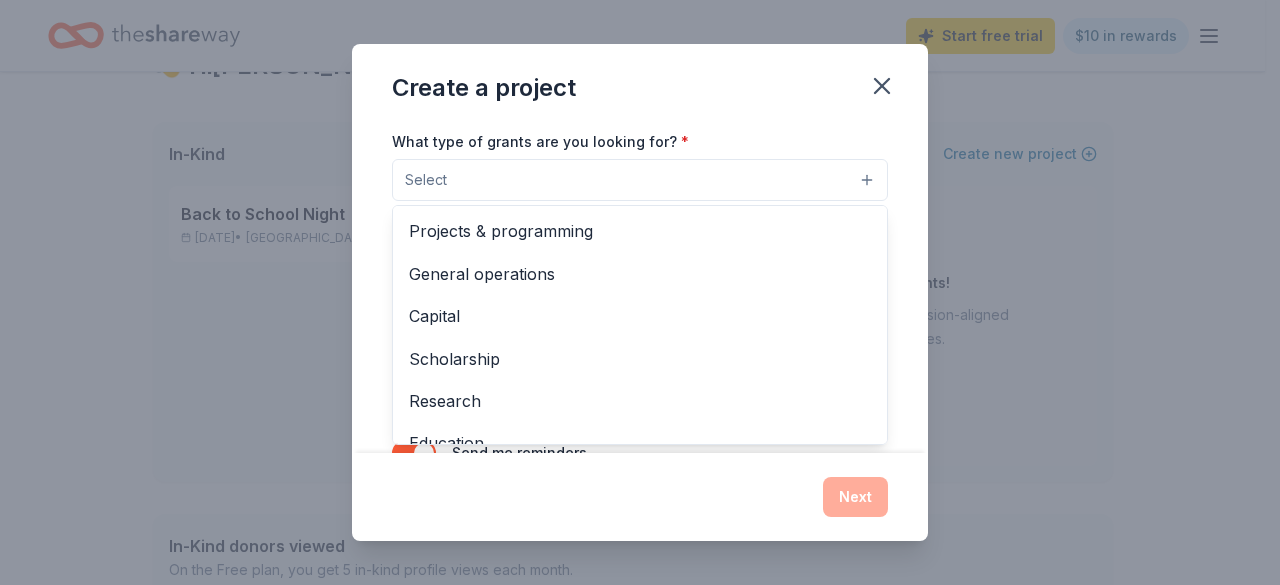 scroll, scrollTop: 185, scrollLeft: 0, axis: vertical 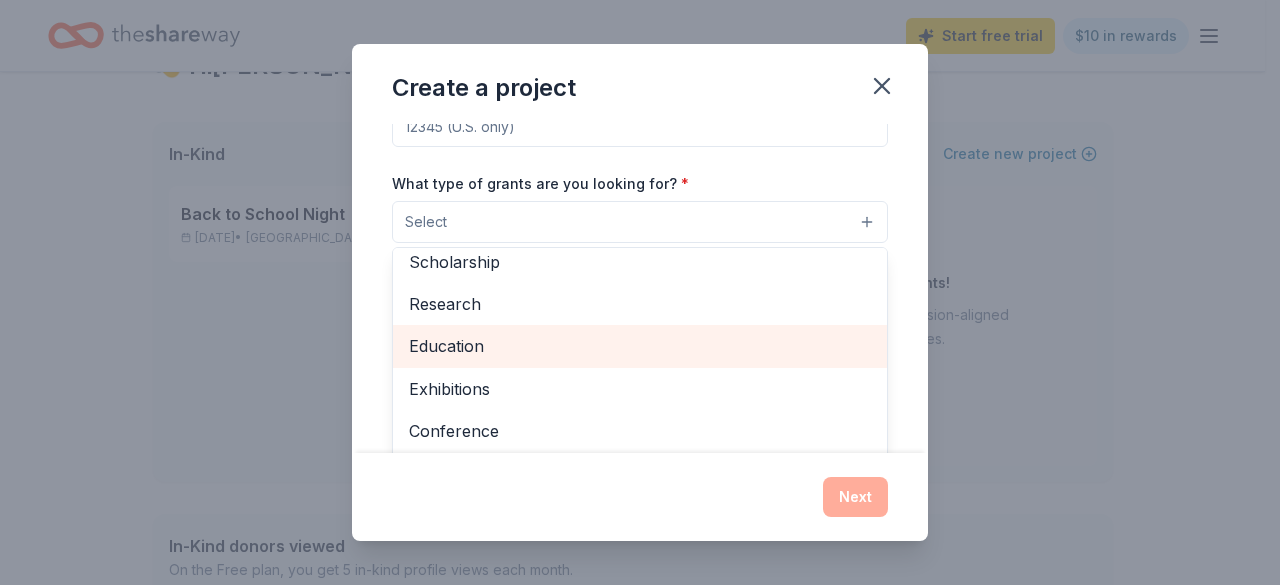 click on "Education" at bounding box center [640, 346] 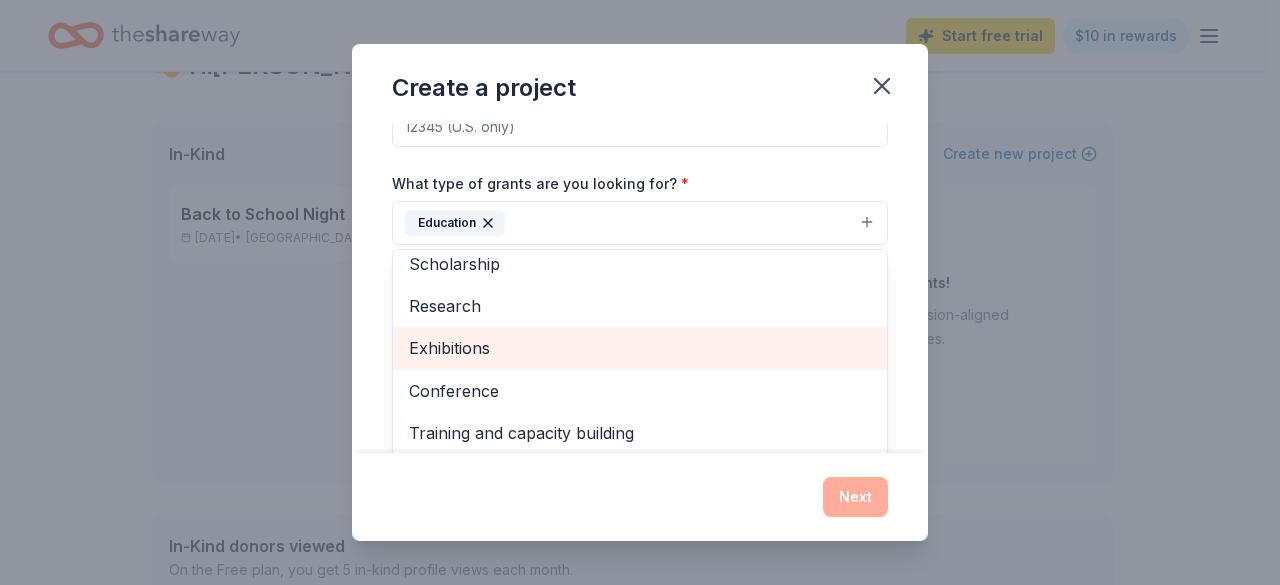 click on "Exhibitions" at bounding box center (640, 348) 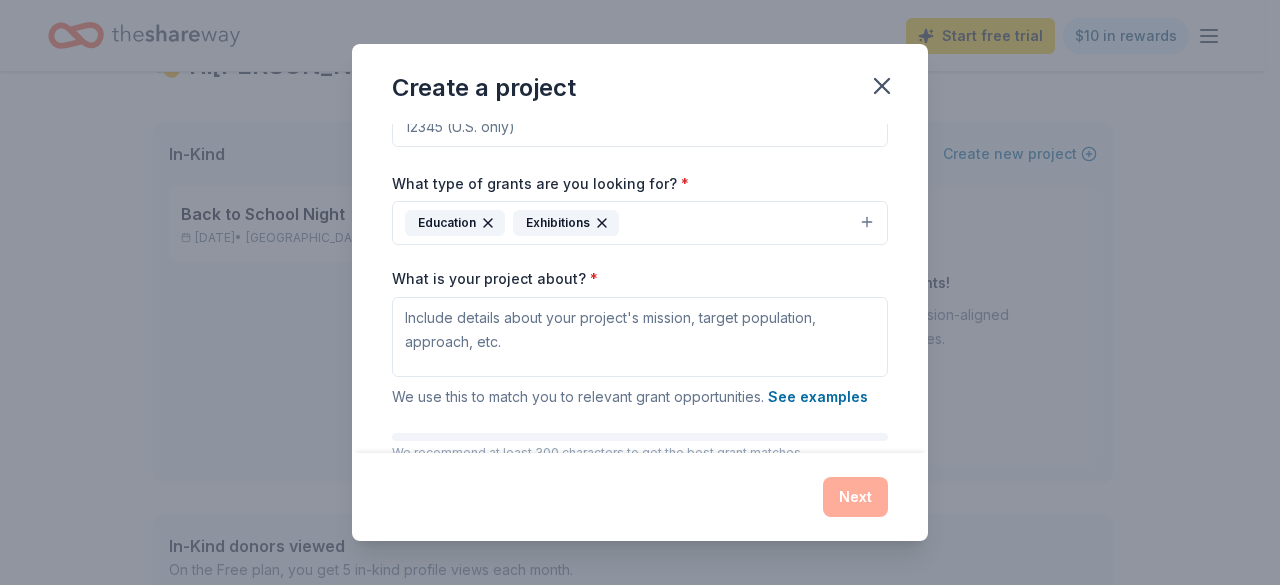 click 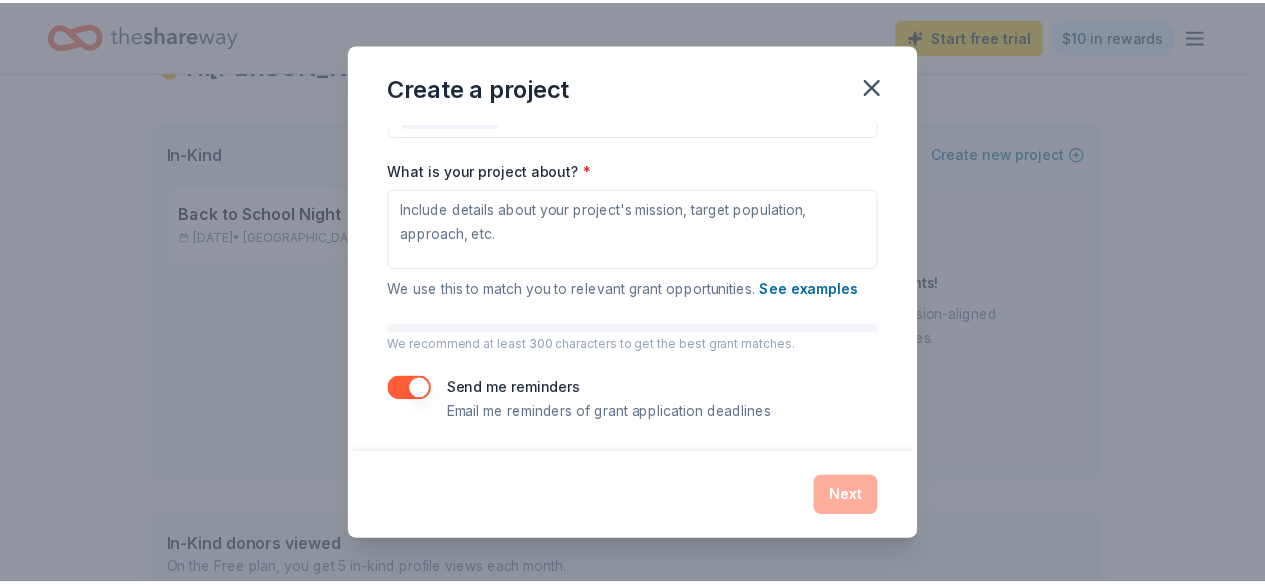 scroll, scrollTop: 0, scrollLeft: 0, axis: both 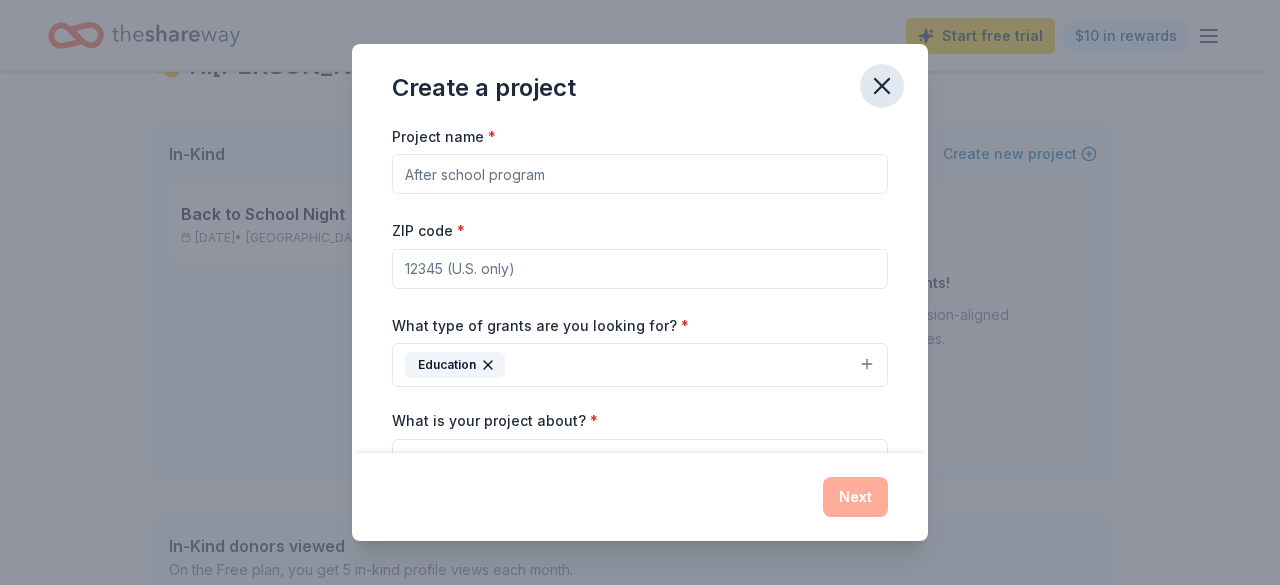 click 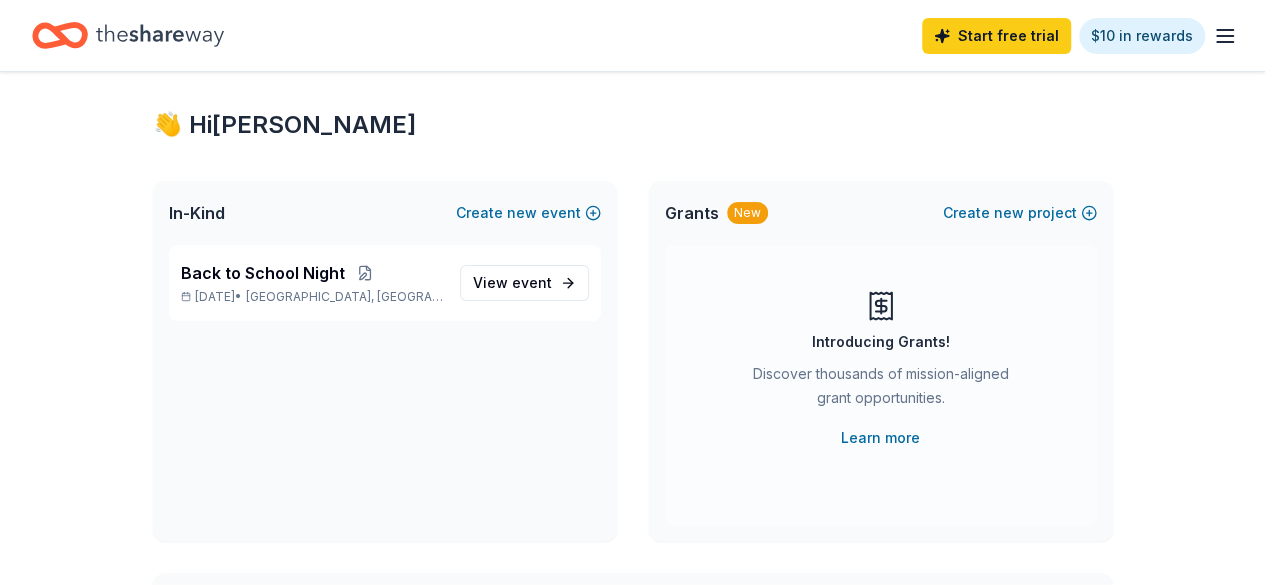 scroll, scrollTop: 0, scrollLeft: 0, axis: both 